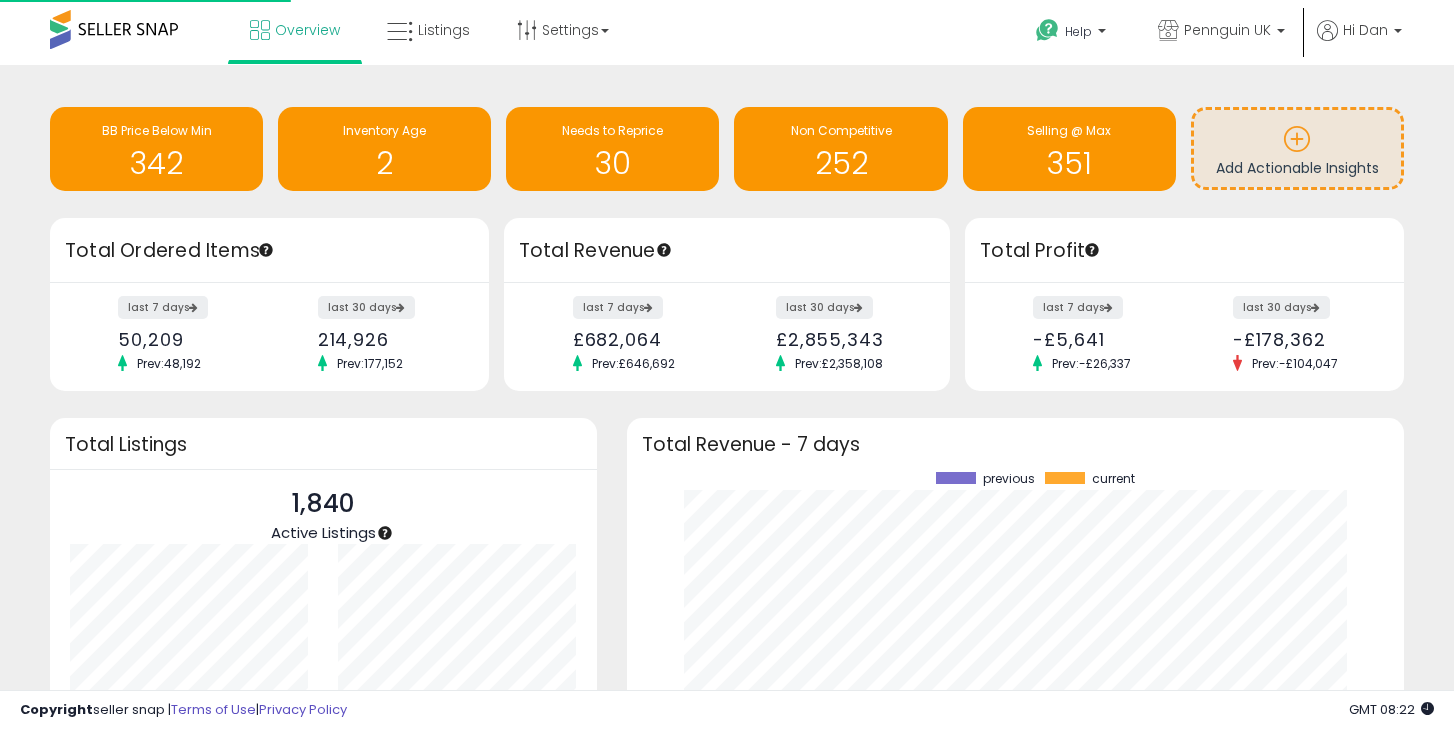 scroll, scrollTop: 0, scrollLeft: 0, axis: both 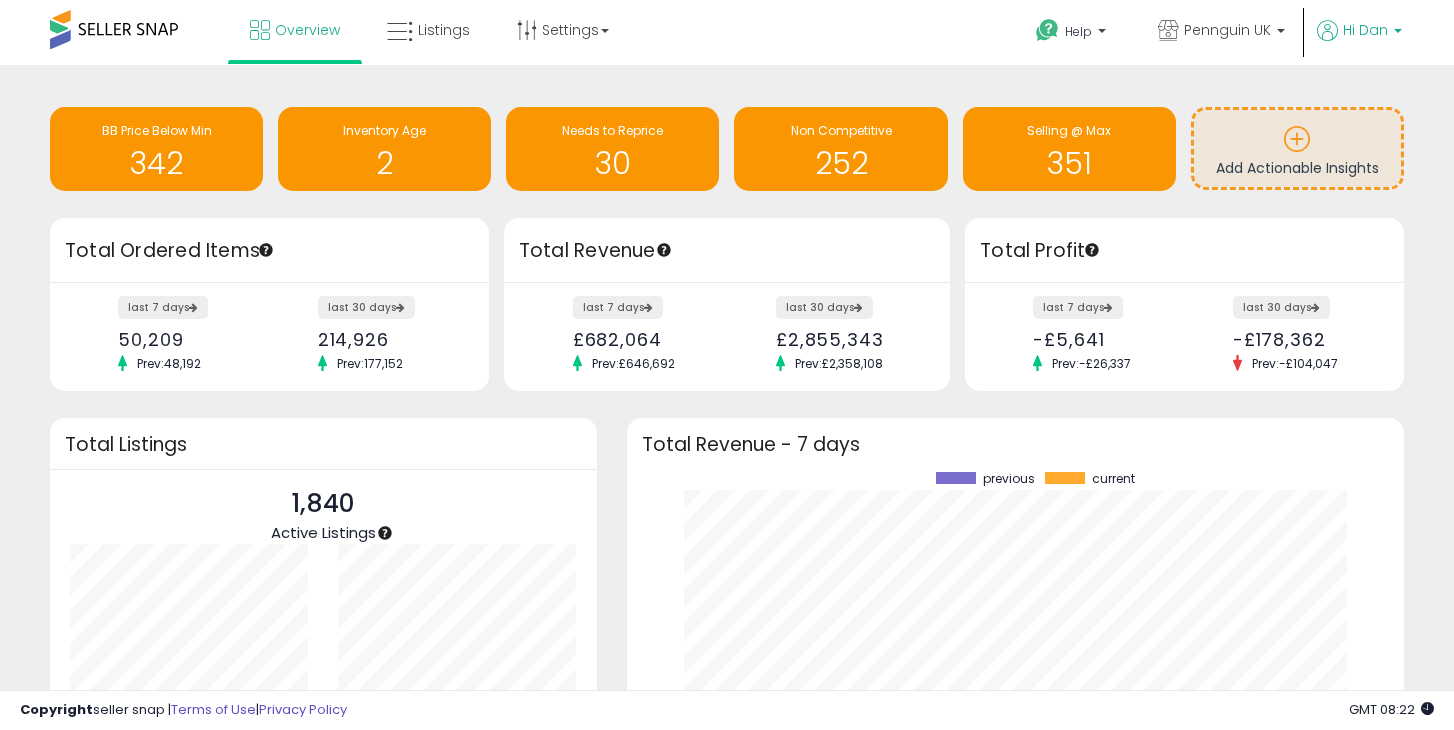click at bounding box center [1398, 36] 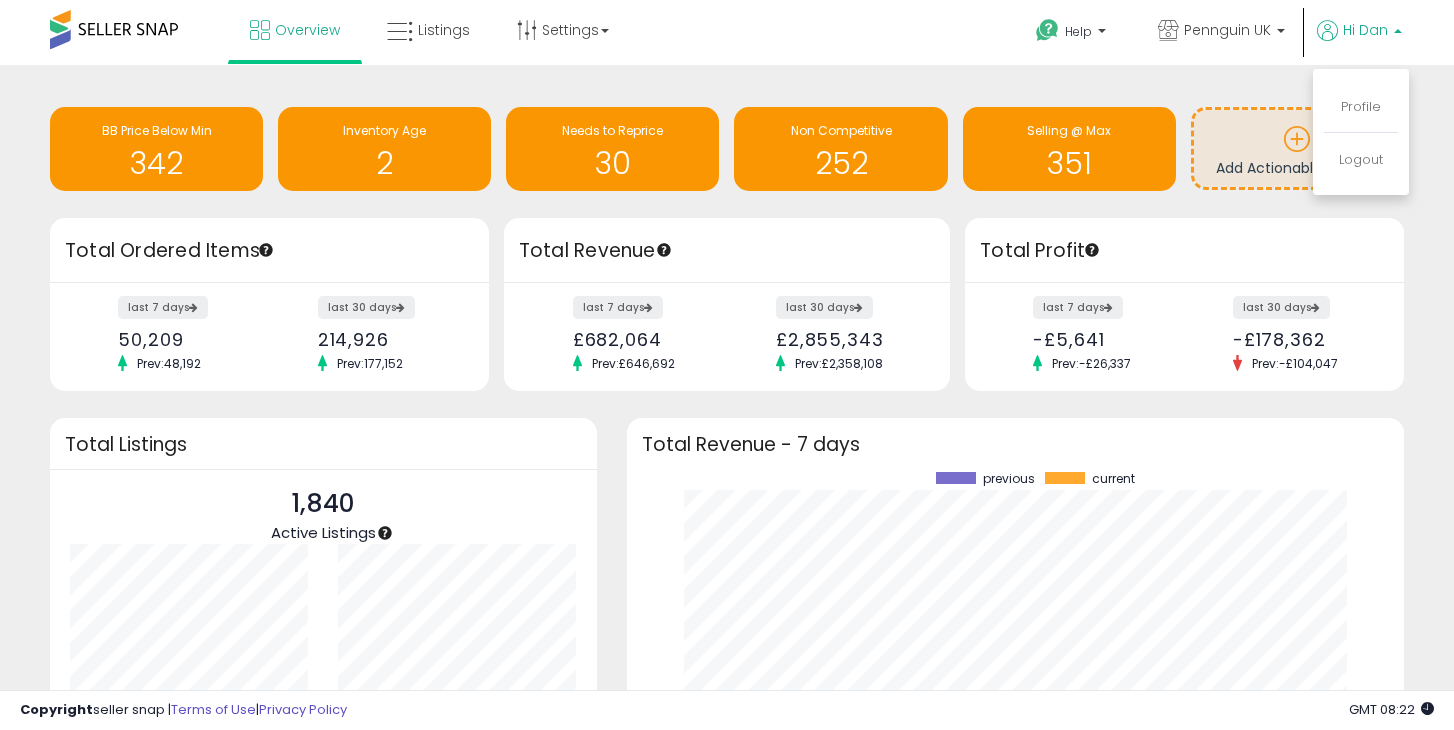 click at bounding box center (1398, 26) 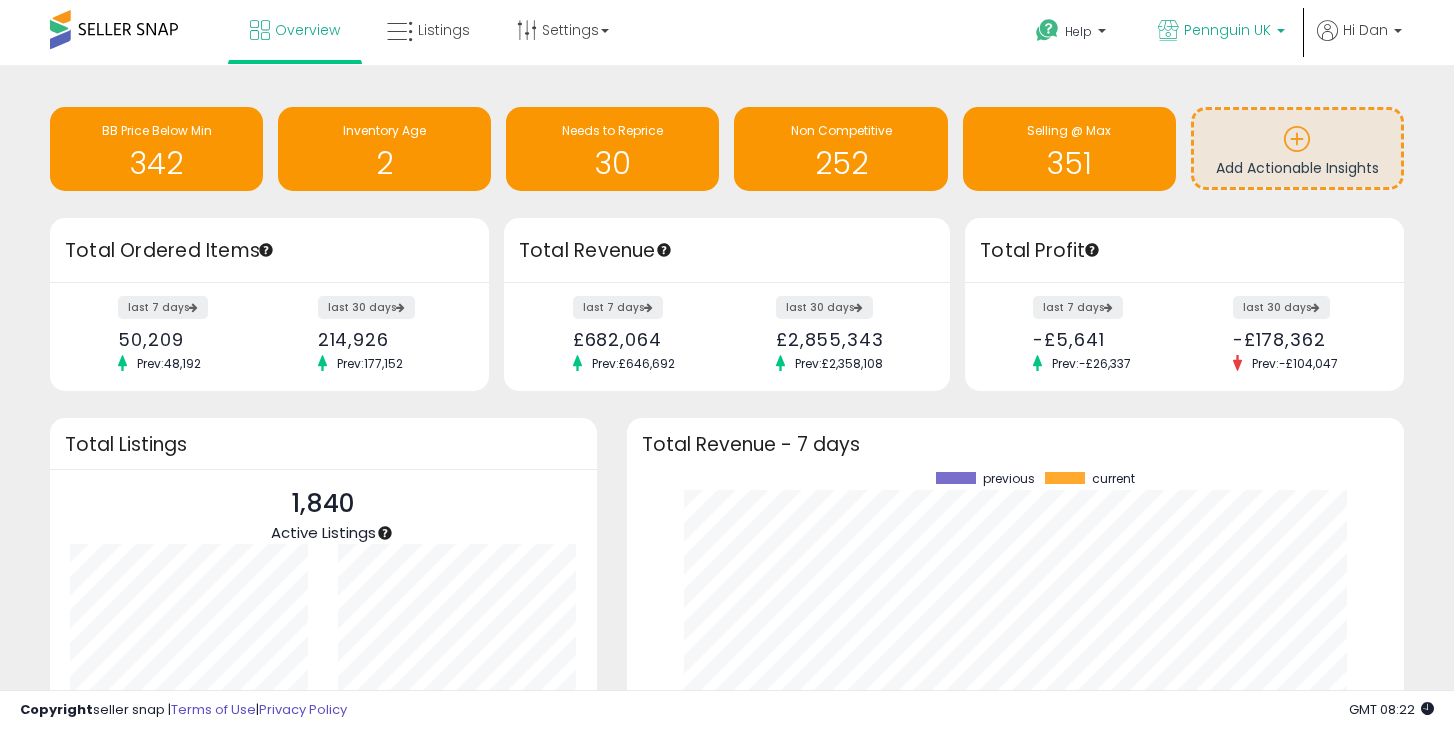 click on "Pennguin UK" at bounding box center [1227, 30] 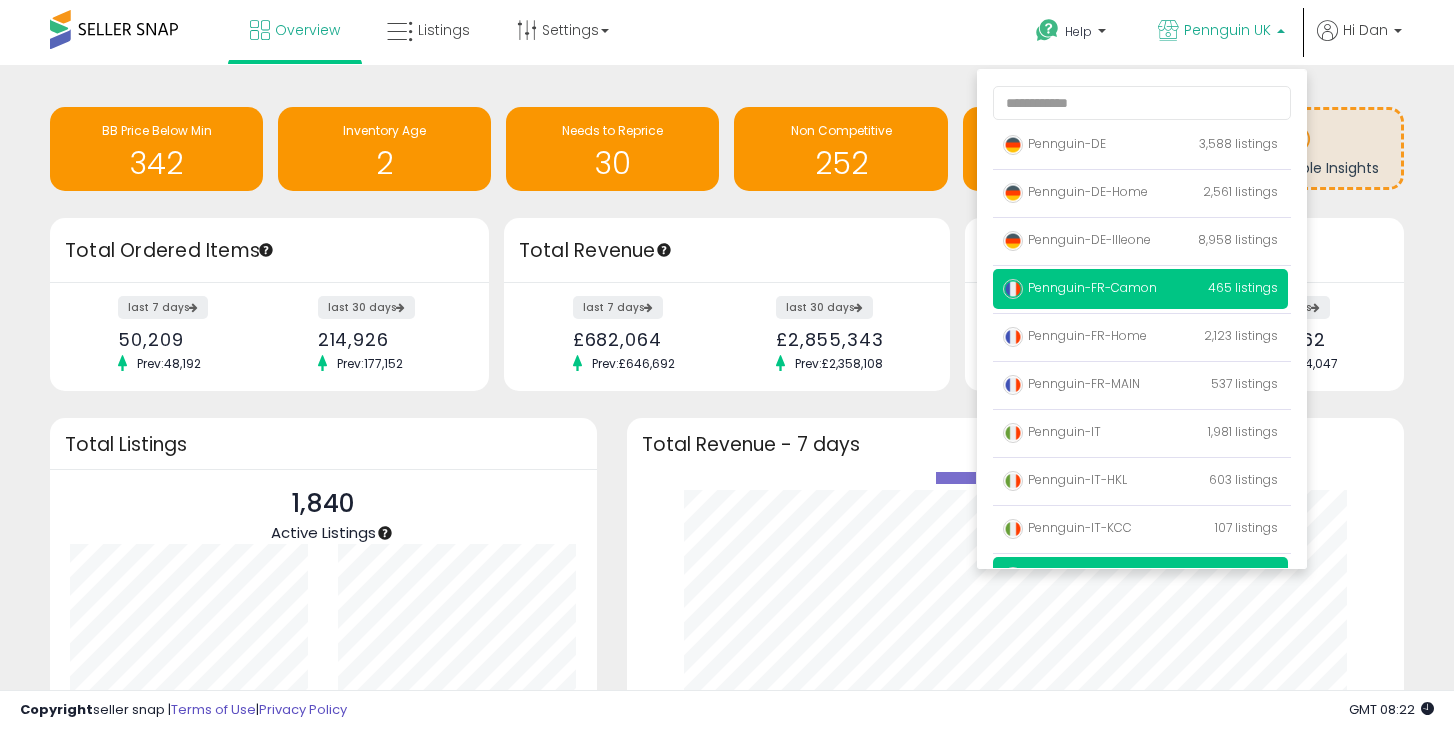 click on "Pennguin-FR-Camon
465
listings" at bounding box center [1140, 289] 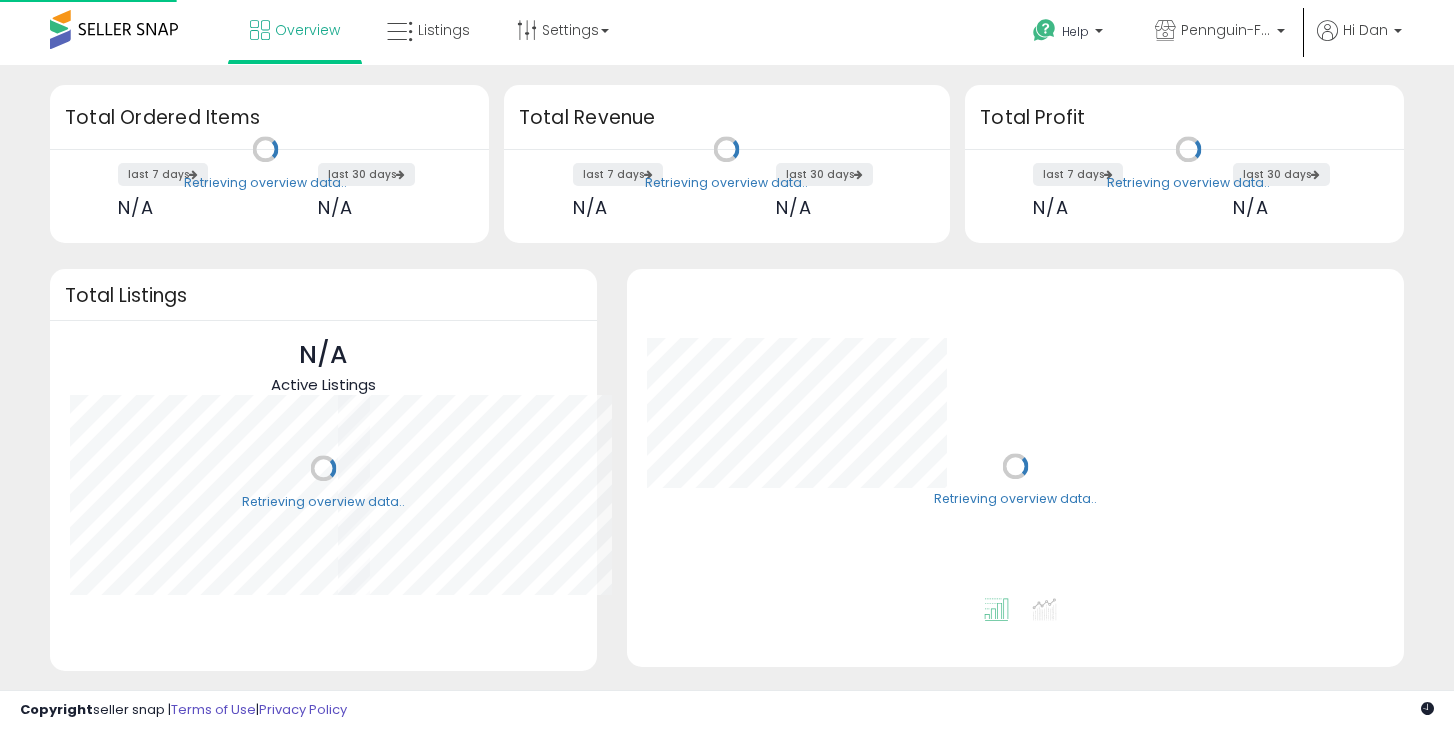 scroll, scrollTop: 0, scrollLeft: 0, axis: both 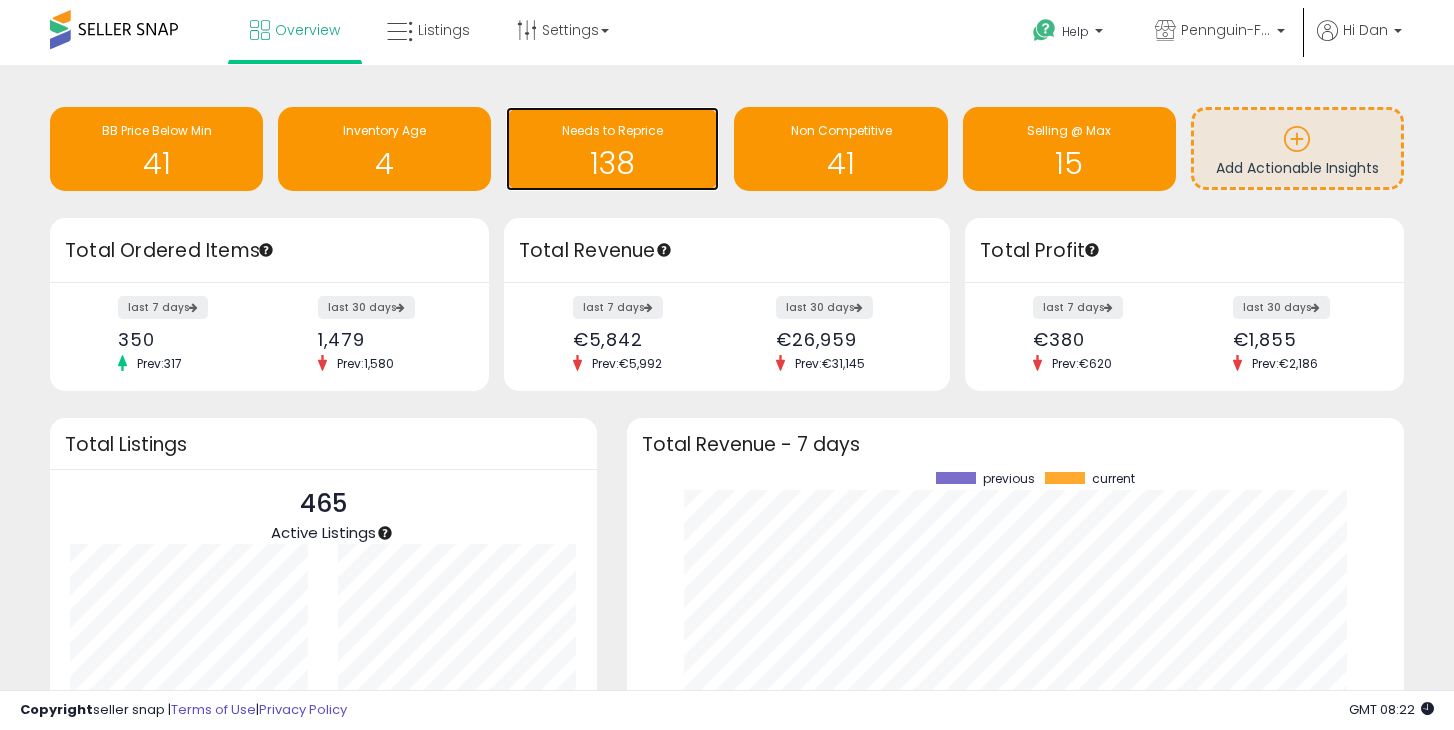 click on "138" at bounding box center [612, 163] 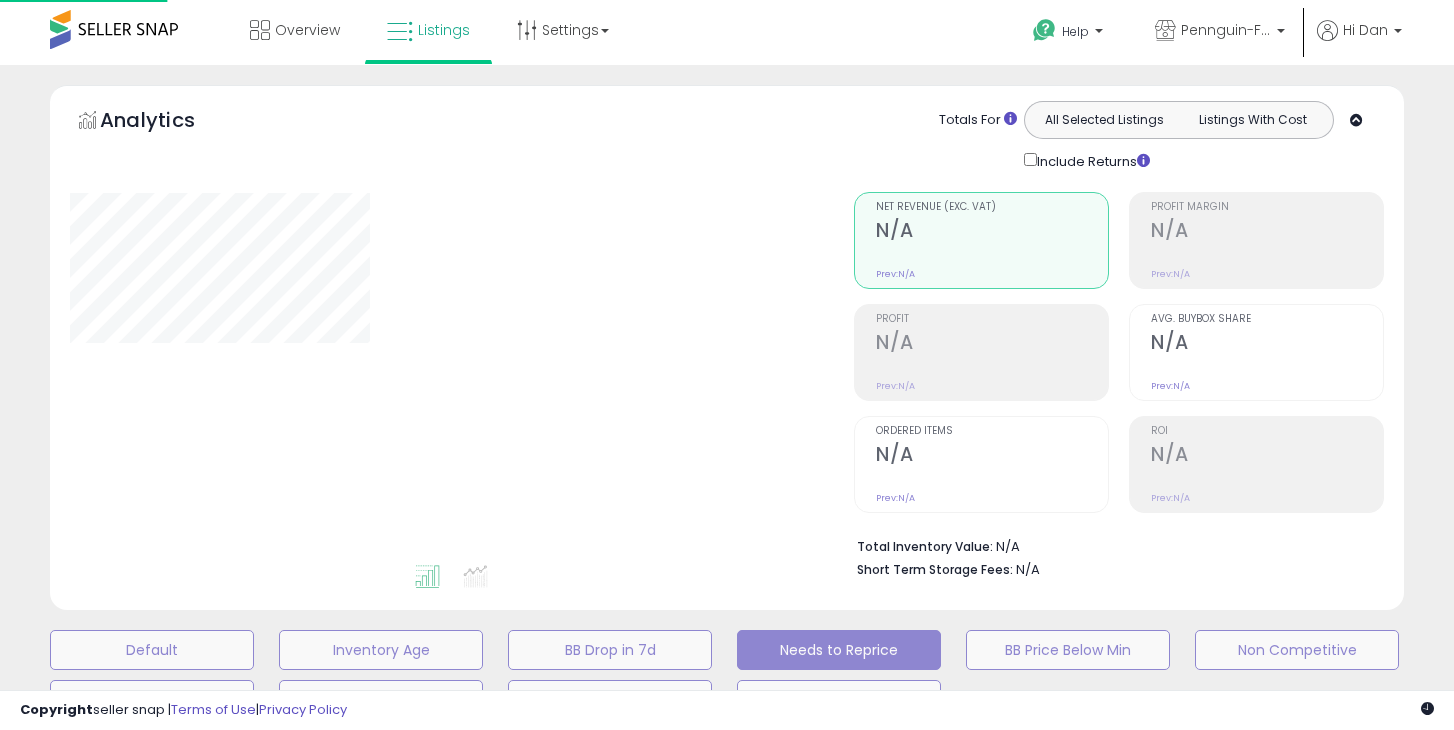 scroll, scrollTop: 0, scrollLeft: 0, axis: both 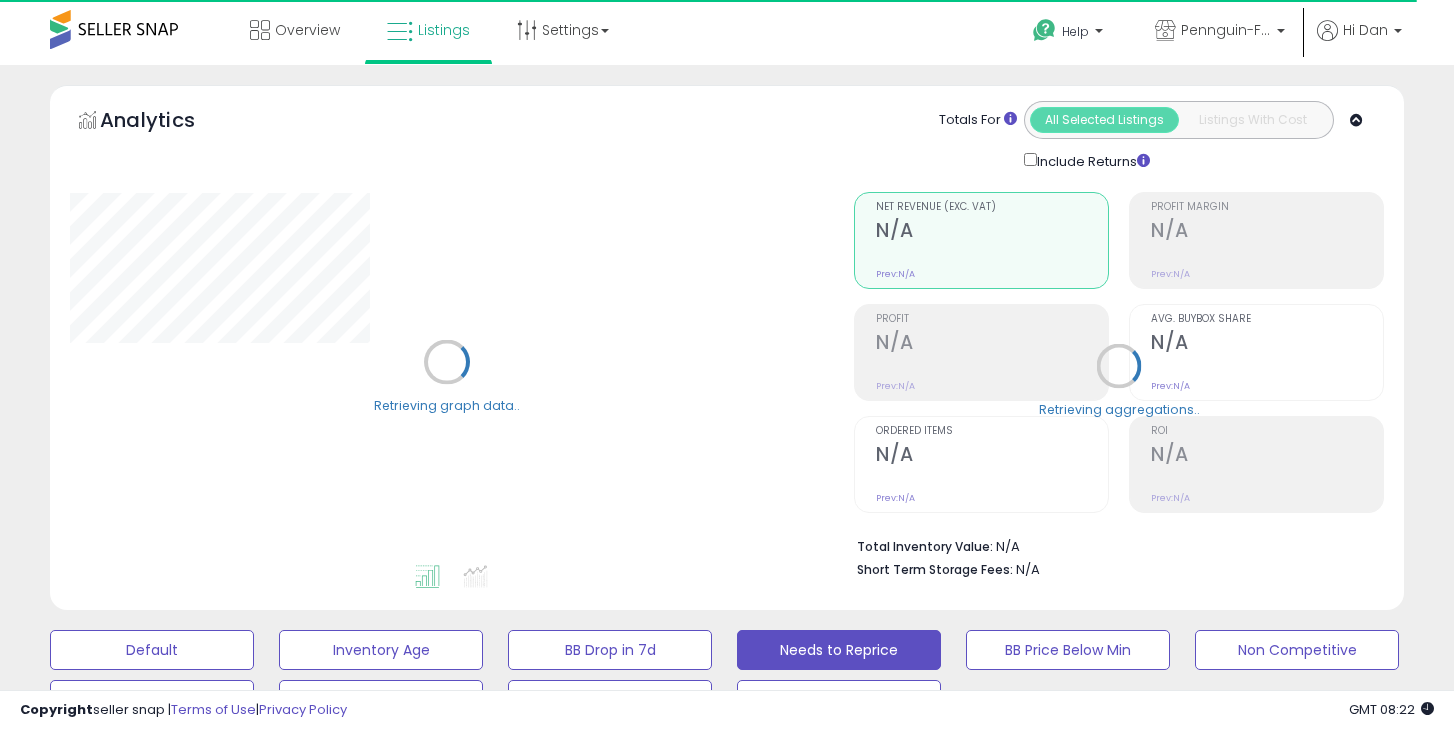 select on "**" 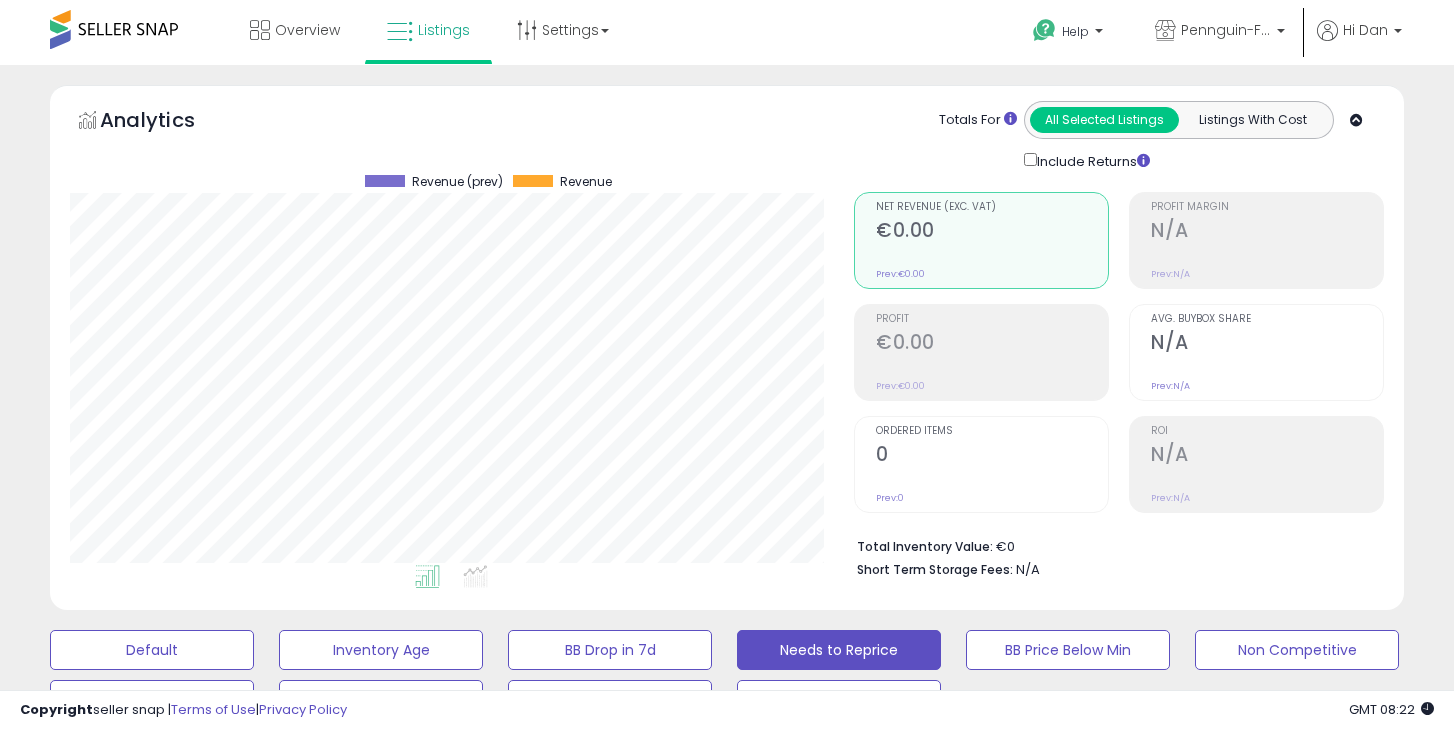 scroll, scrollTop: 999590, scrollLeft: 999216, axis: both 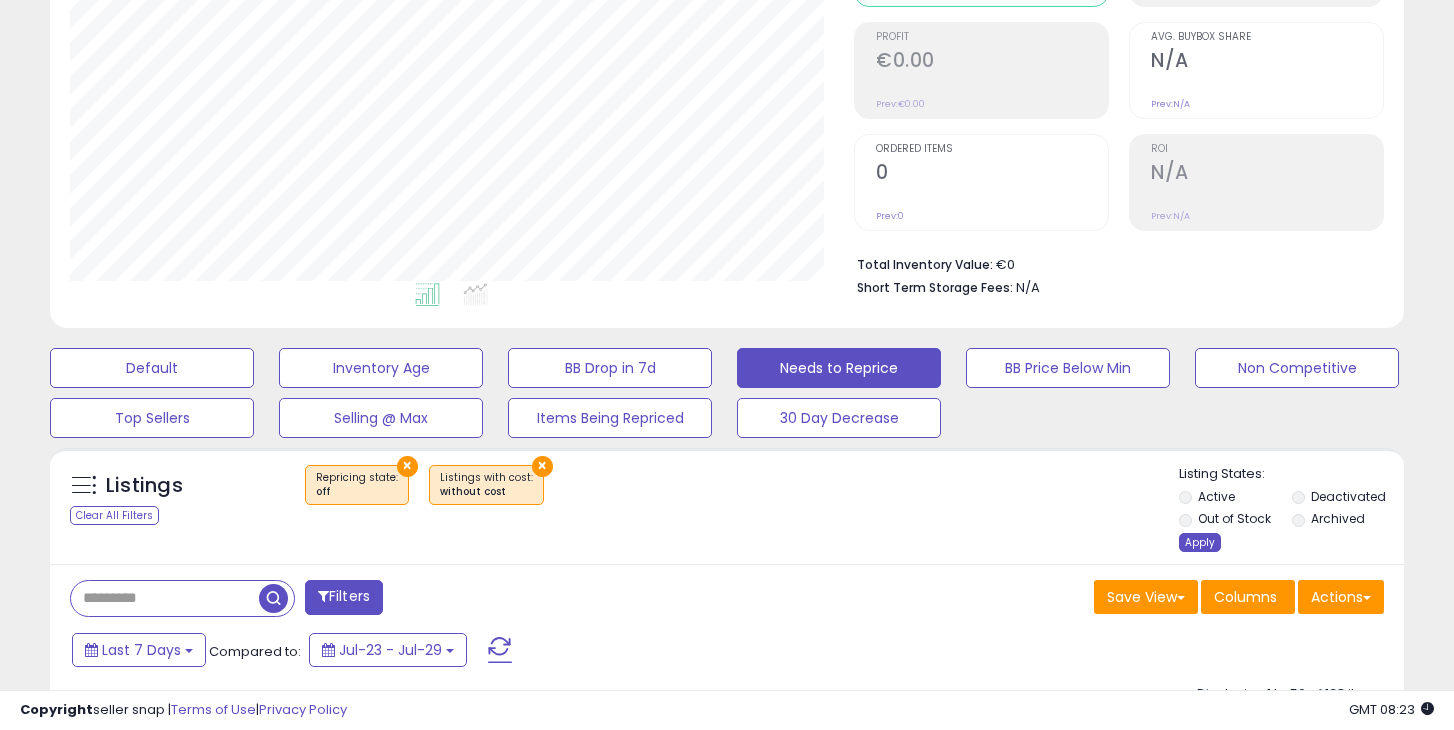click on "Apply" at bounding box center (1200, 542) 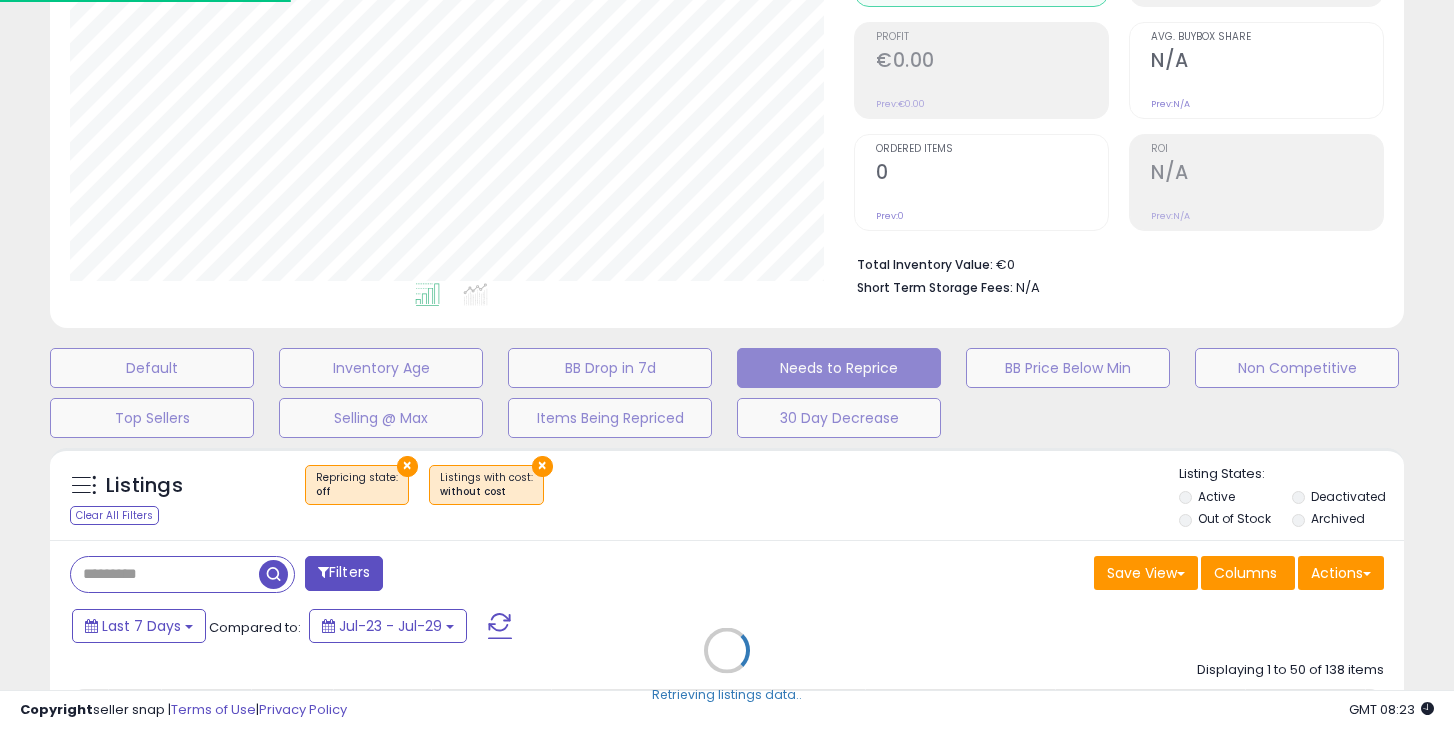 click on "Filters
Save View
Save As New View
Update Current View
Columns" at bounding box center [727, 704] 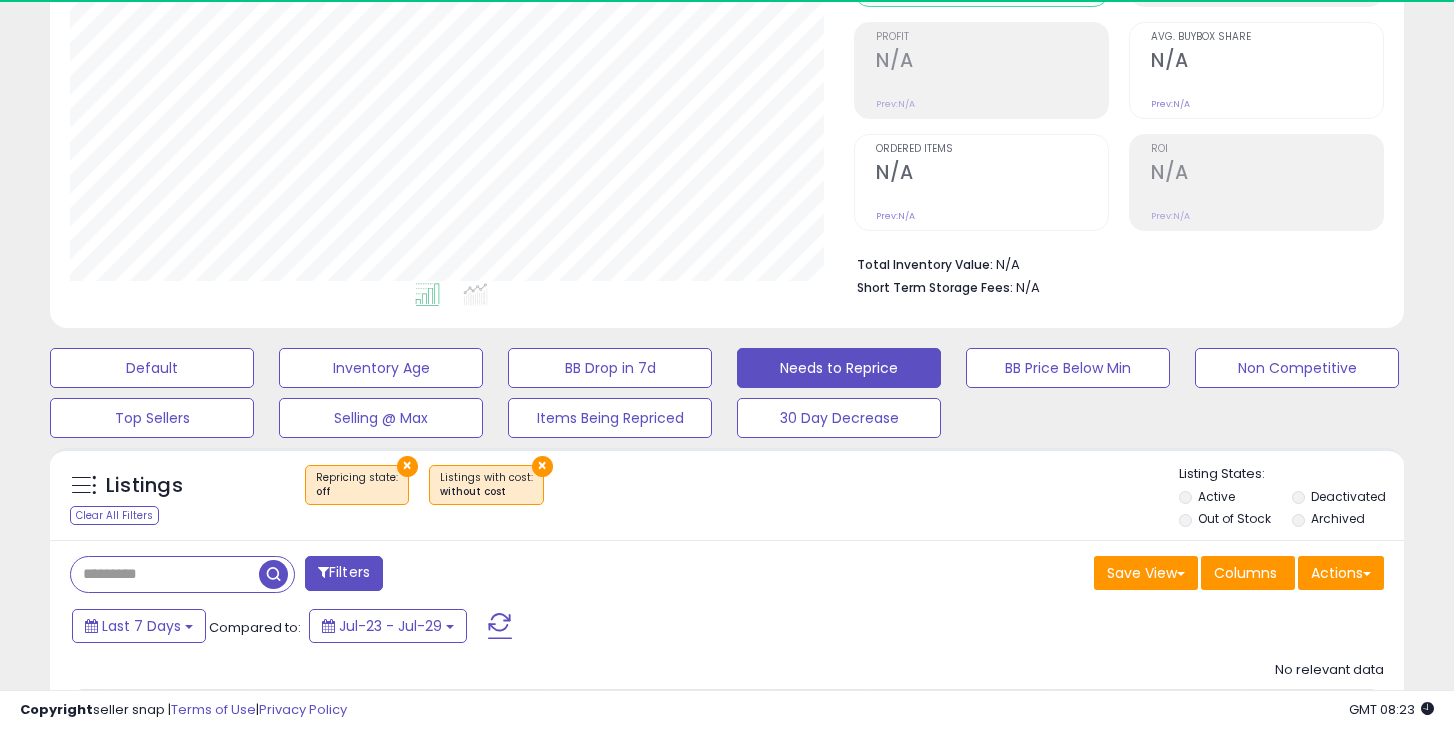 scroll, scrollTop: 999590, scrollLeft: 999216, axis: both 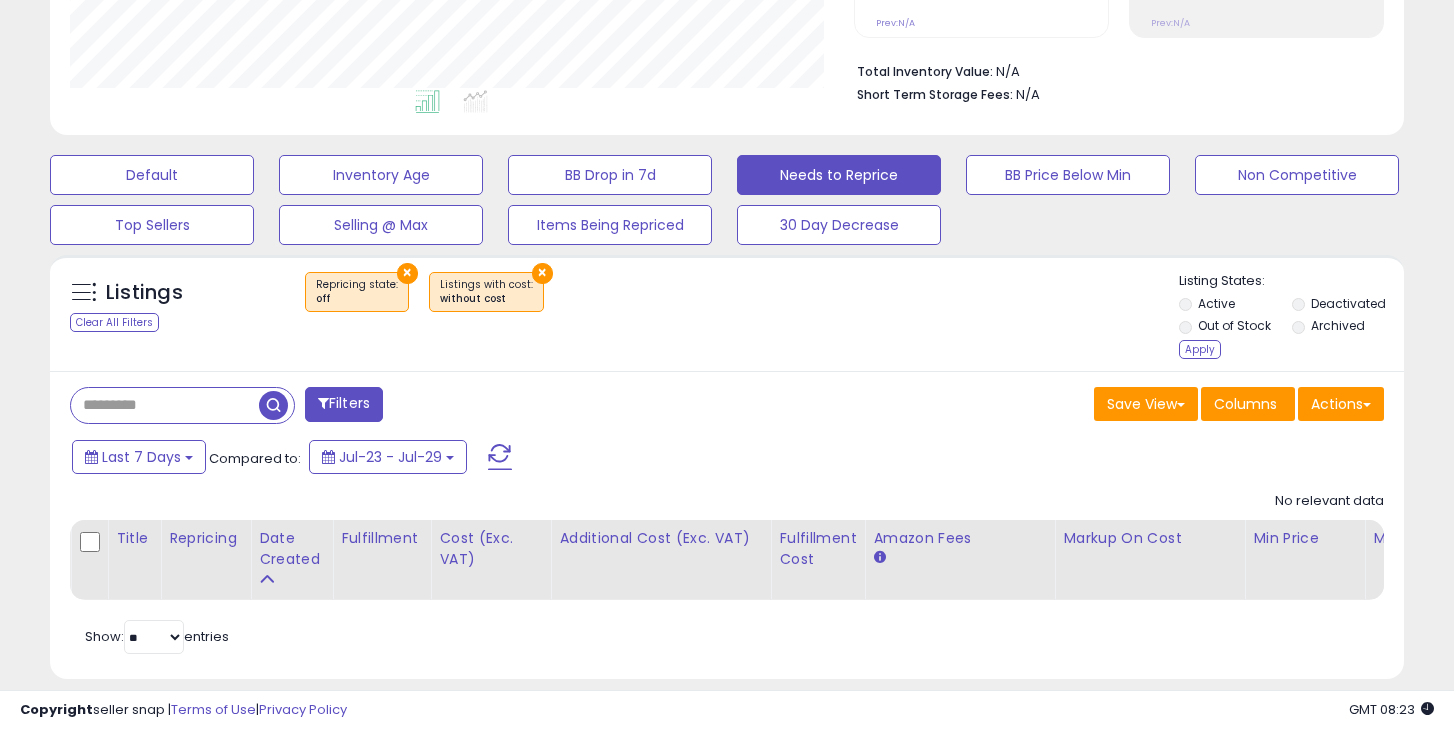 click on "Archived" at bounding box center (1347, 328) 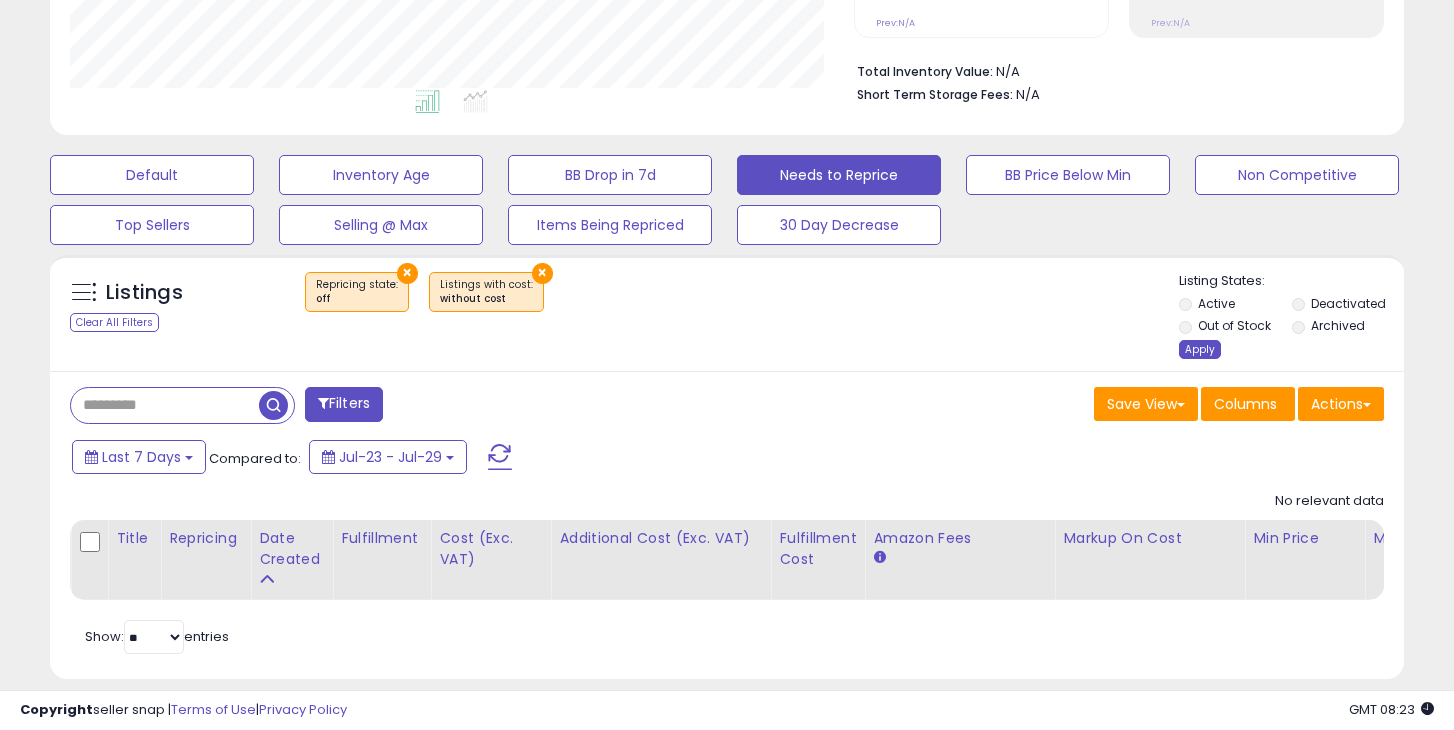 click on "Apply" at bounding box center [1200, 349] 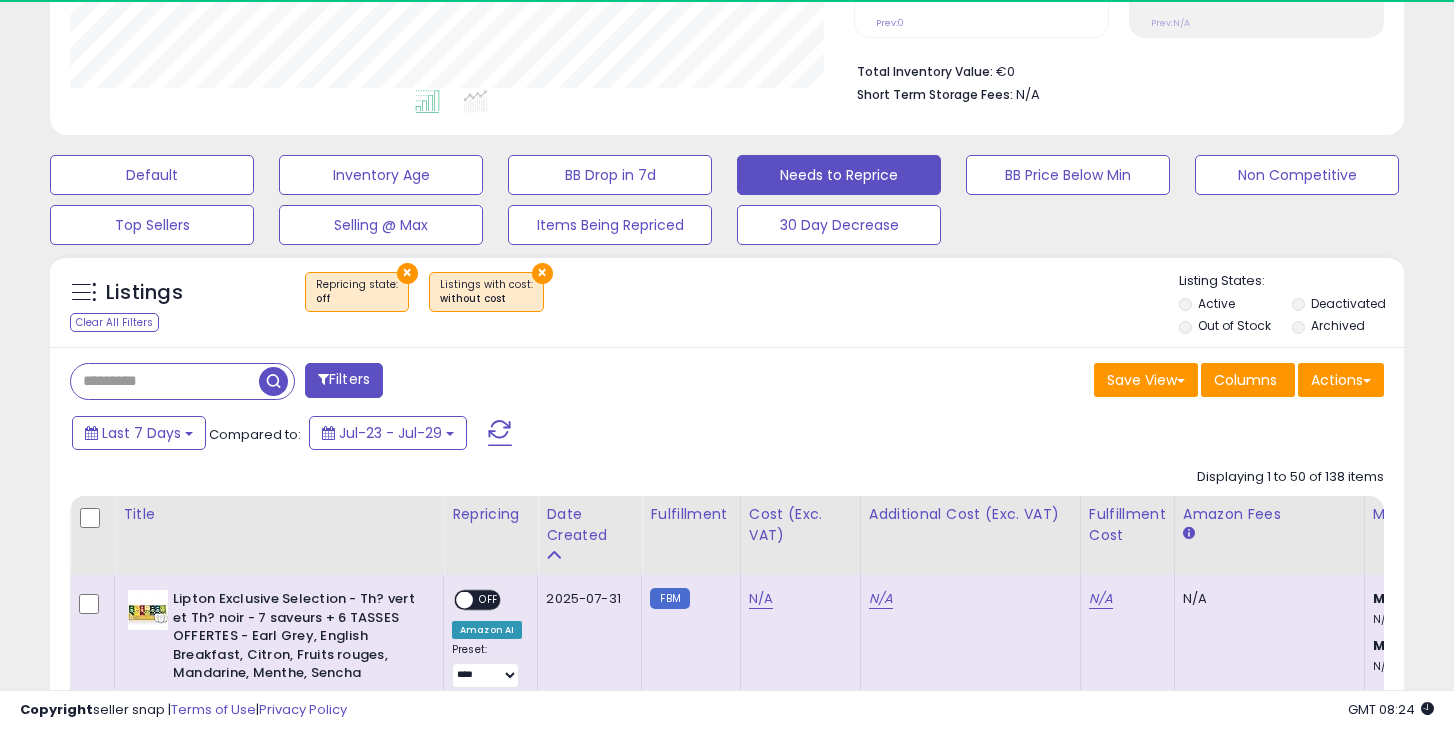 scroll, scrollTop: 999590, scrollLeft: 999216, axis: both 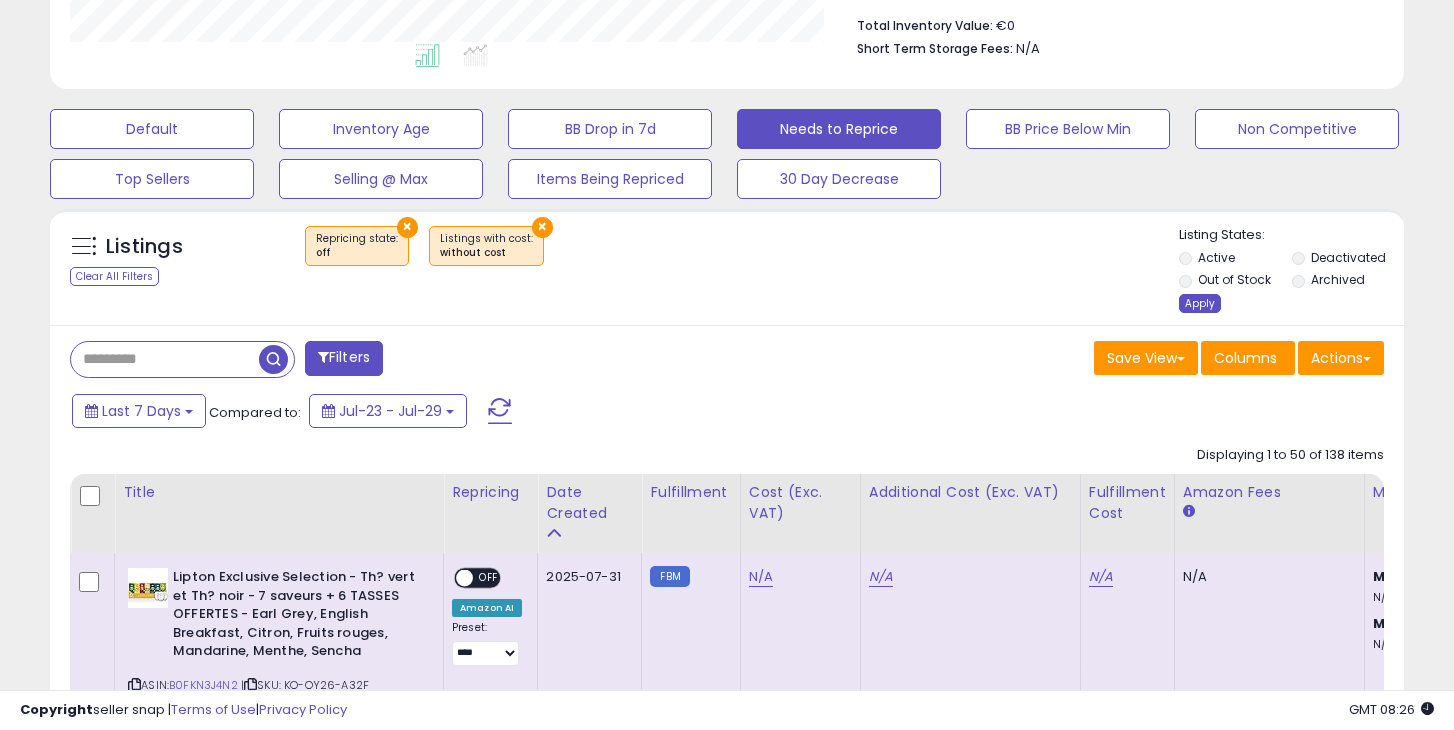 click on "Apply" at bounding box center [1200, 303] 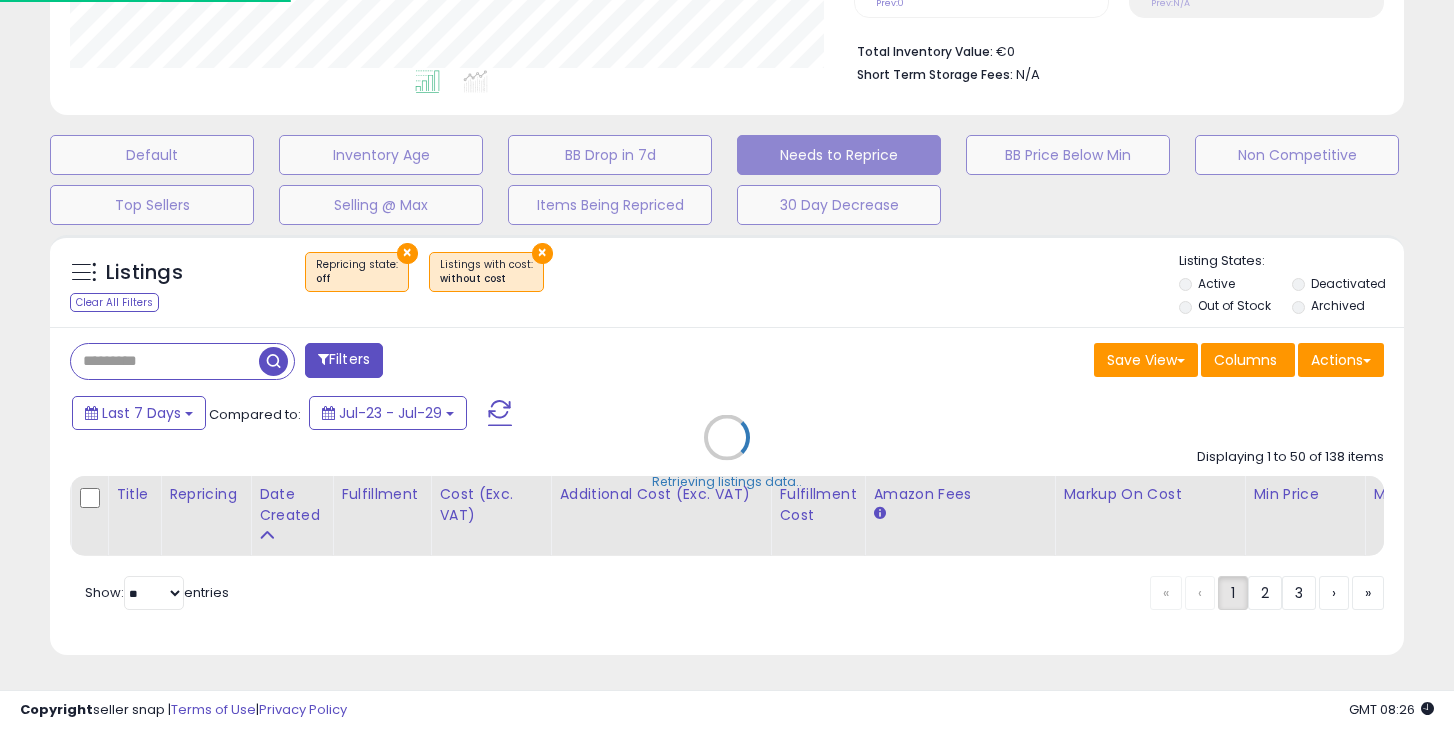 scroll, scrollTop: 475, scrollLeft: 0, axis: vertical 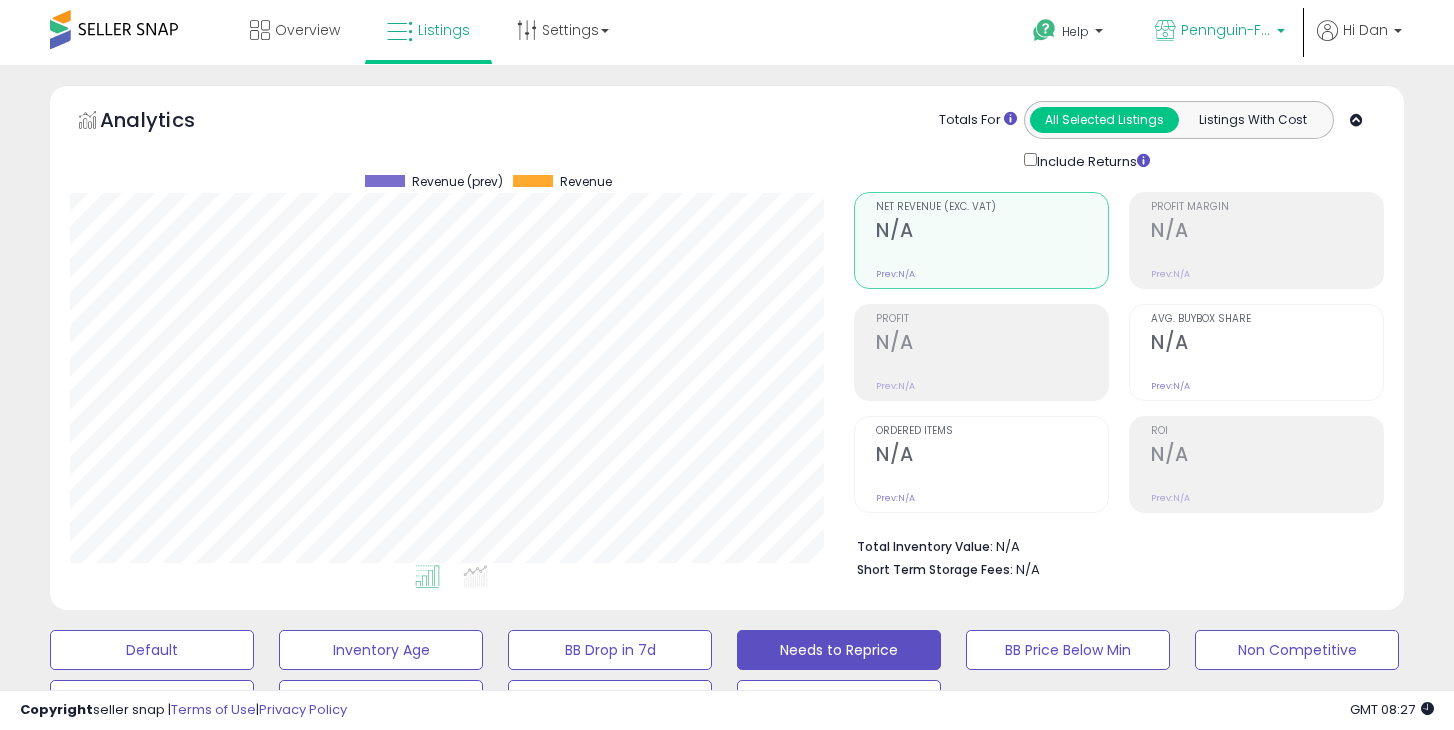 click on "Pennguin-FR-Camon" at bounding box center (1220, 32) 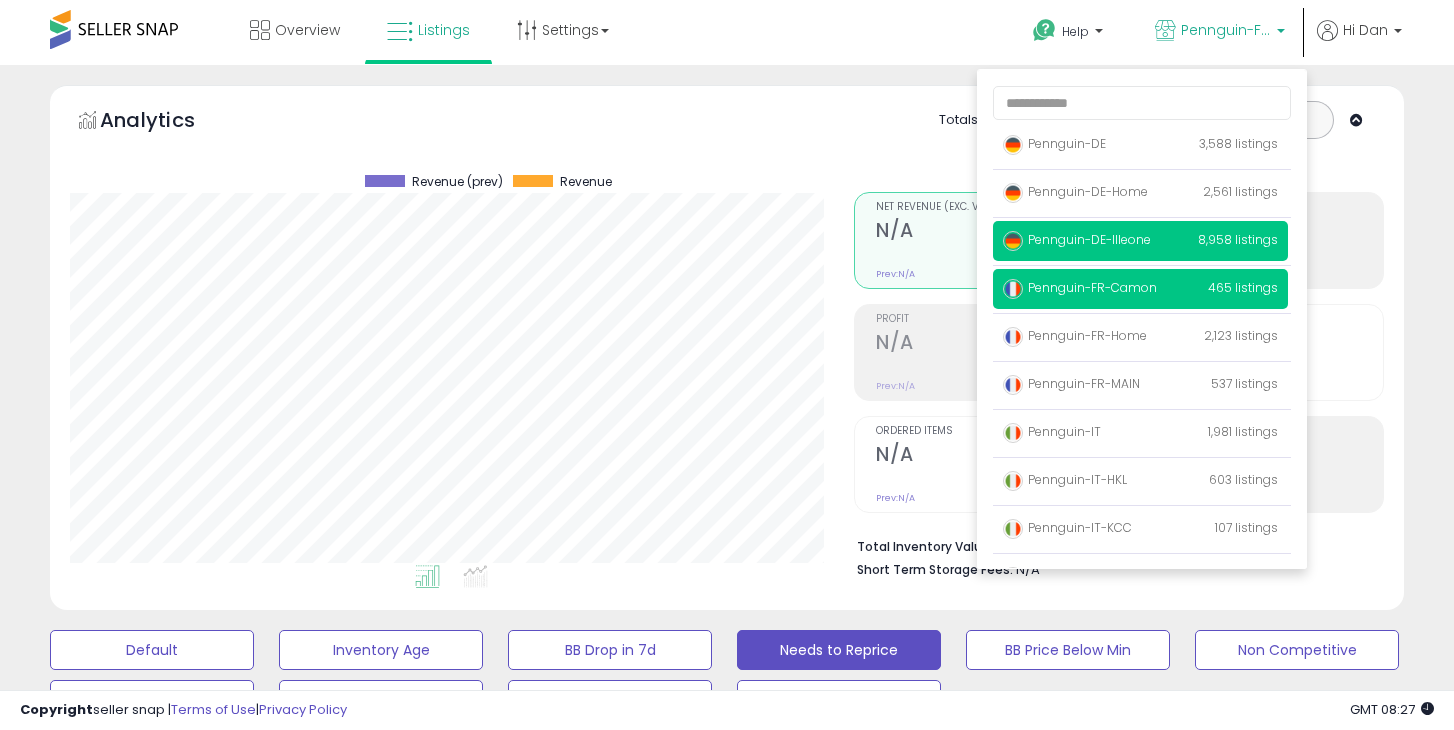 click on "Pennguin-DE-Illeone
8,958
listings" at bounding box center [1140, 241] 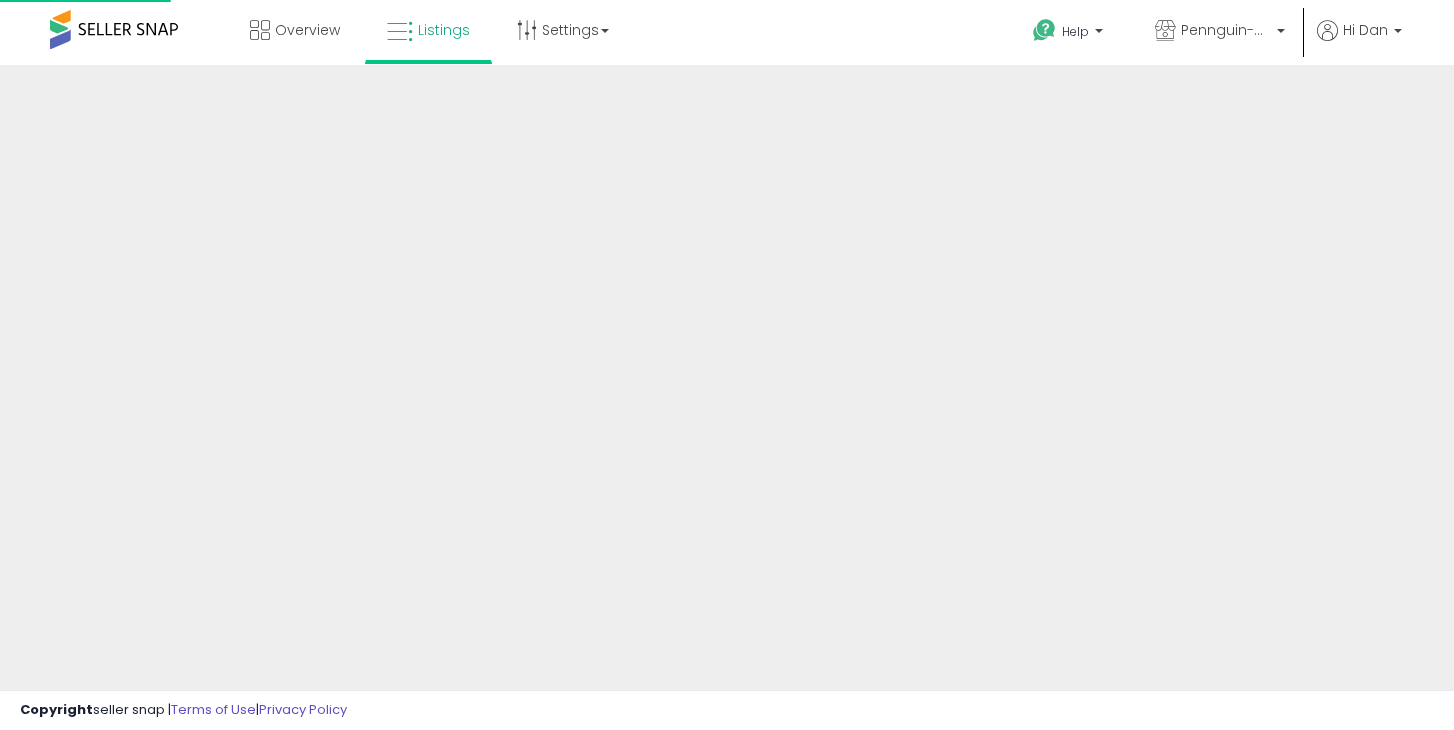 scroll, scrollTop: 0, scrollLeft: 0, axis: both 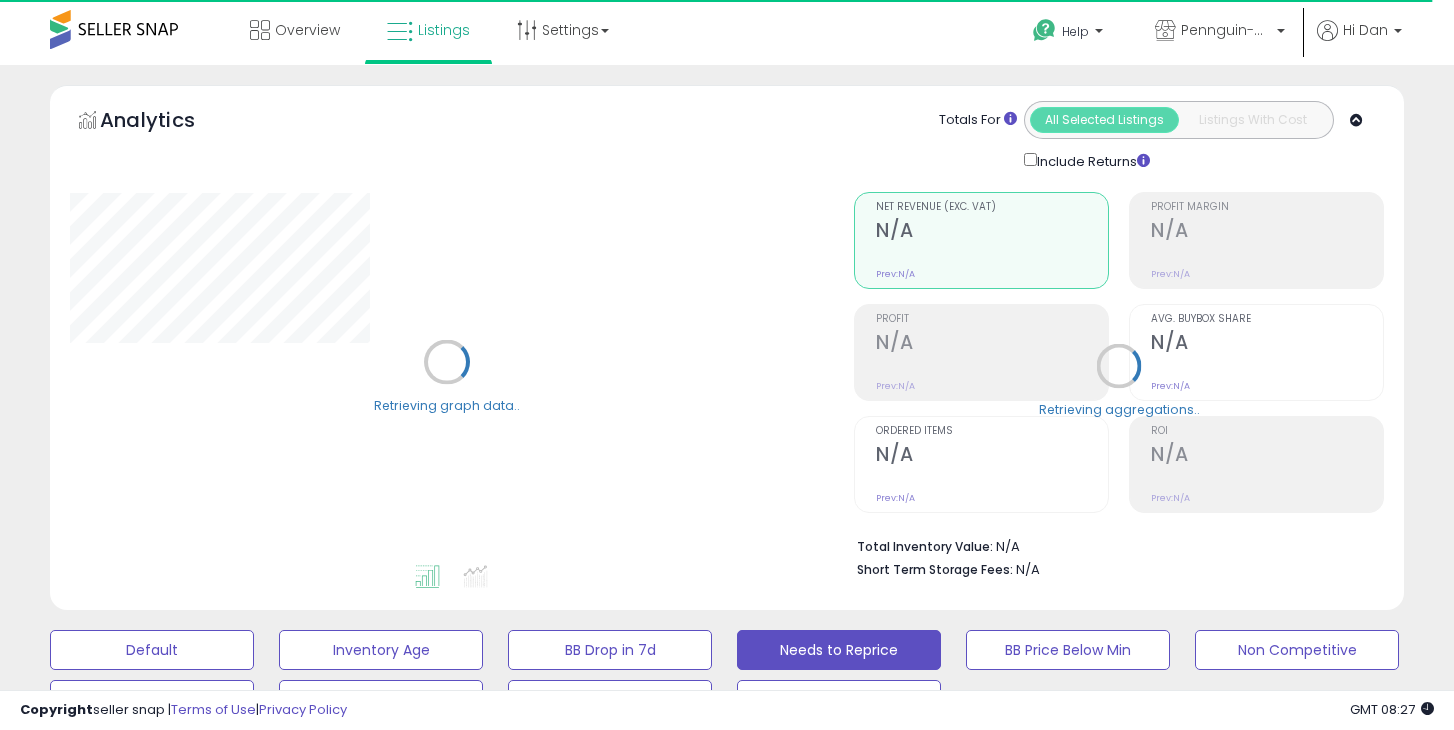 select on "**" 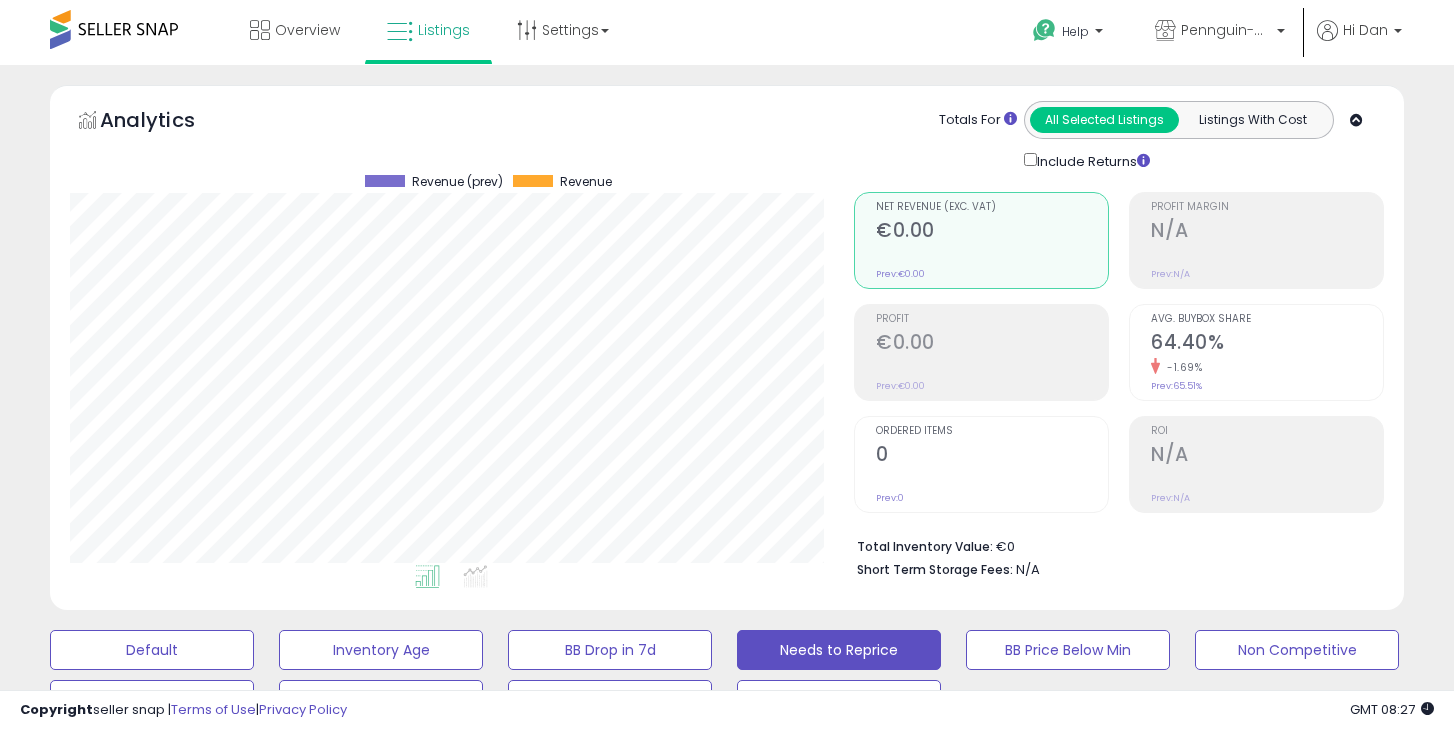 scroll, scrollTop: 999590, scrollLeft: 999216, axis: both 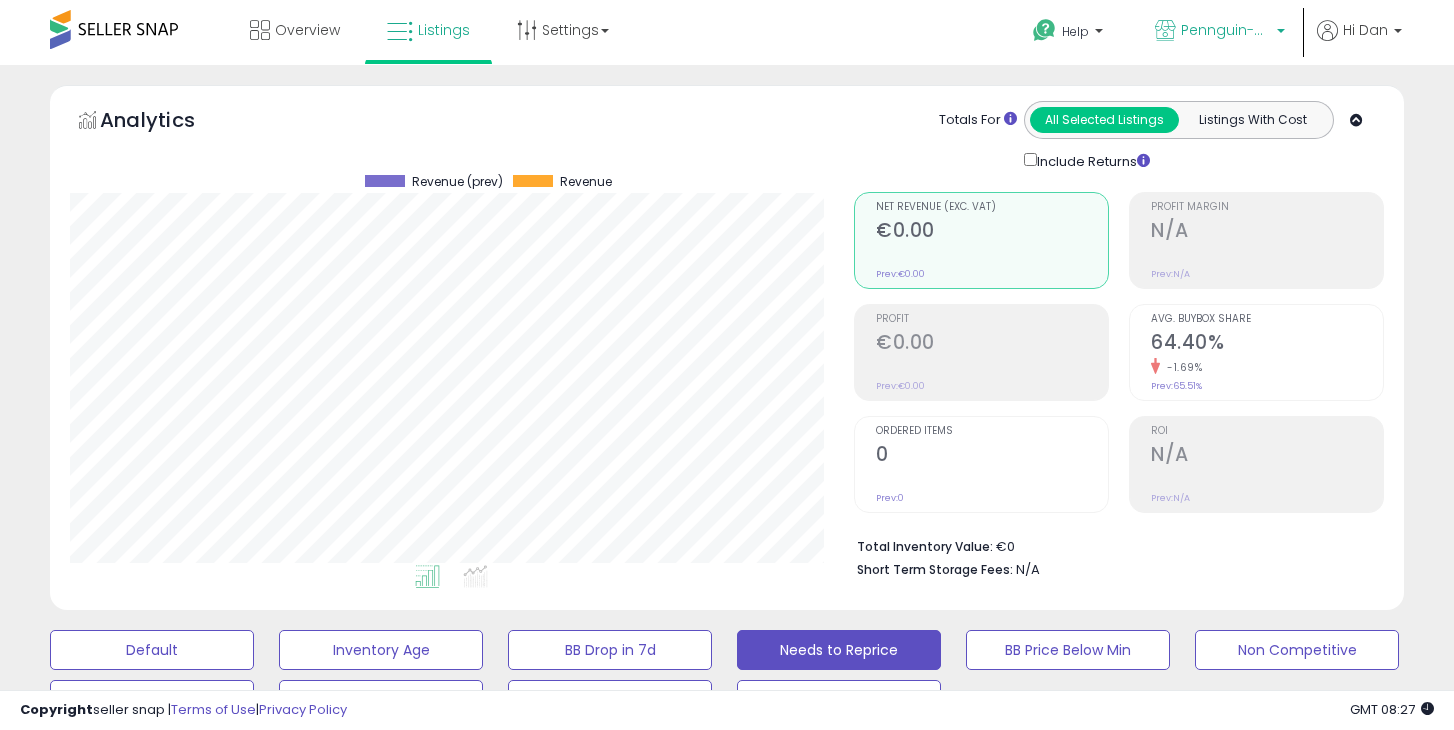 click at bounding box center (1281, 36) 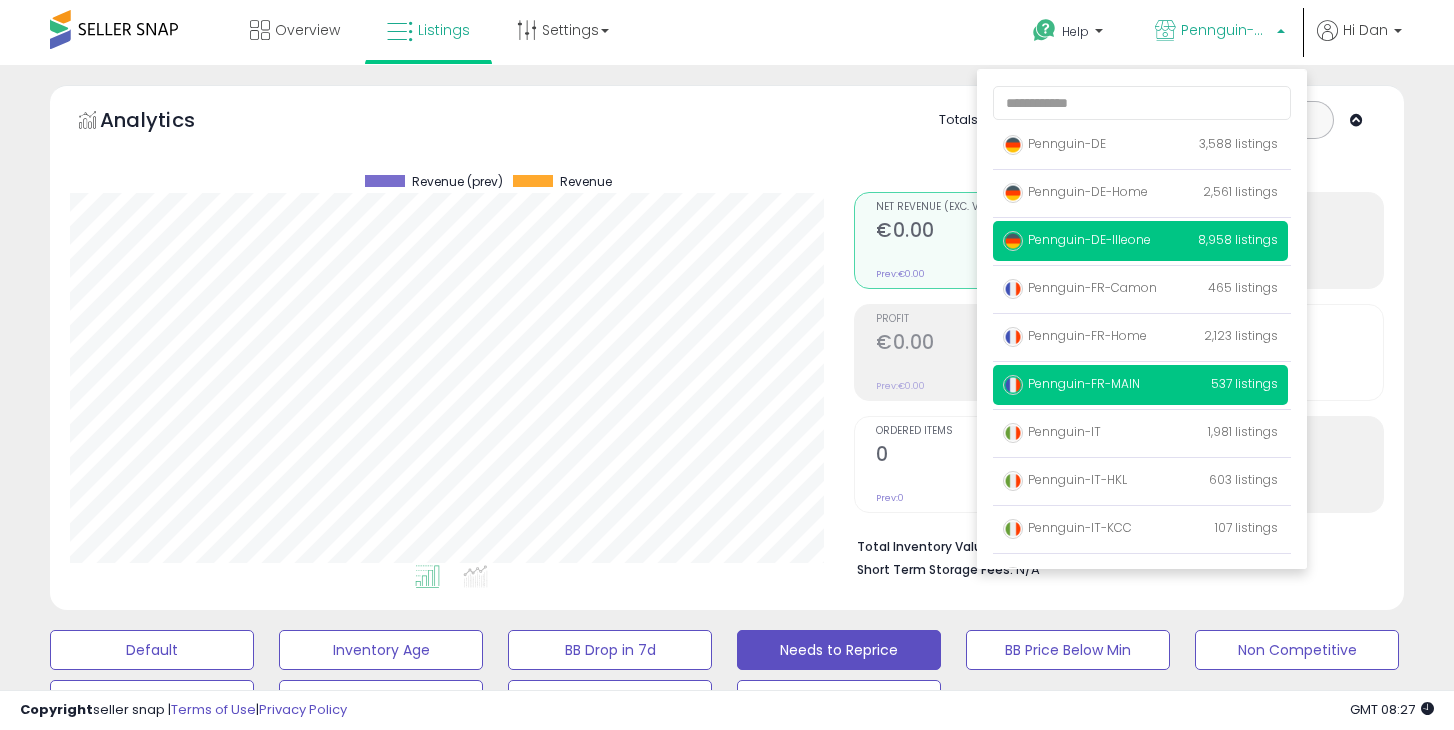 scroll, scrollTop: 49, scrollLeft: 0, axis: vertical 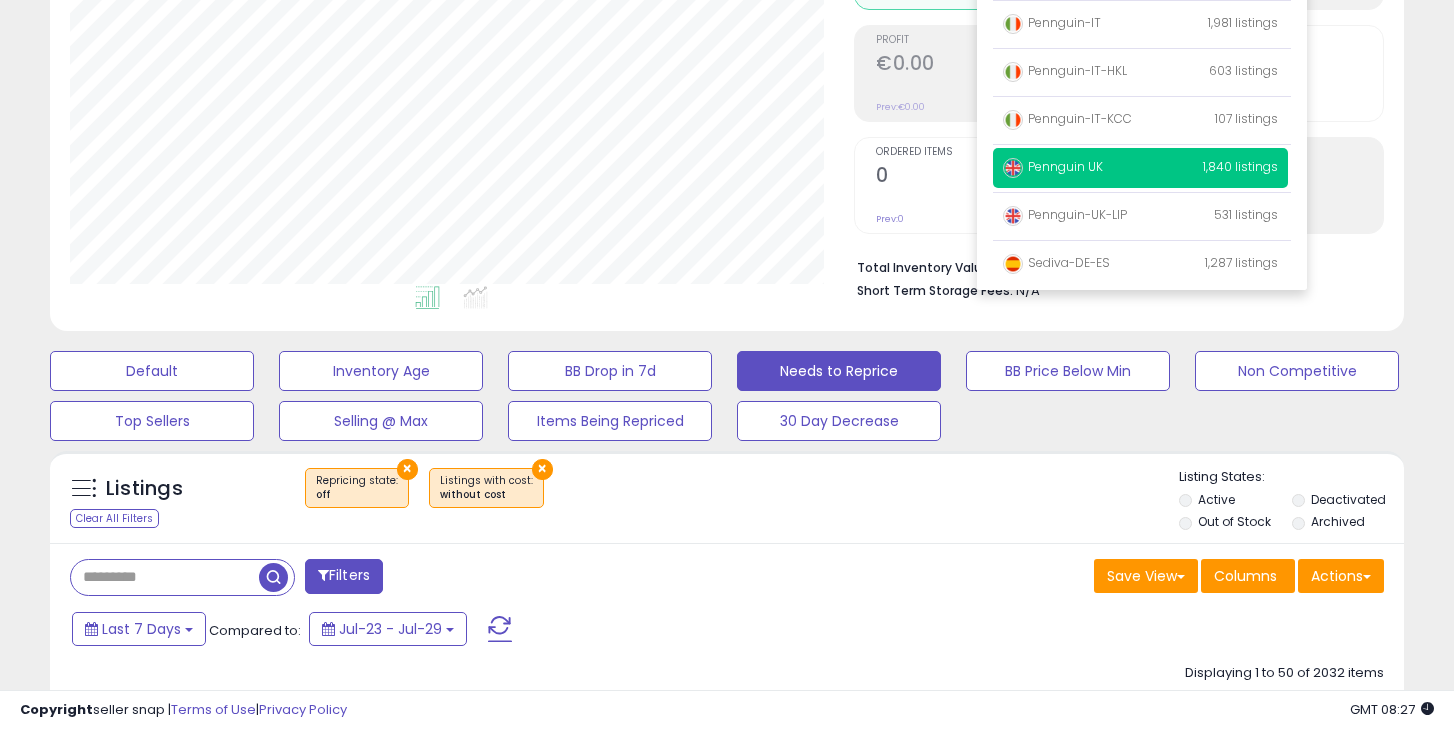 click on "Pennguin UK
1,840
listings" at bounding box center (1140, 168) 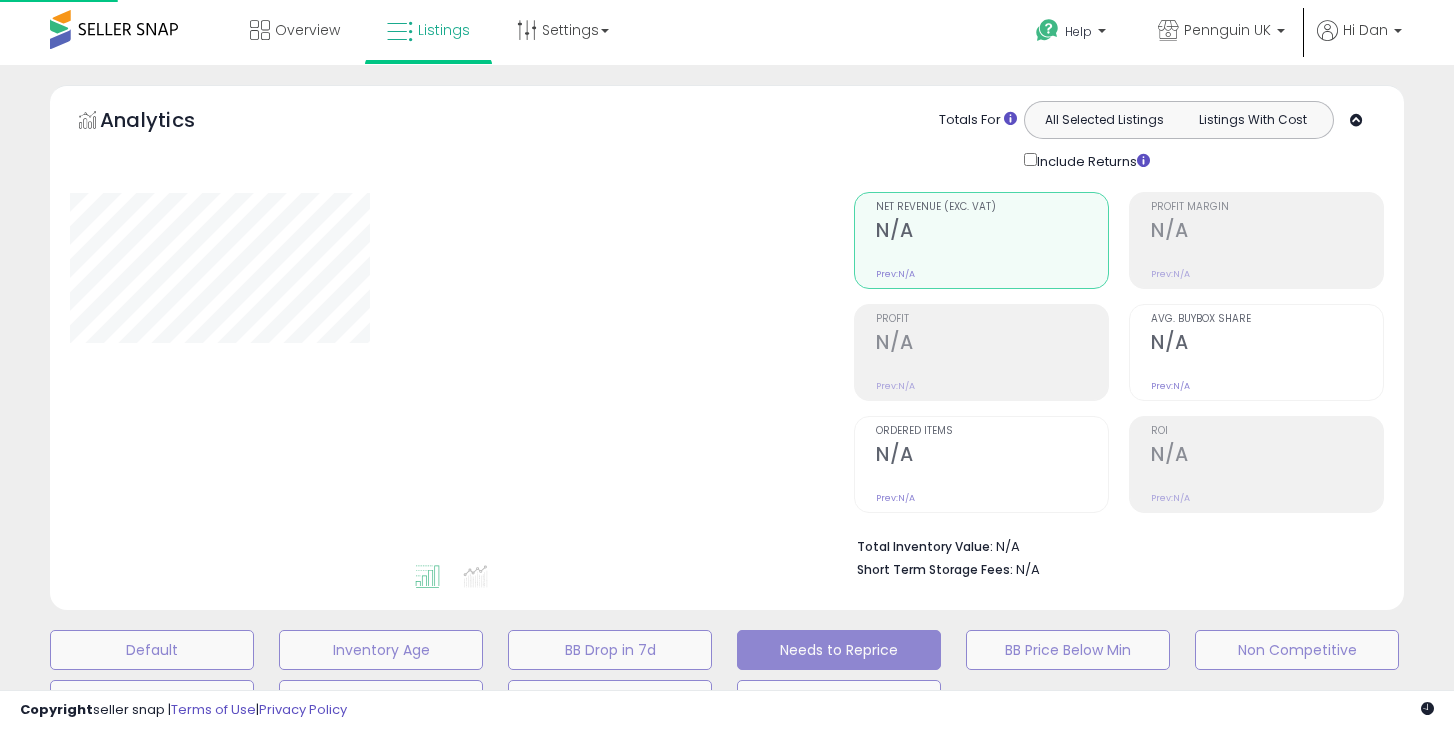 scroll, scrollTop: 0, scrollLeft: 0, axis: both 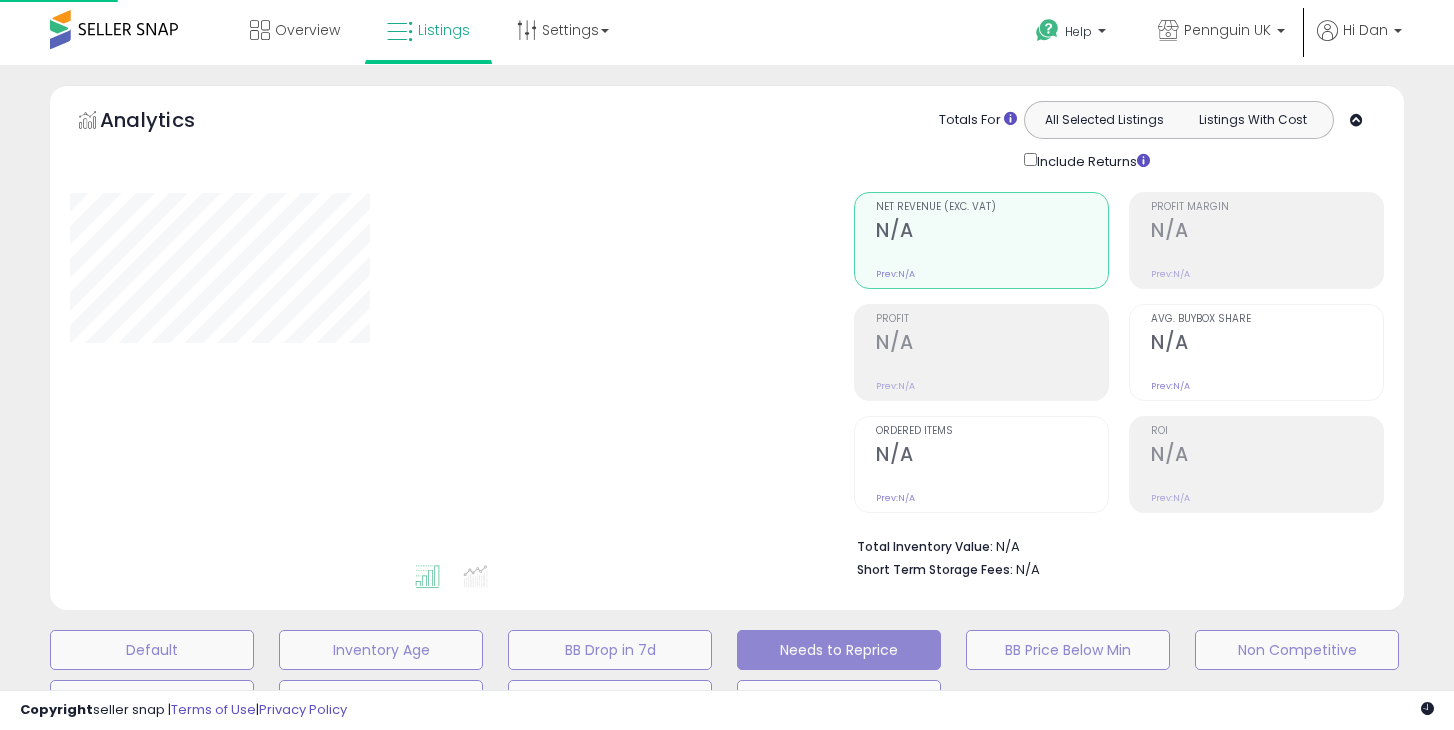 click on "Include Returns" at bounding box center [1091, 160] 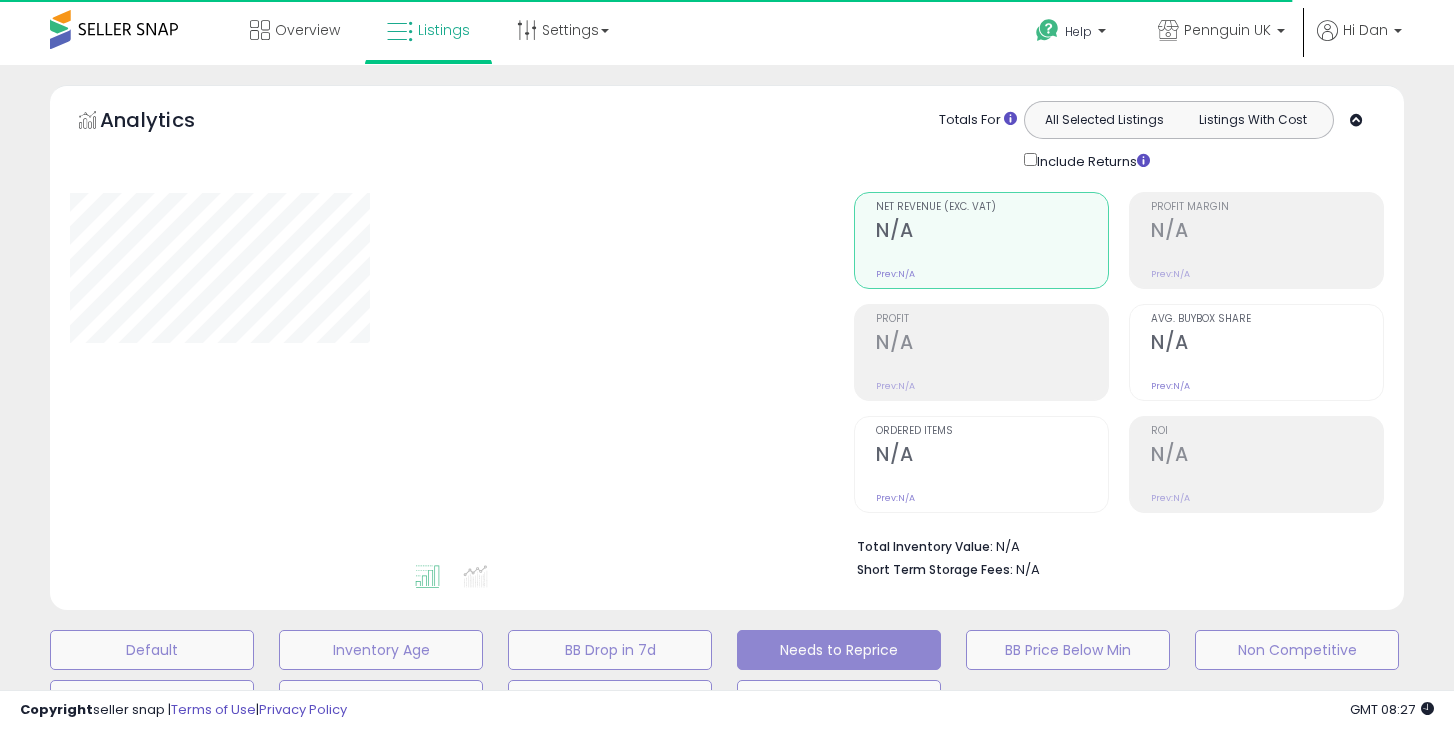 select on "**" 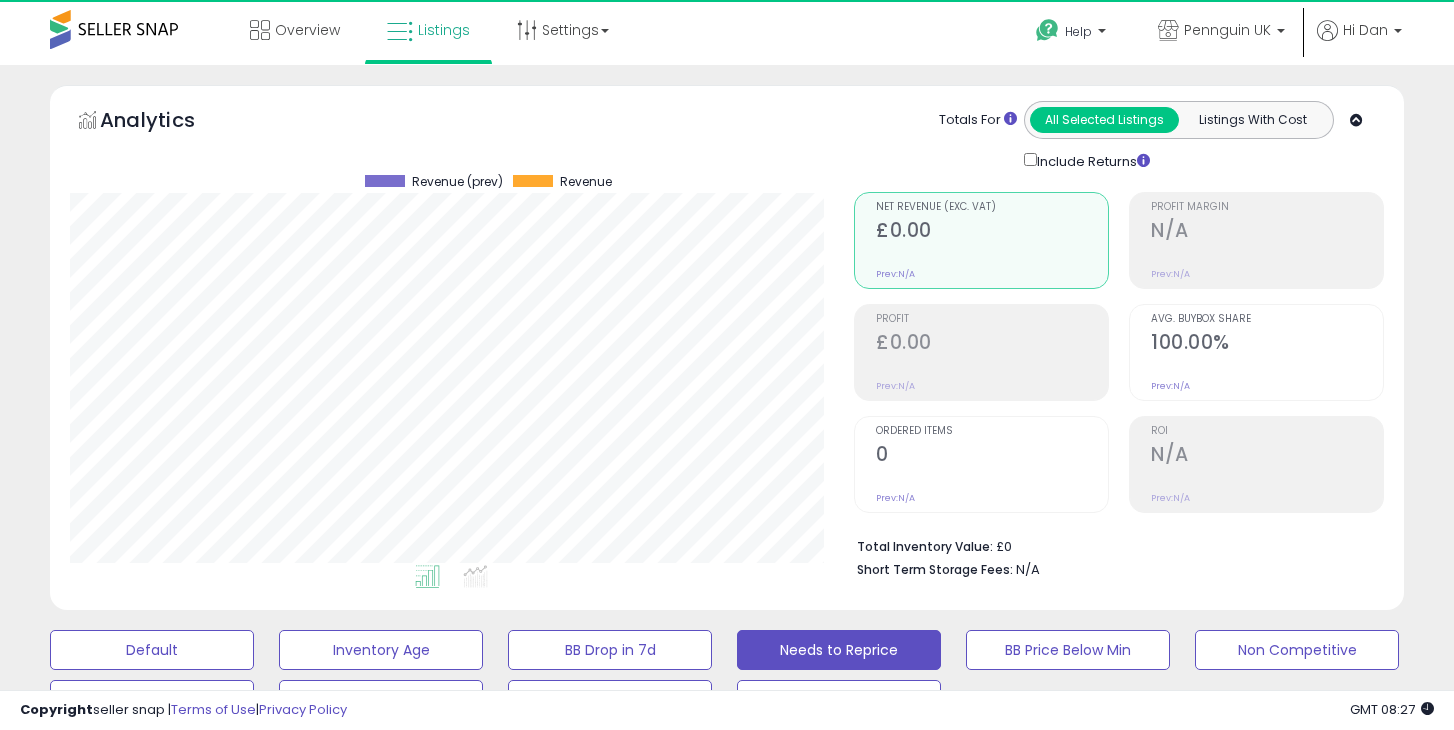 scroll, scrollTop: 999590, scrollLeft: 999216, axis: both 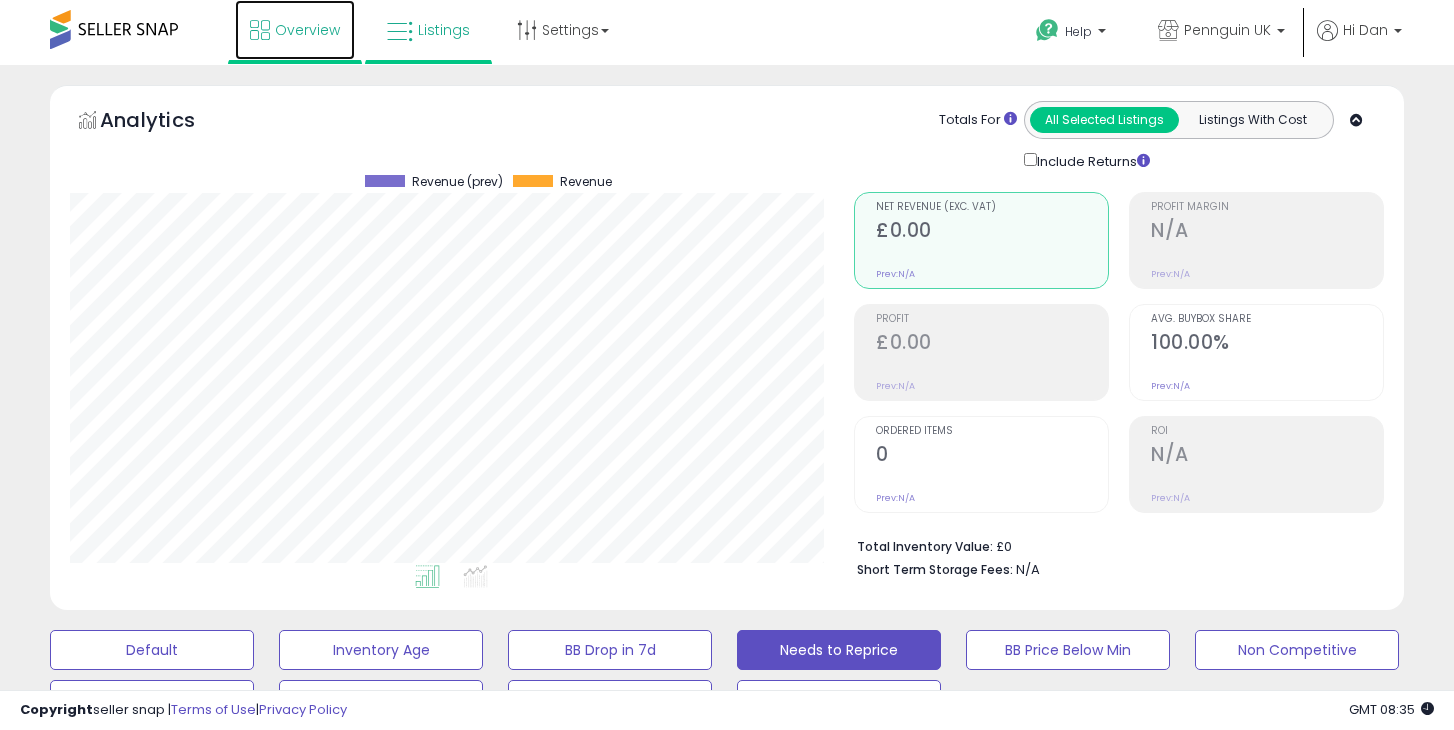 click on "Overview" at bounding box center [295, 30] 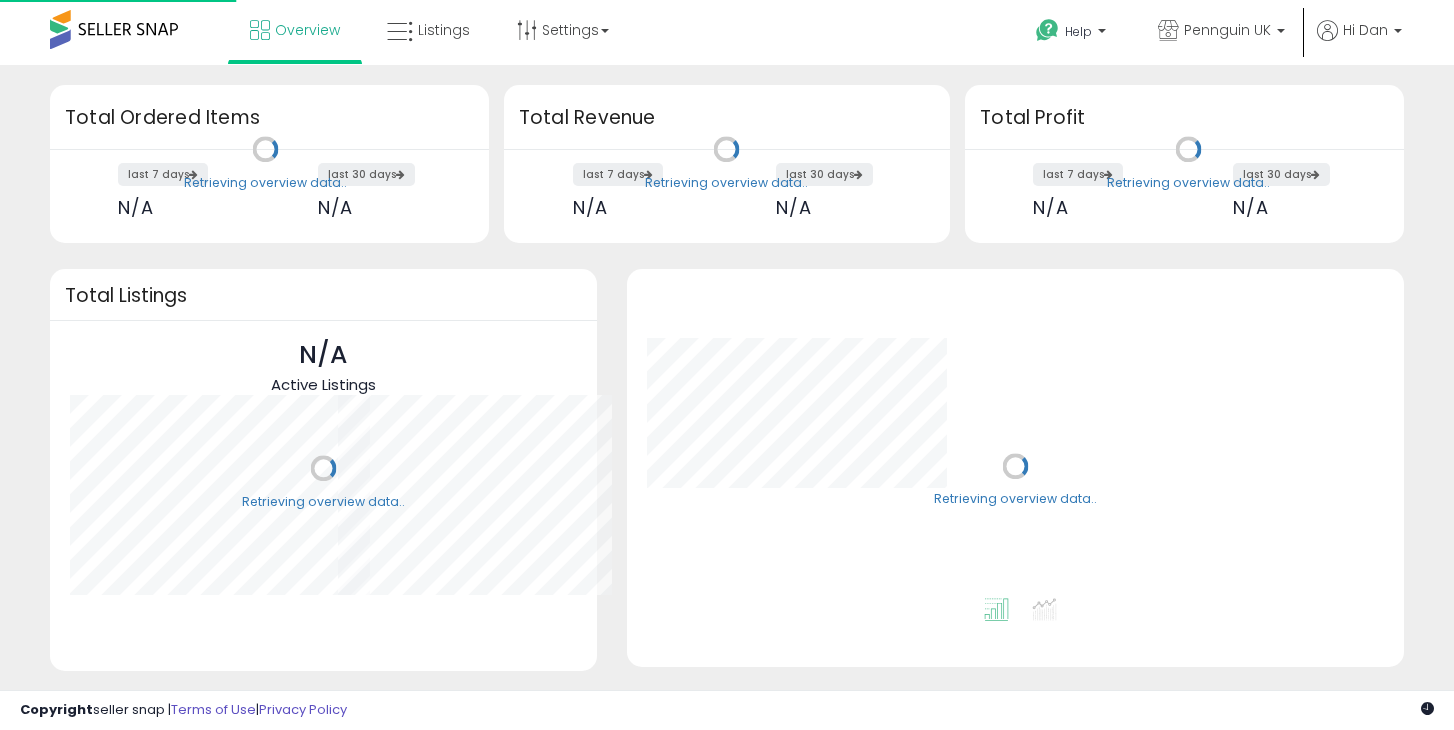 scroll, scrollTop: 0, scrollLeft: 0, axis: both 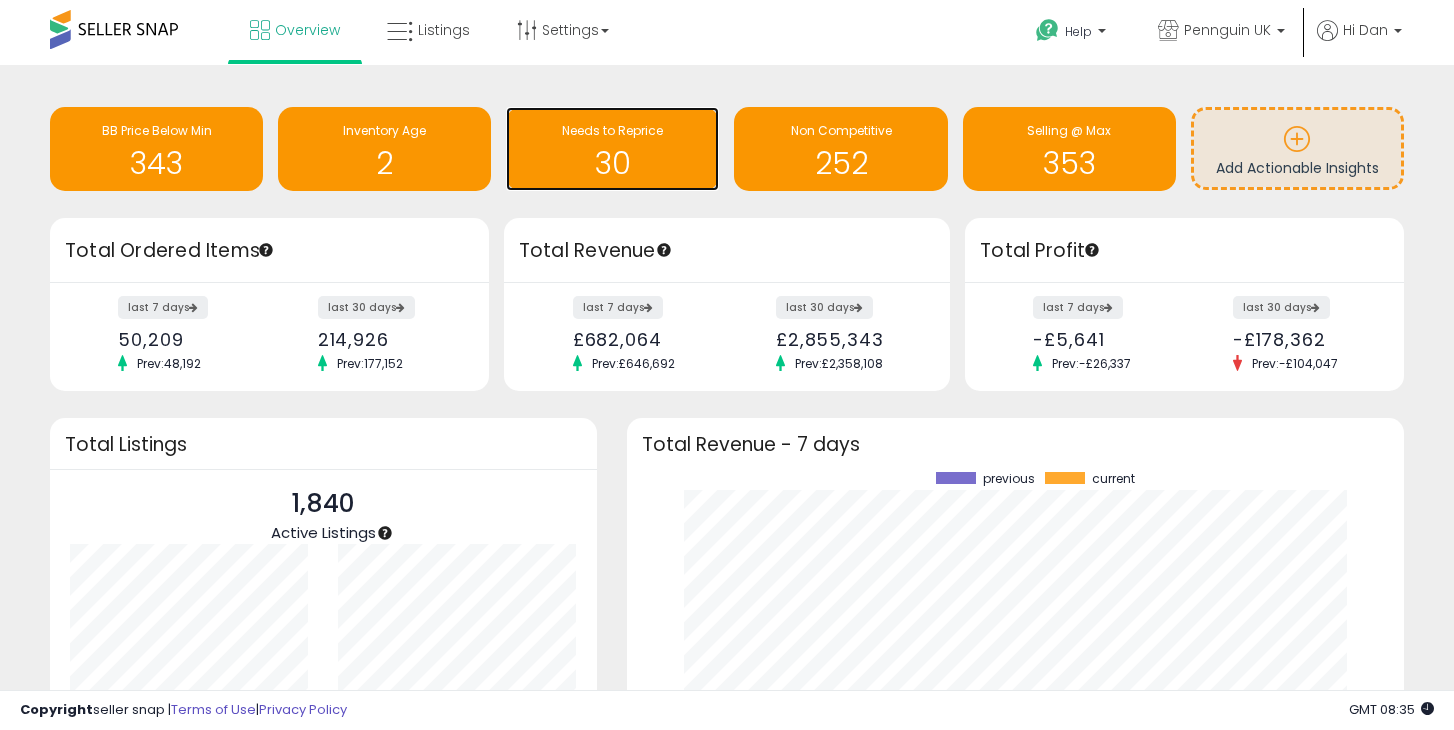 click on "30" at bounding box center [612, 163] 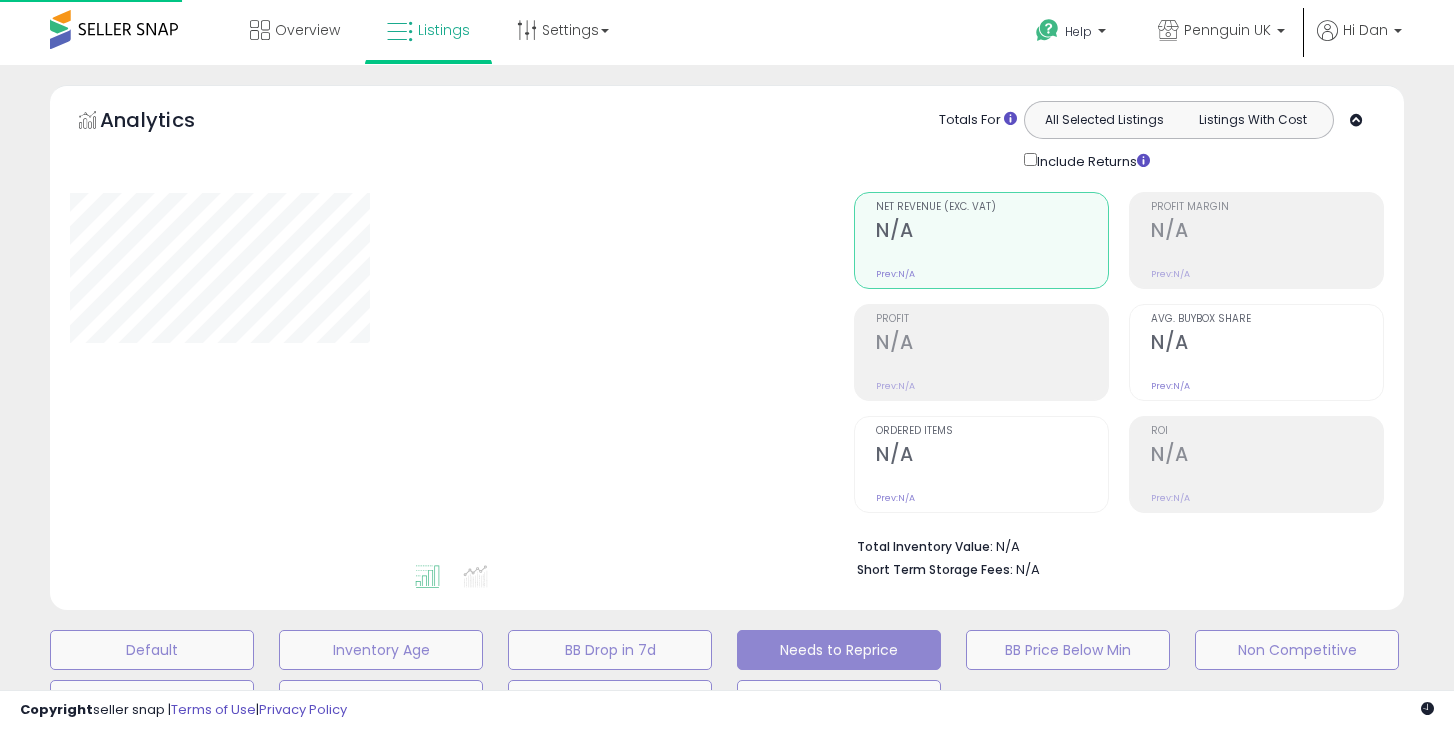 scroll, scrollTop: 0, scrollLeft: 0, axis: both 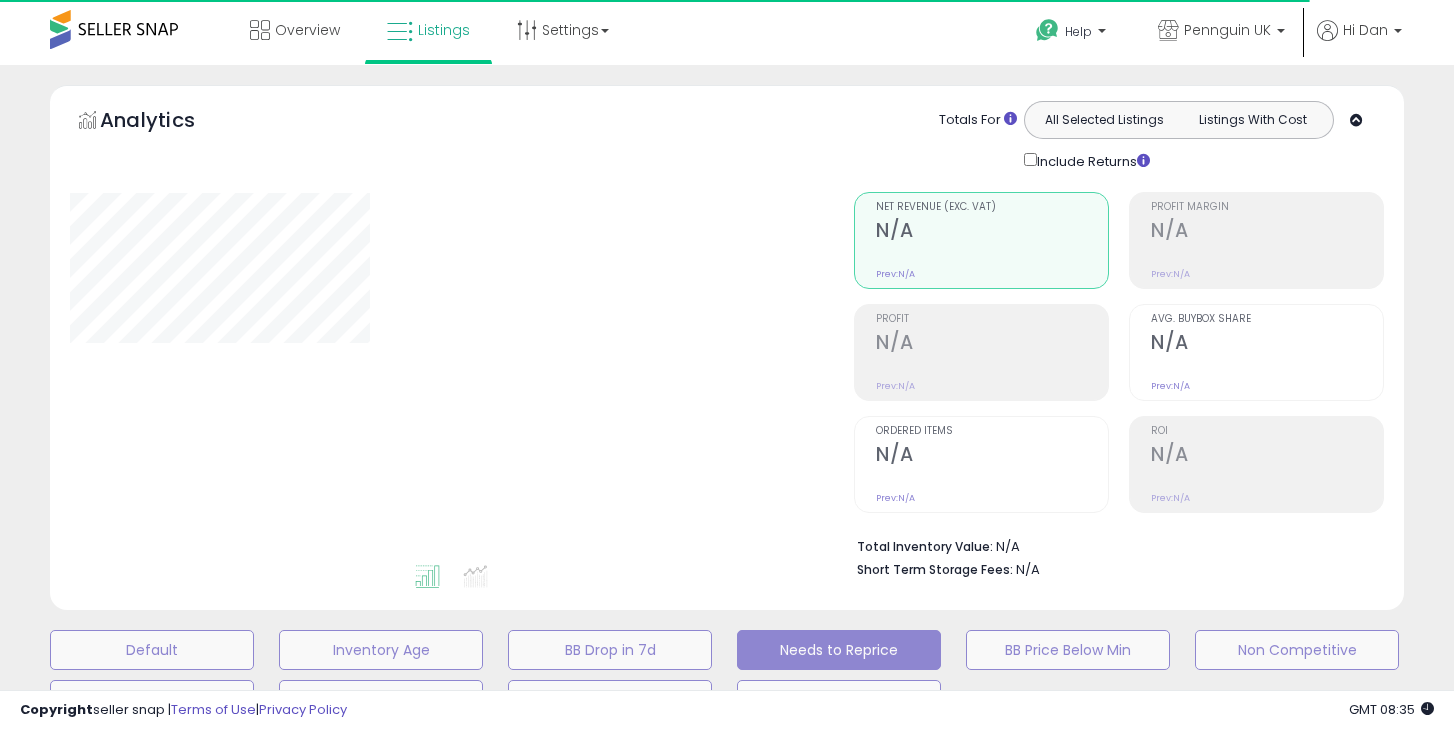 select on "**" 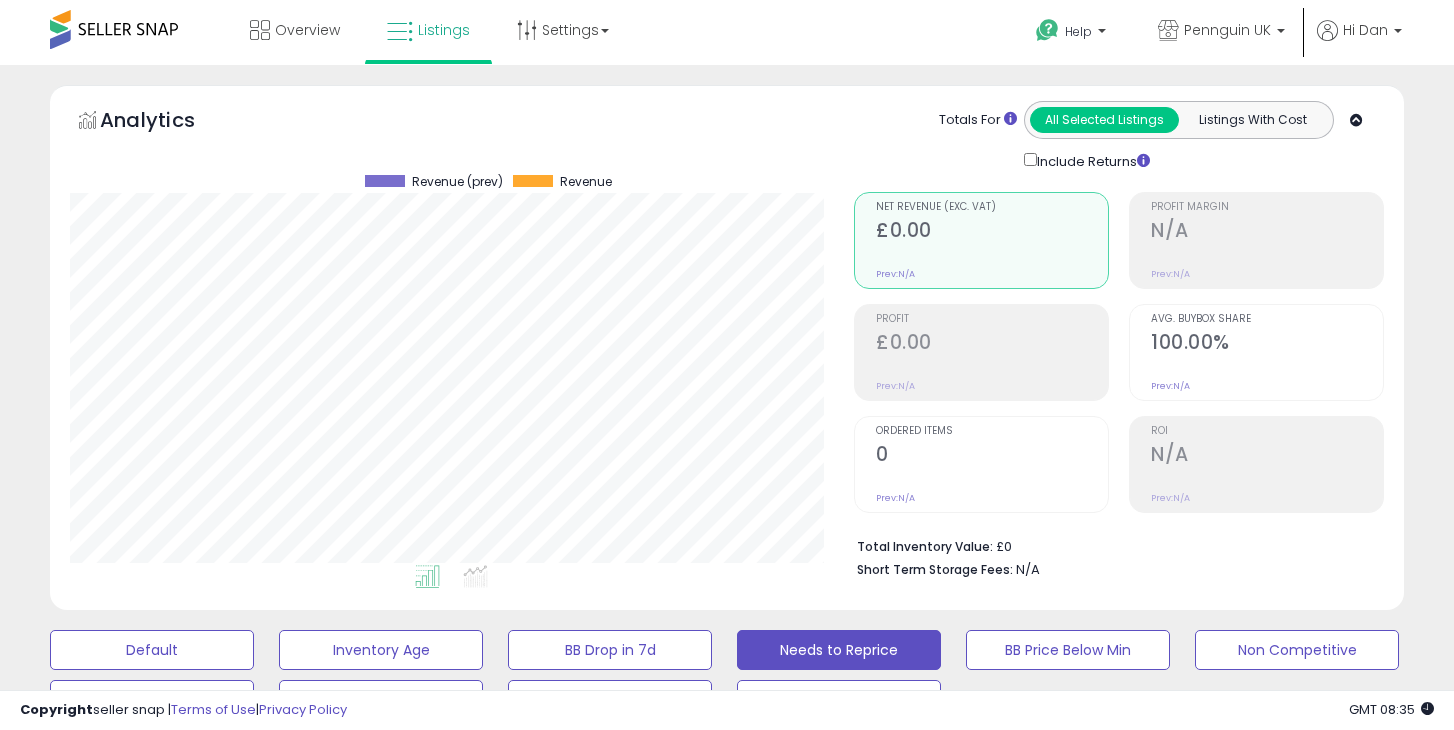 scroll, scrollTop: 999590, scrollLeft: 999216, axis: both 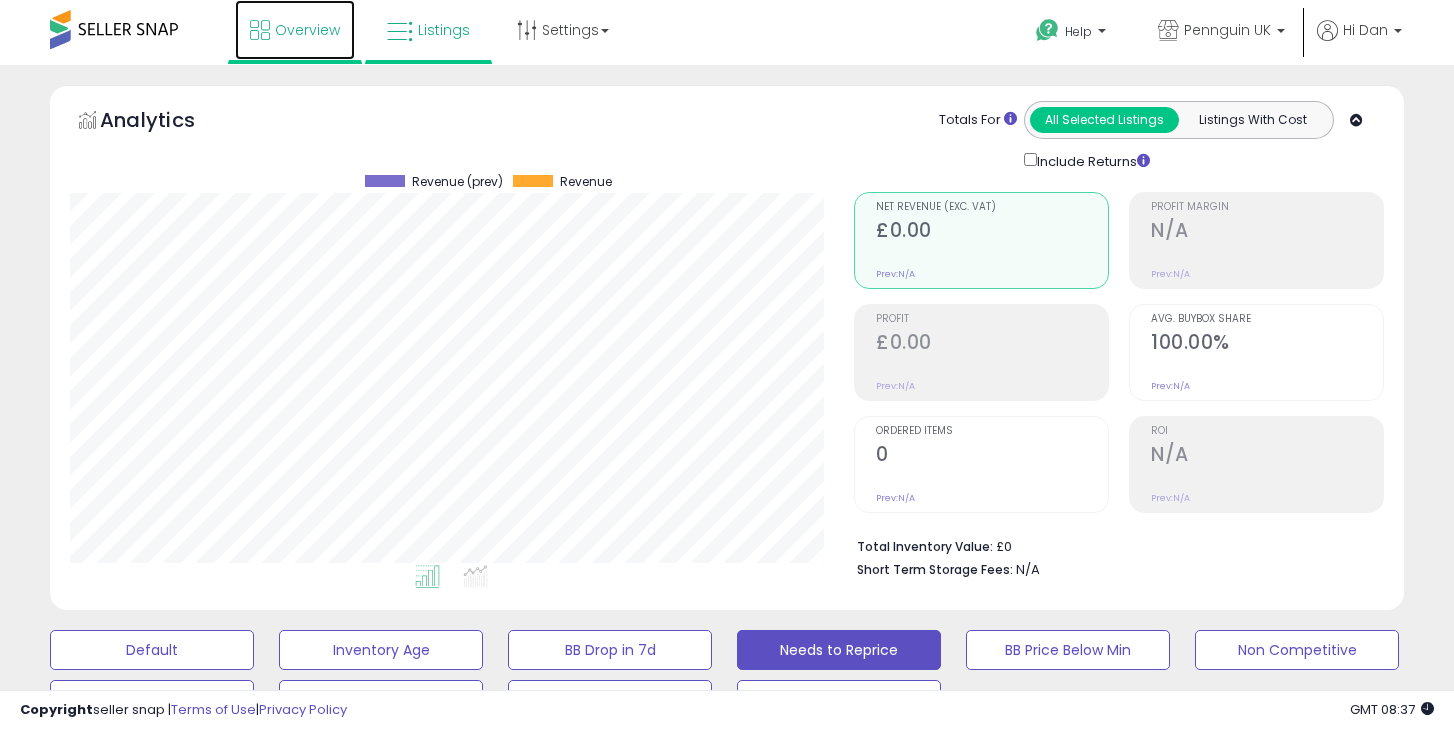click on "Overview" at bounding box center (295, 30) 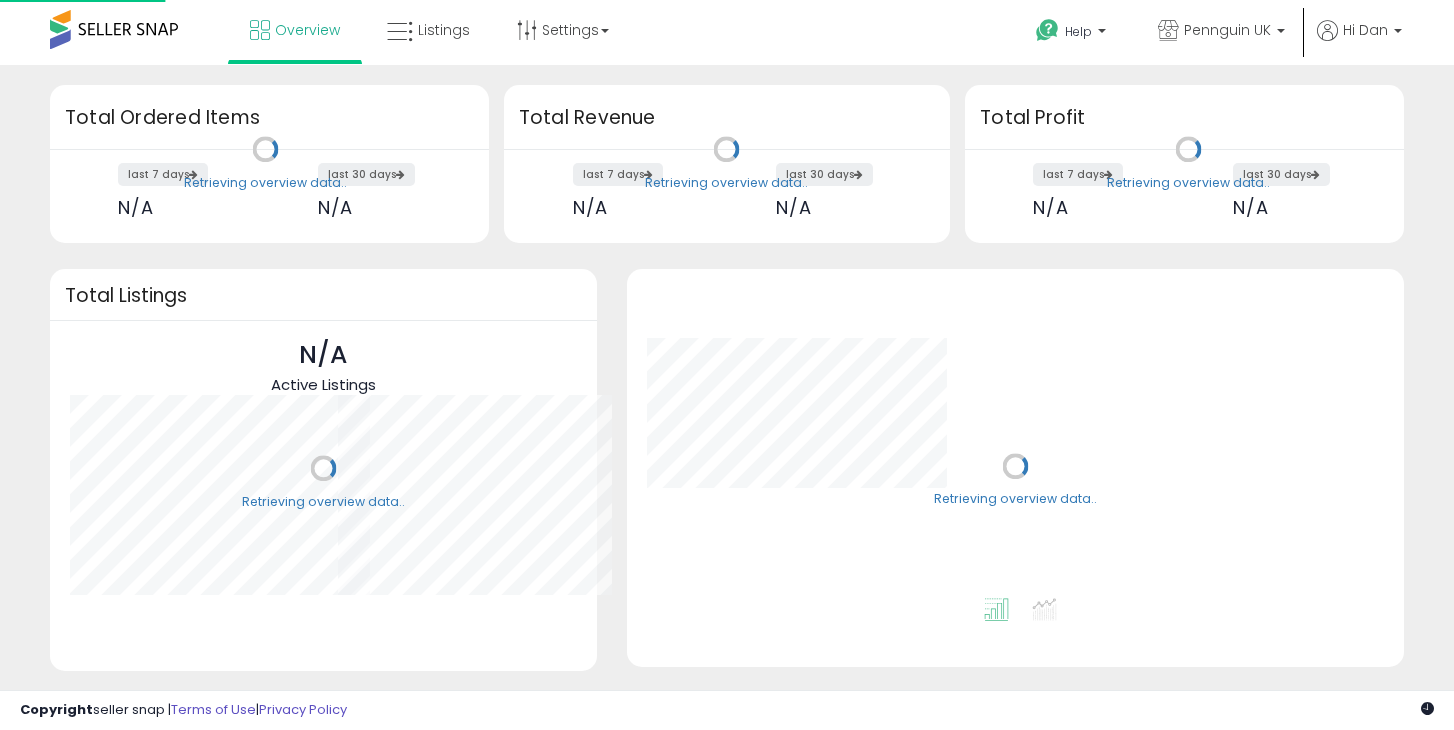 scroll, scrollTop: 0, scrollLeft: 0, axis: both 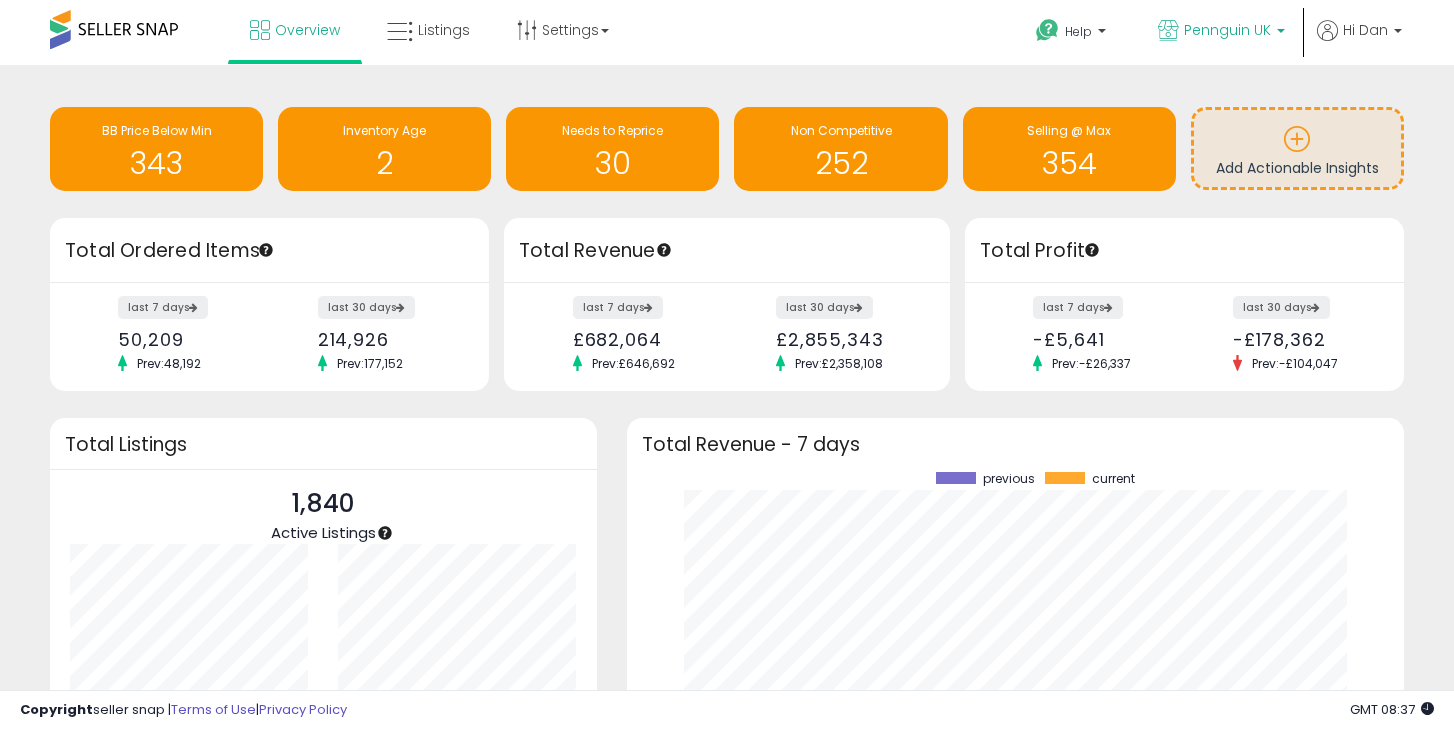 click on "Pennguin UK" at bounding box center (1227, 30) 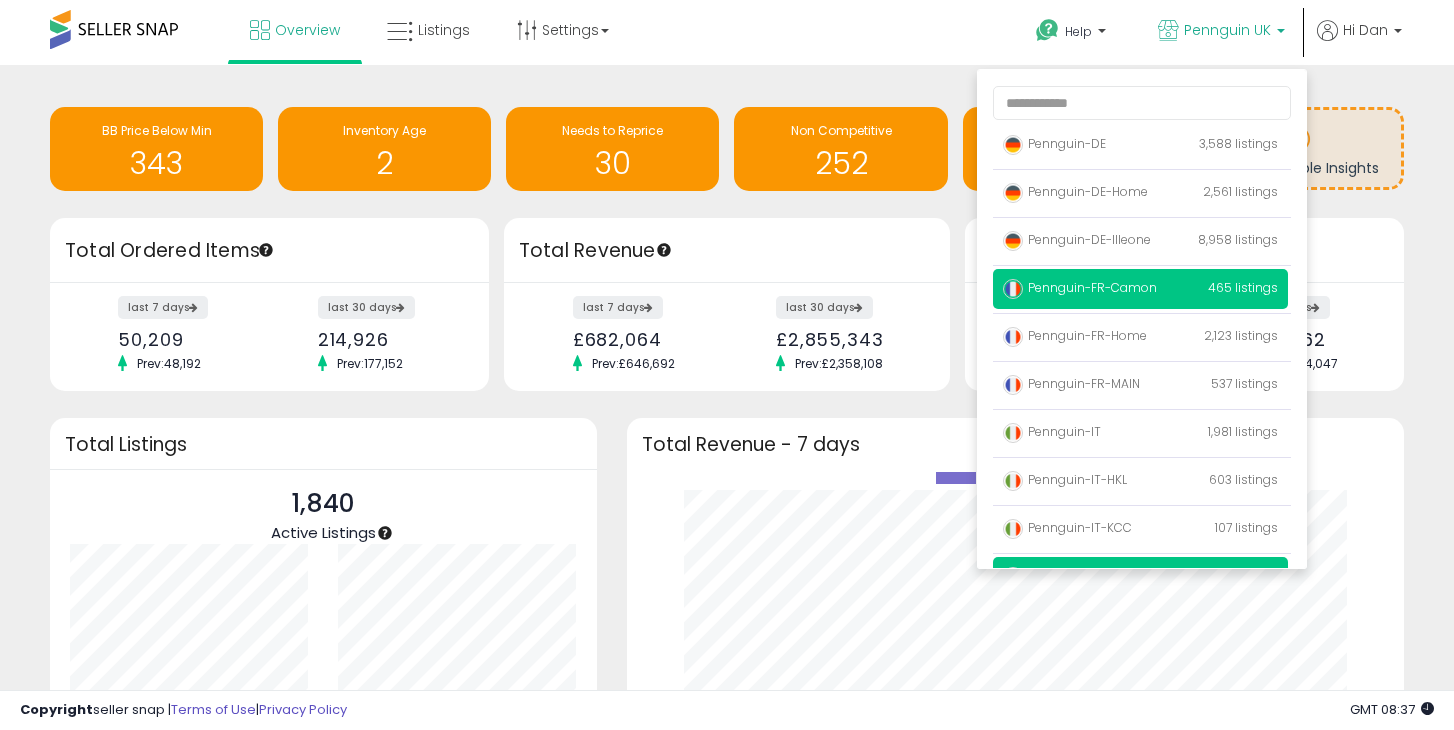 click on "Pennguin-FR-Camon" at bounding box center [1080, 287] 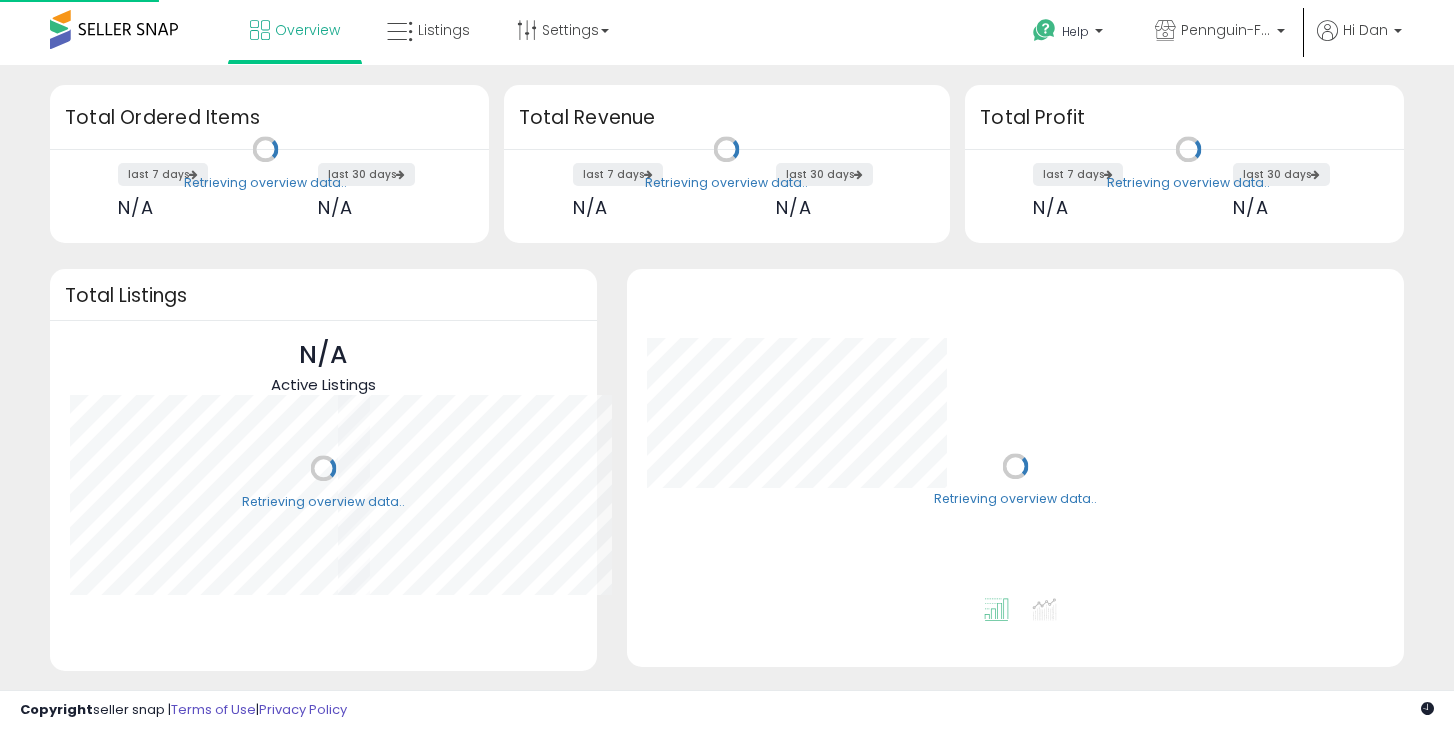 scroll, scrollTop: 0, scrollLeft: 0, axis: both 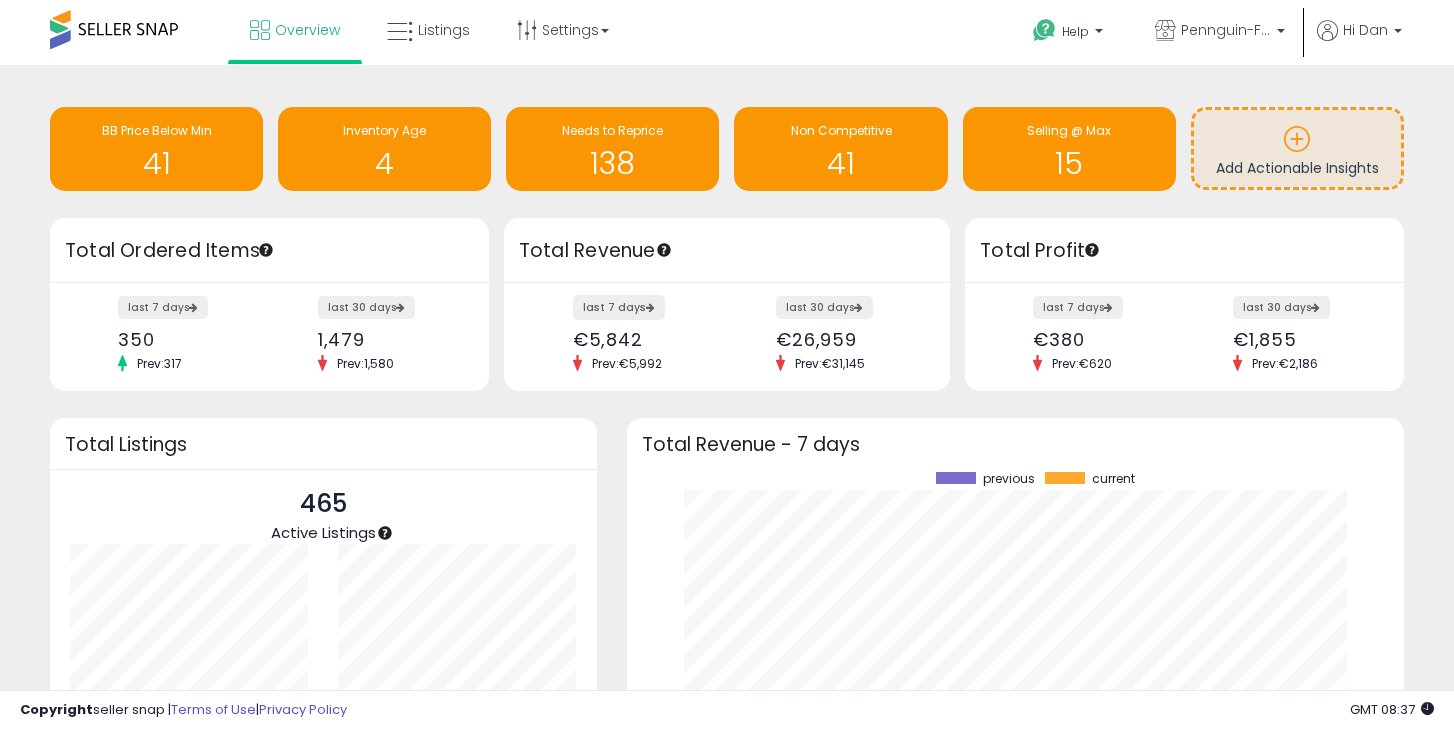 click at bounding box center [650, 306] 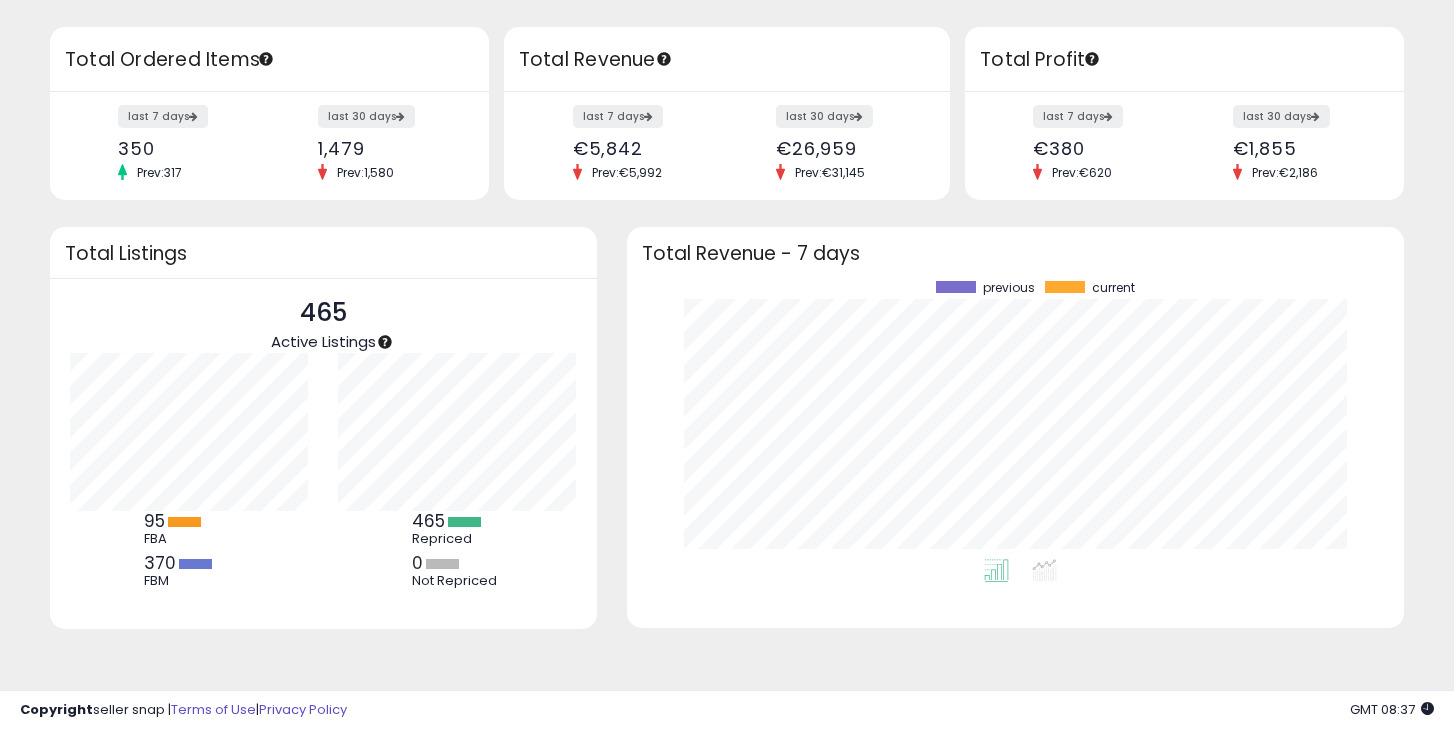 scroll, scrollTop: 0, scrollLeft: 0, axis: both 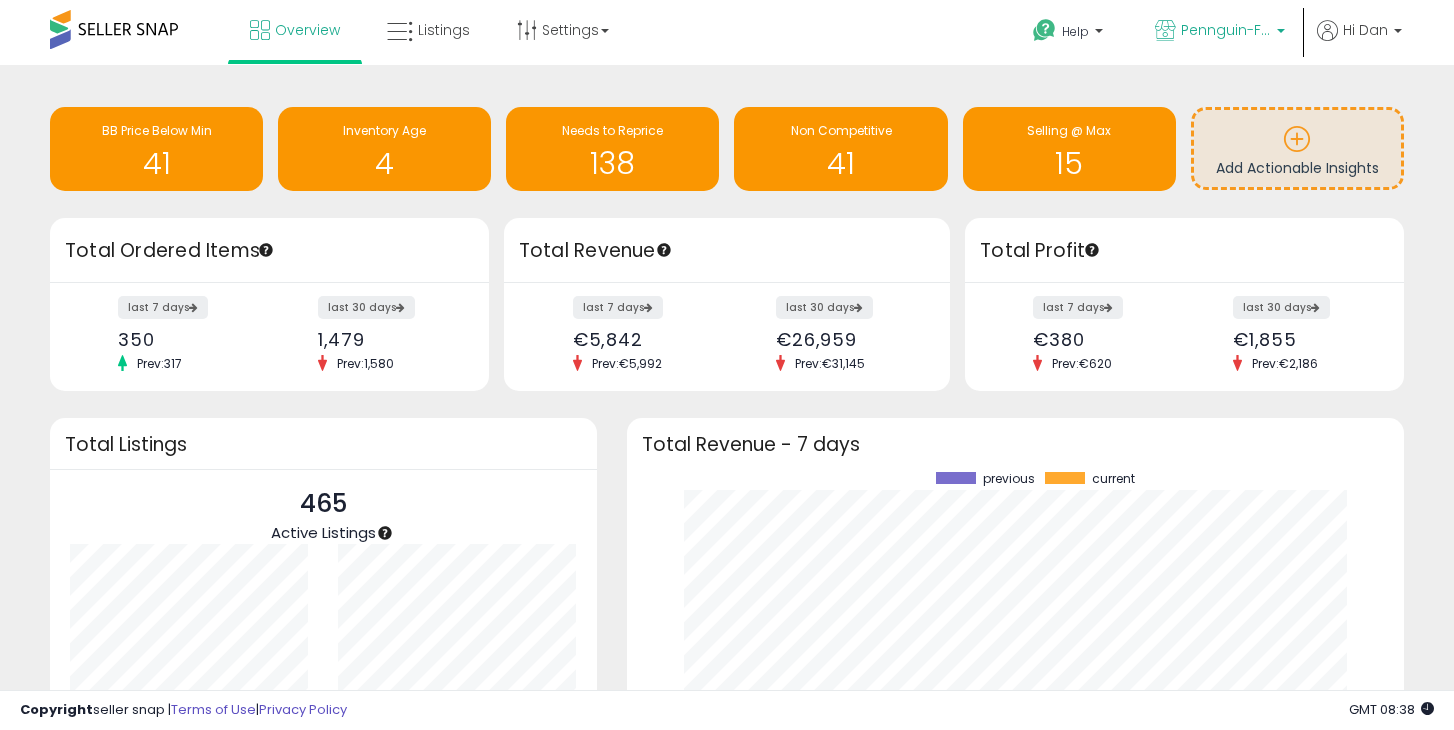 click on "Pennguin-FR-Camon" at bounding box center [1220, 32] 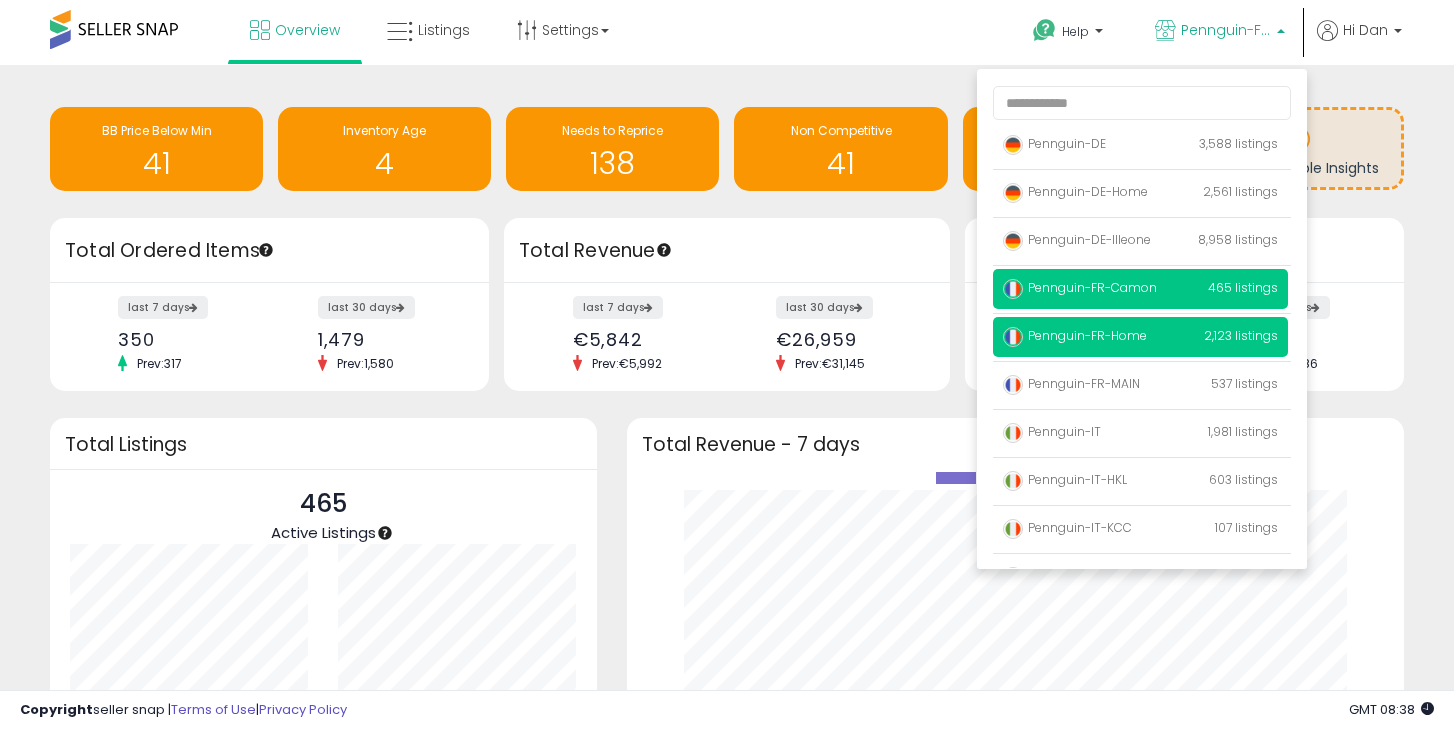click on "Pennguin-FR-Home" at bounding box center [1075, 335] 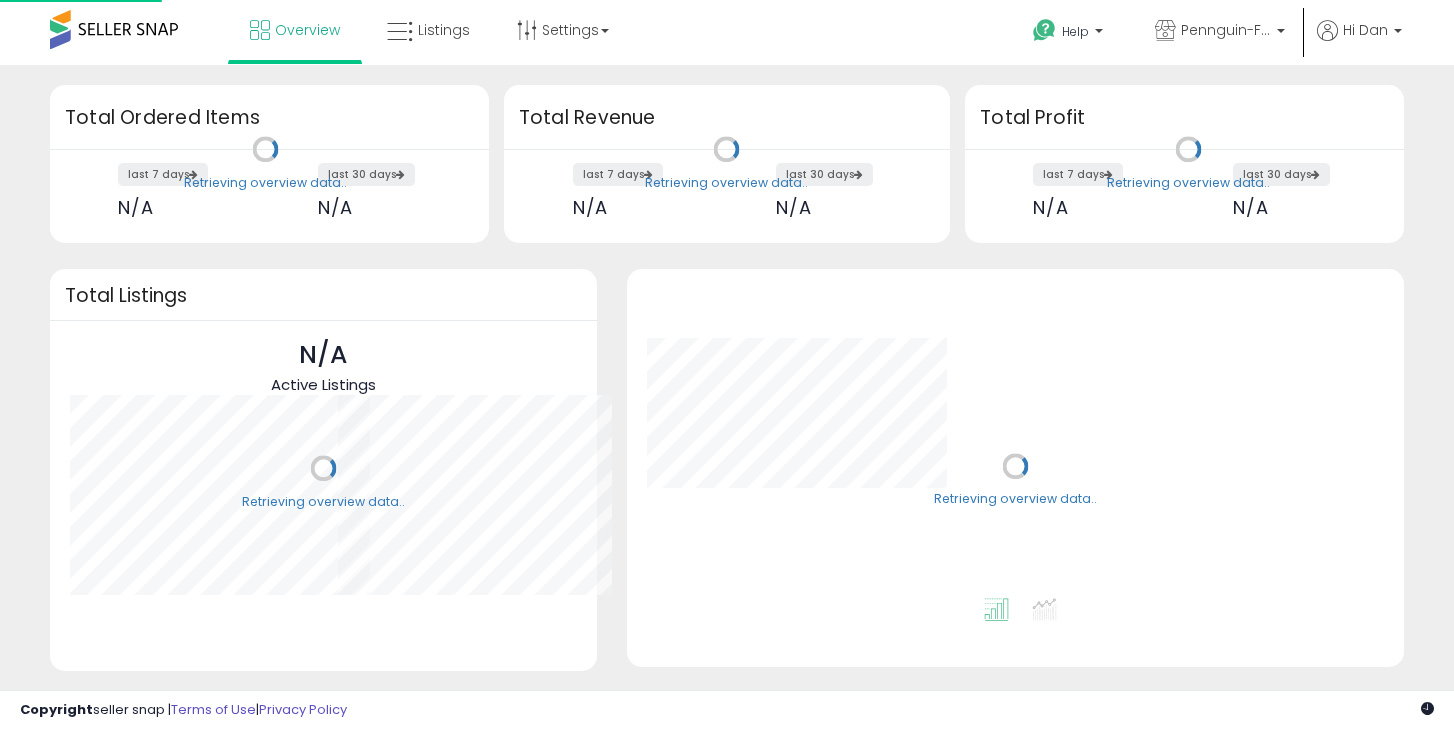 scroll, scrollTop: 0, scrollLeft: 0, axis: both 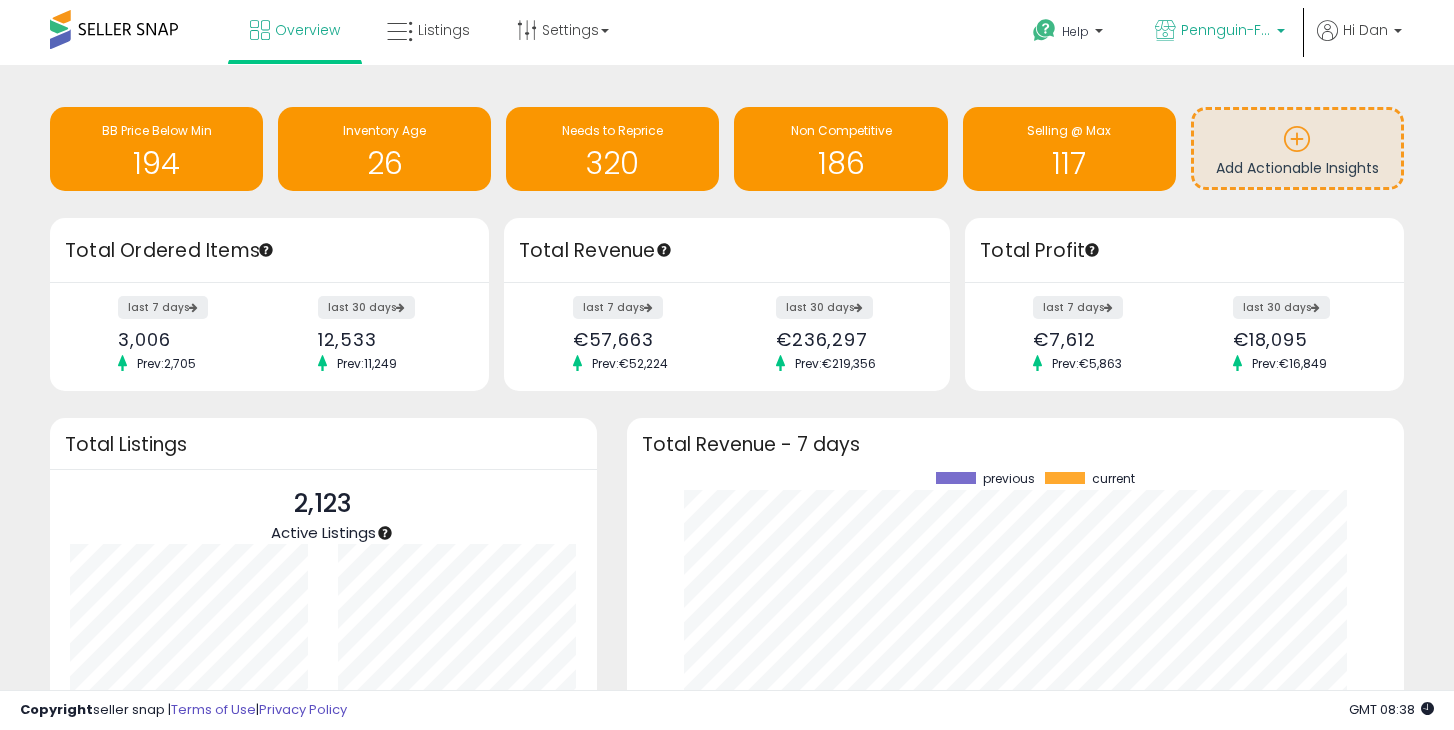 click on "Pennguin-FR-Home" at bounding box center [1226, 30] 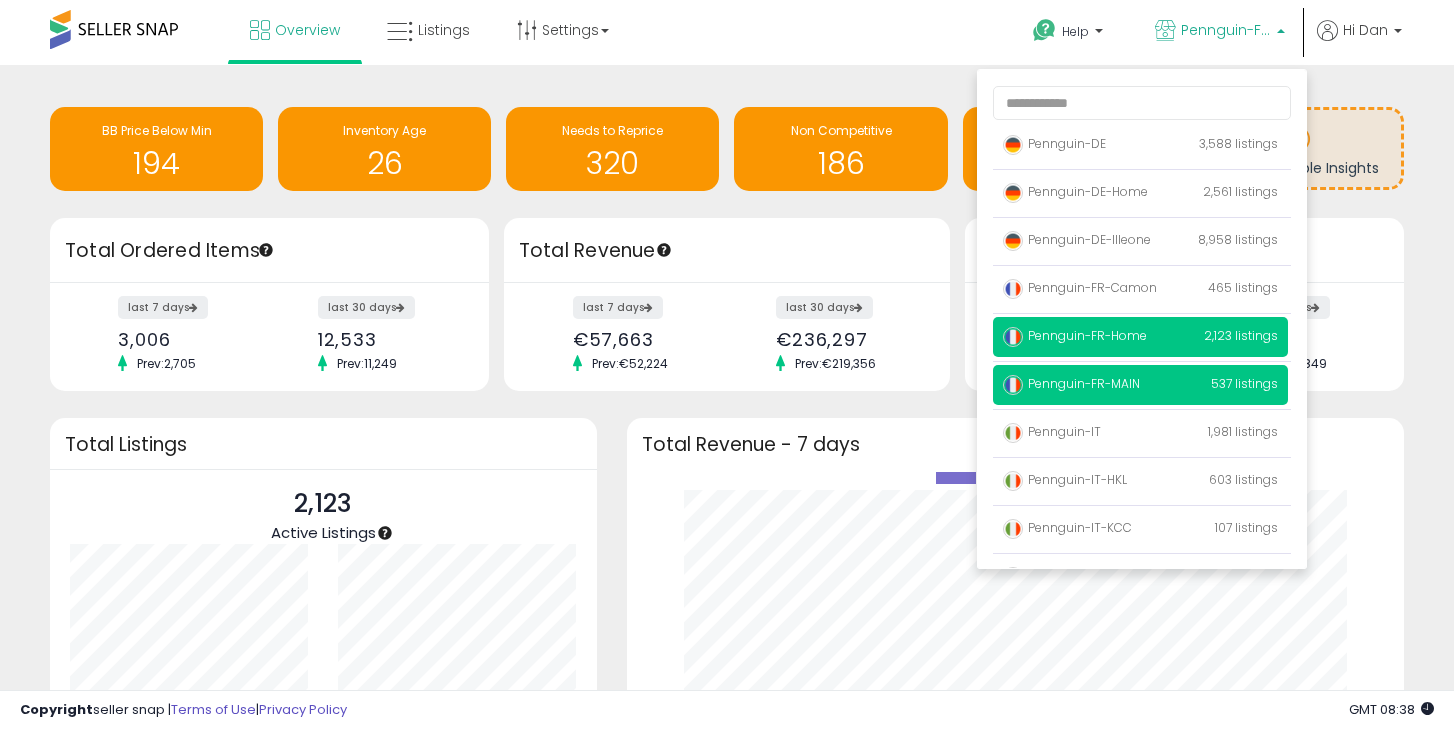 click on "Pennguin-FR-MAIN
537
listings" at bounding box center [1140, 385] 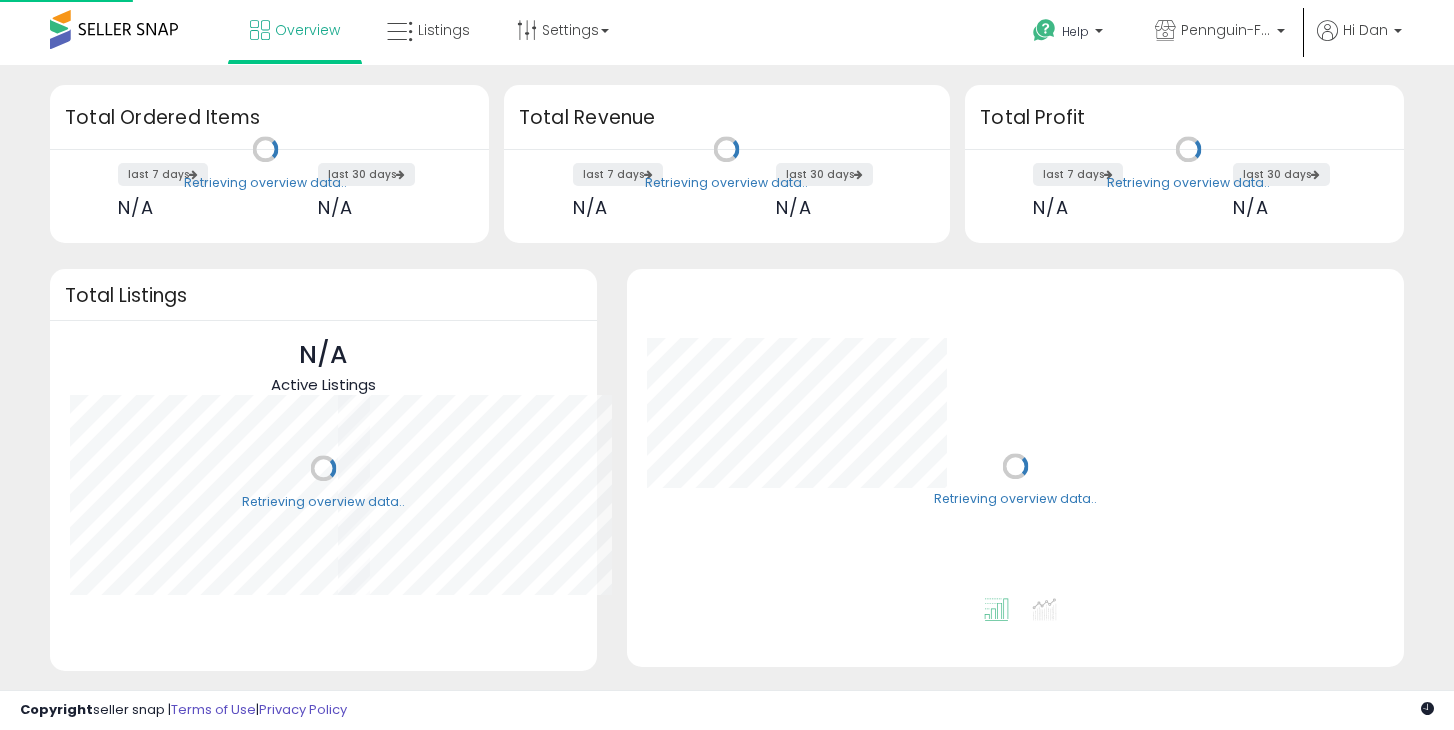 scroll, scrollTop: 0, scrollLeft: 0, axis: both 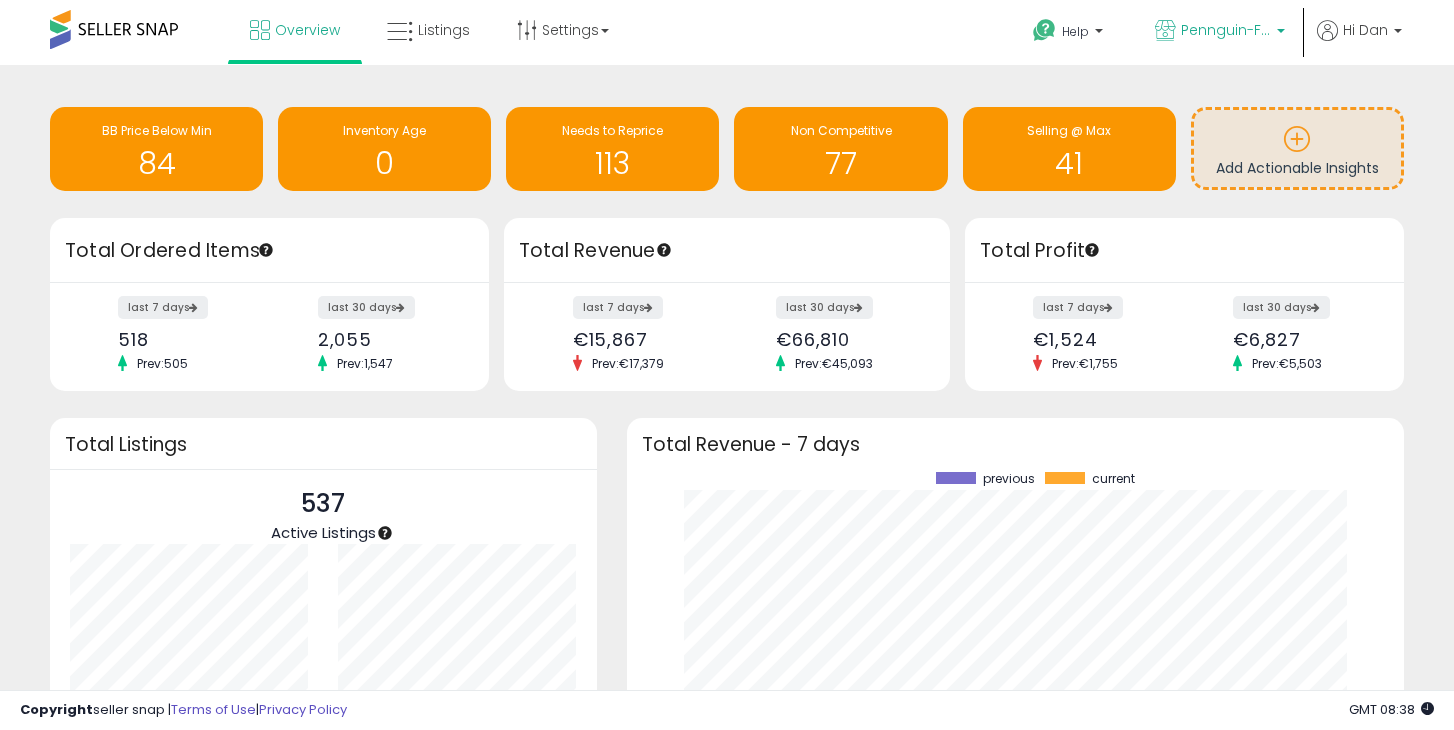 click on "Pennguin-FR-MAIN" at bounding box center (1226, 30) 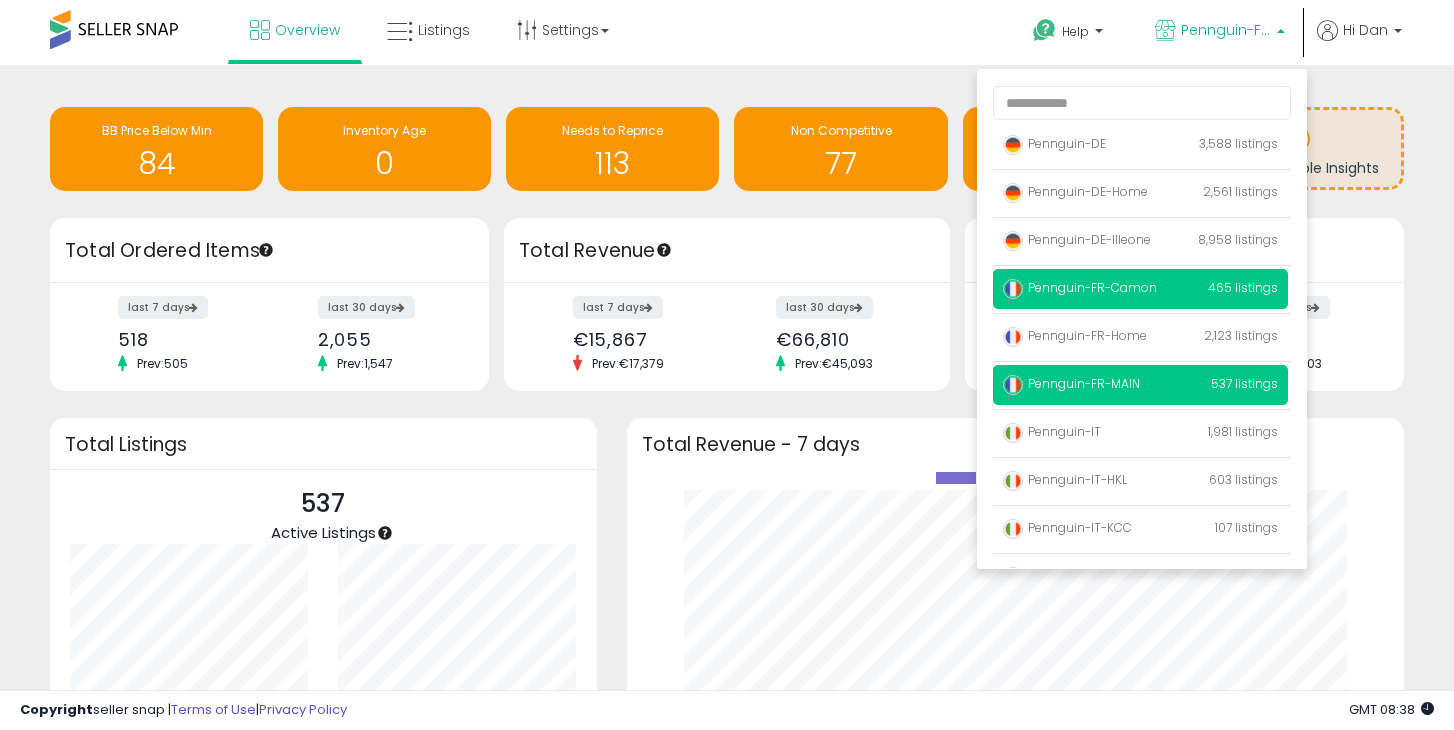 click on "Pennguin-FR-Camon
465
listings" at bounding box center (1140, 289) 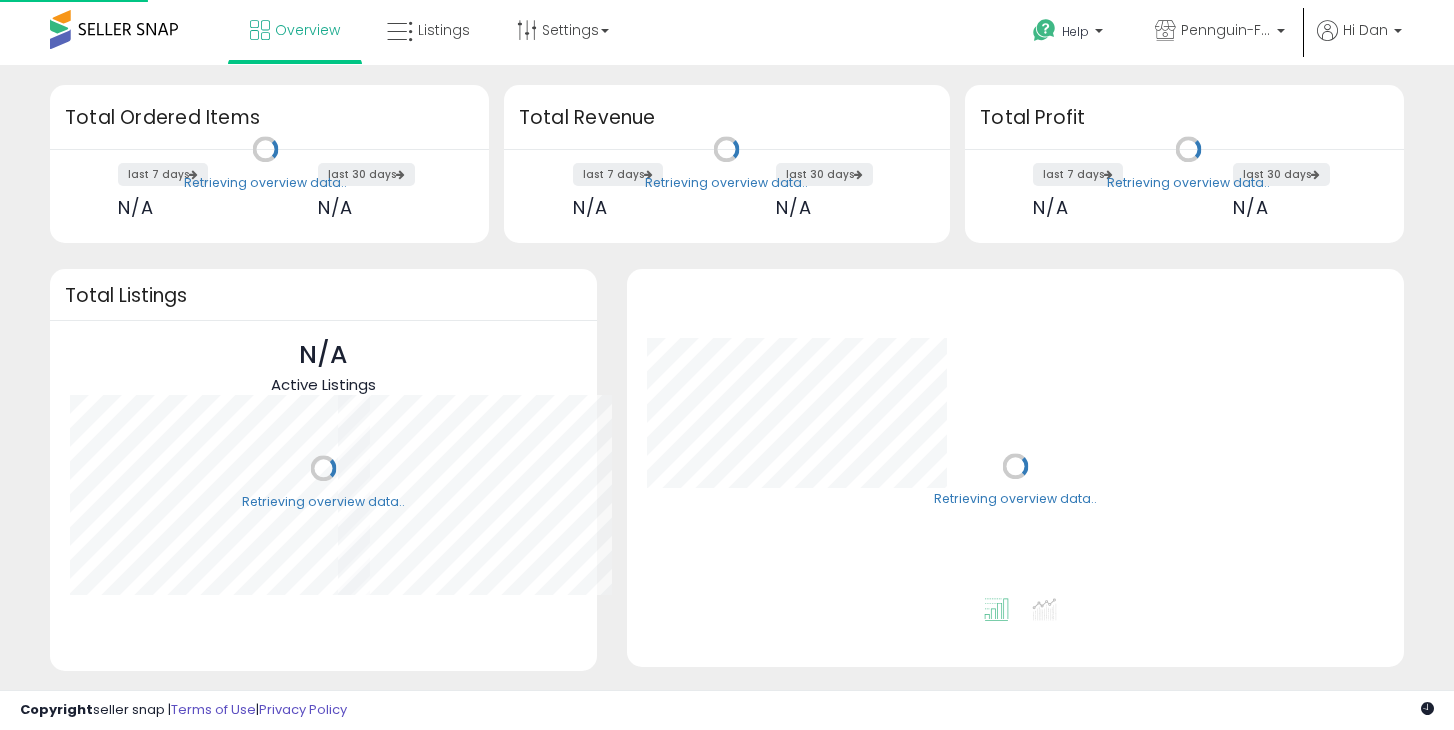 scroll, scrollTop: 0, scrollLeft: 0, axis: both 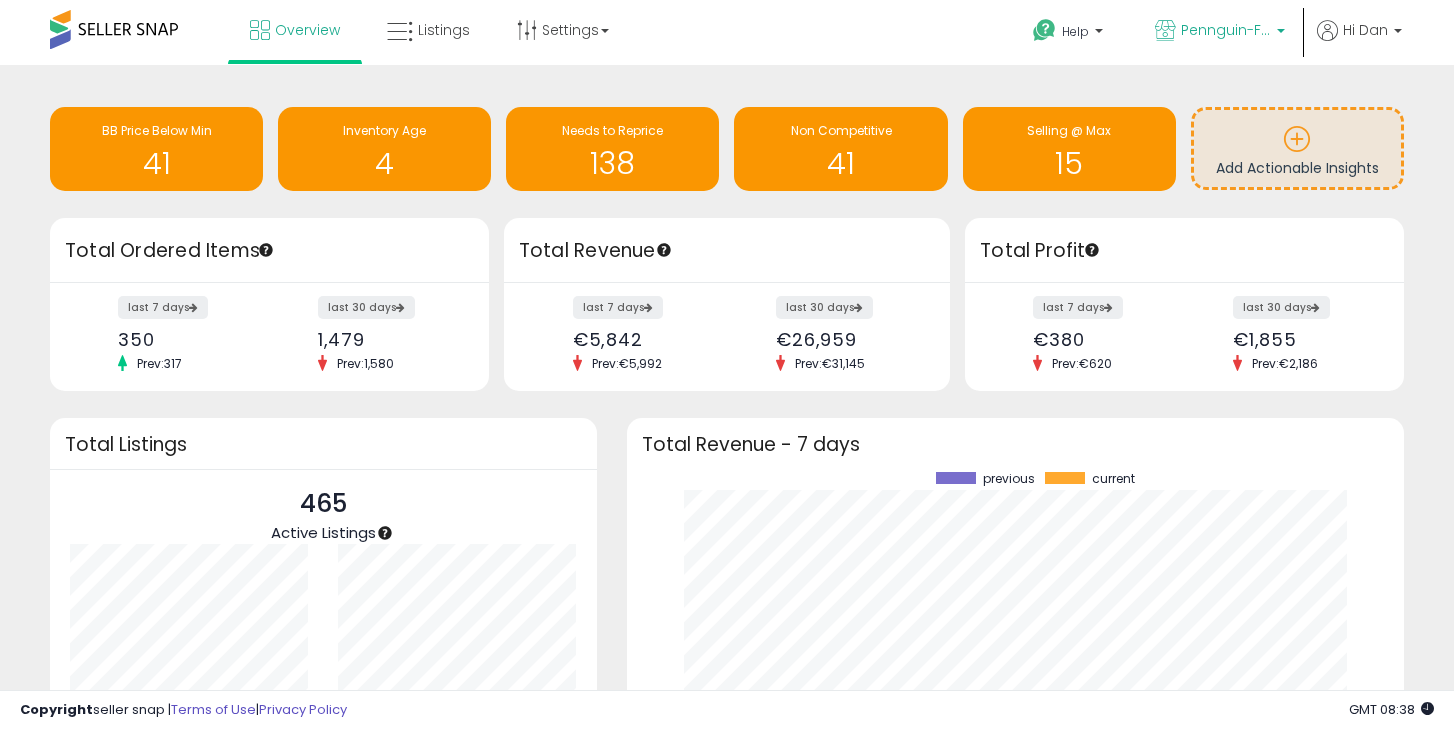click on "Pennguin-FR-Camon" at bounding box center [1226, 30] 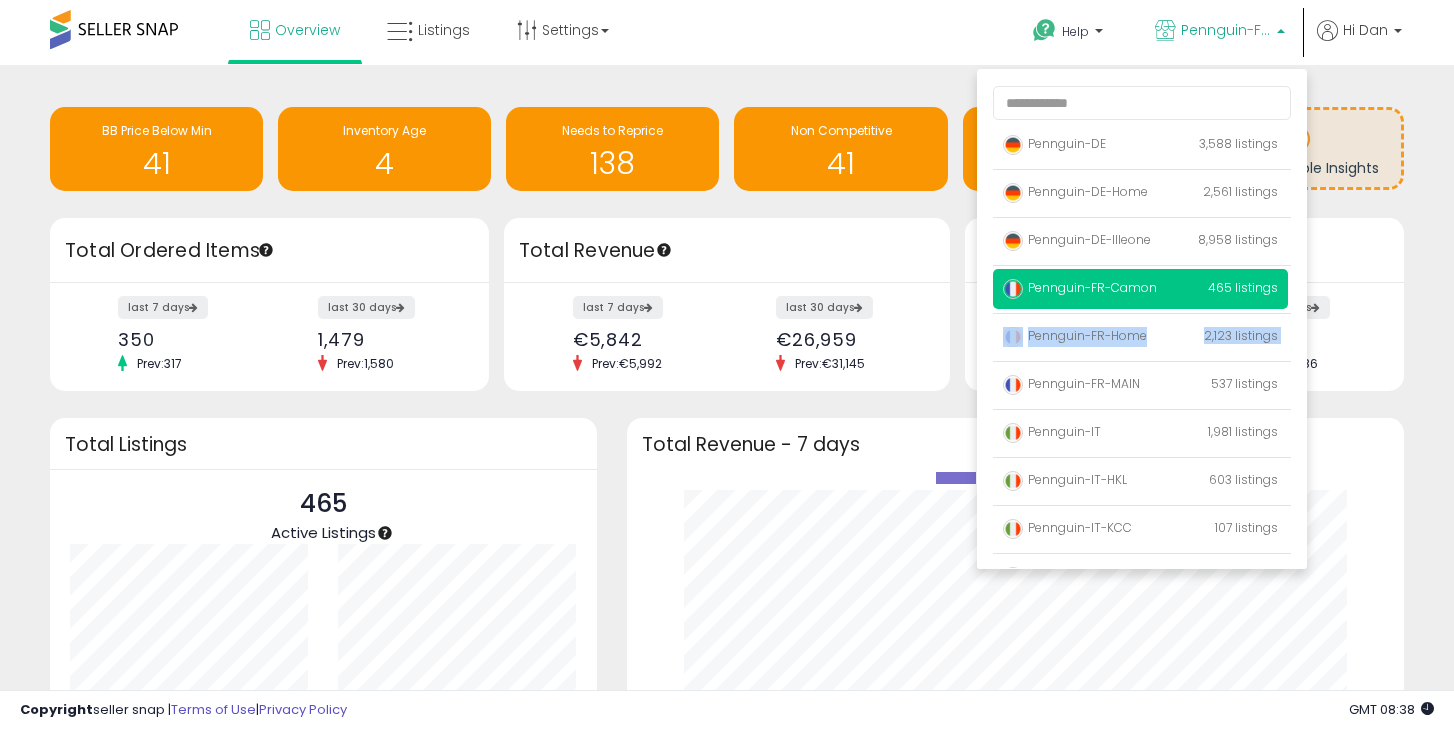 click on "Pennguin-DE
3,588
listings
Pennguin-DE-Home Pennguin-DE-Illeone" at bounding box center (1142, 319) 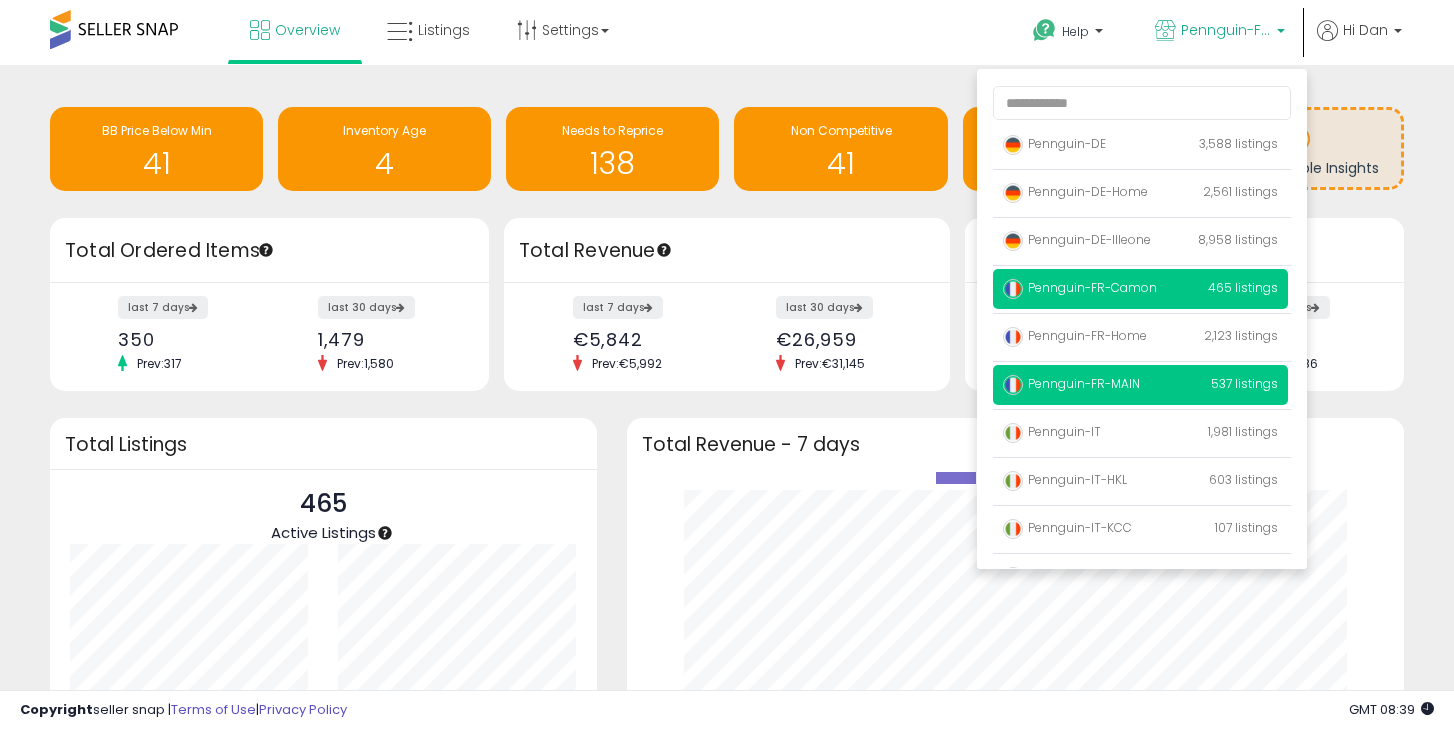 click on "Pennguin-FR-MAIN" at bounding box center (1071, 383) 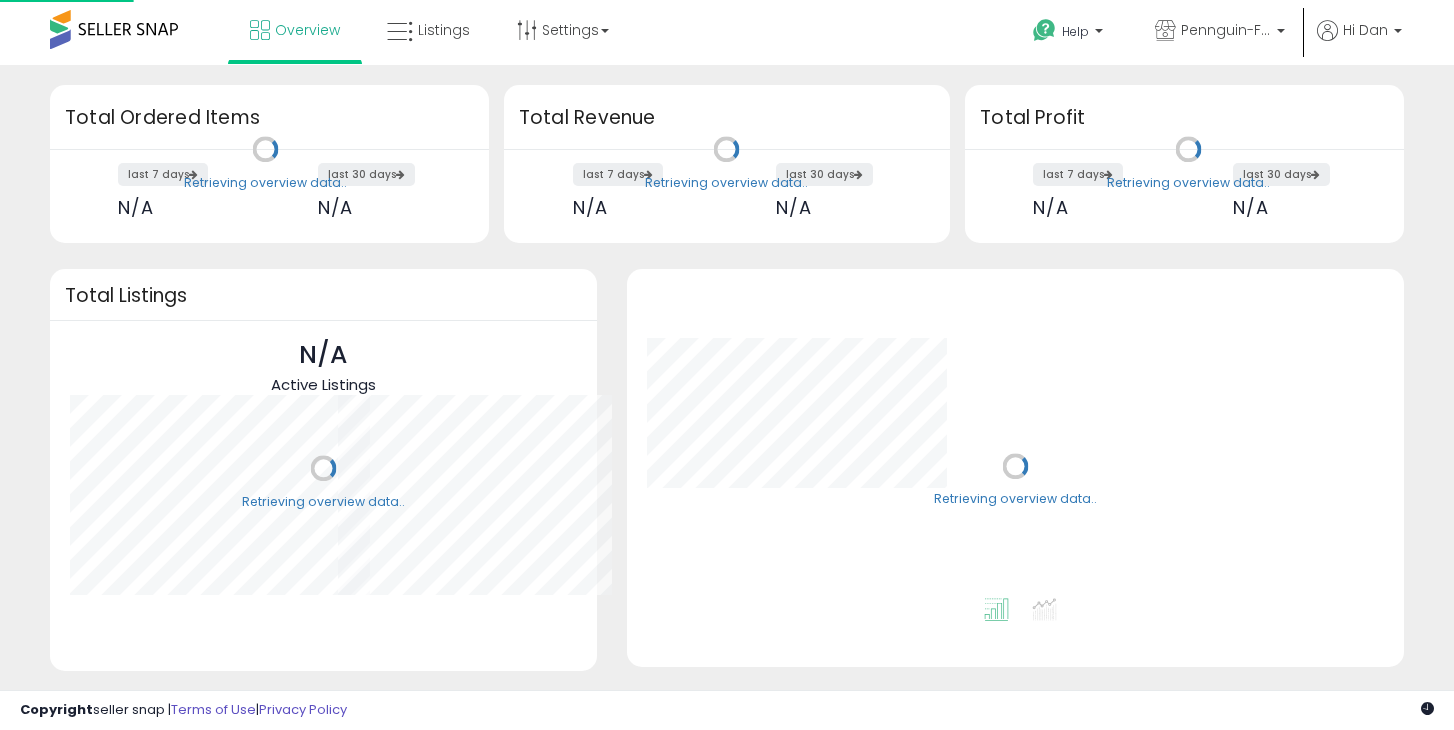 scroll, scrollTop: 0, scrollLeft: 0, axis: both 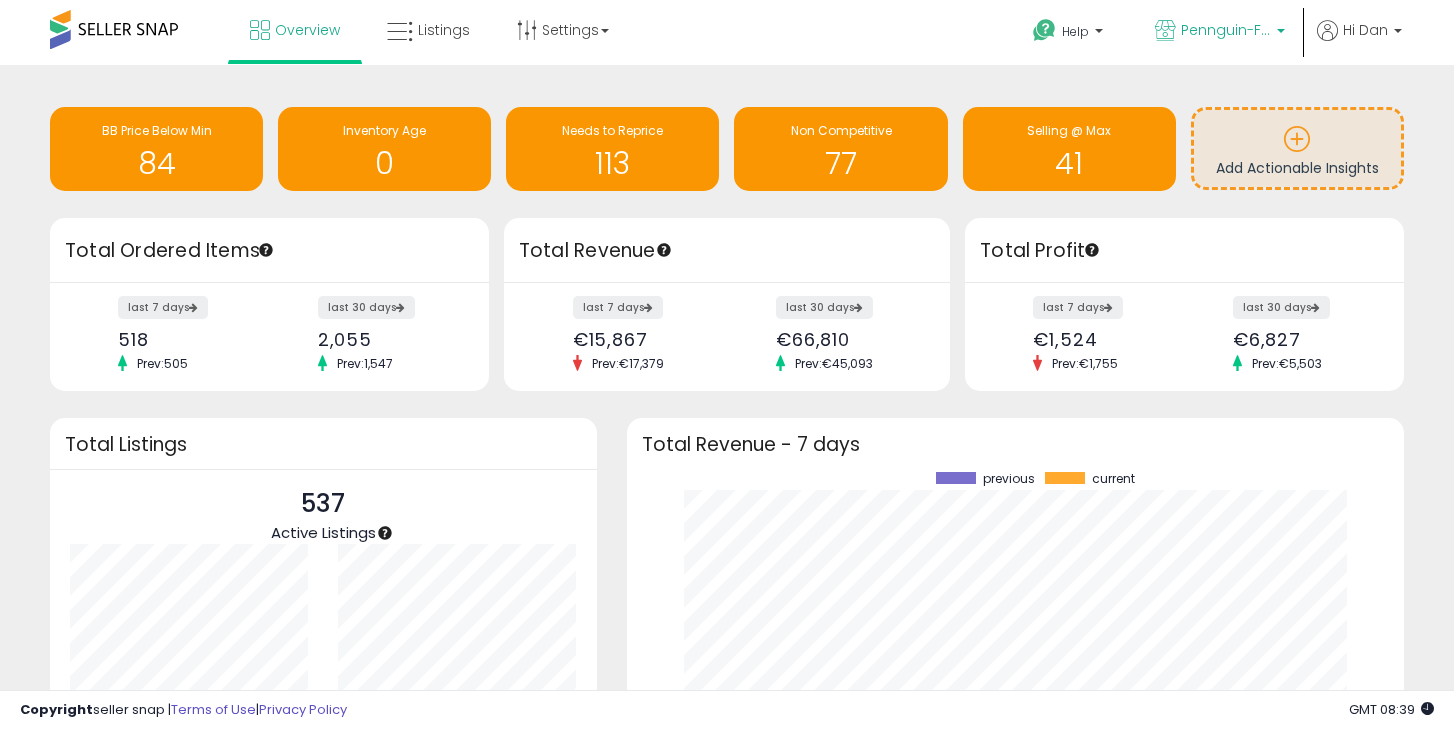 click on "Pennguin-FR-MAIN" at bounding box center (1226, 30) 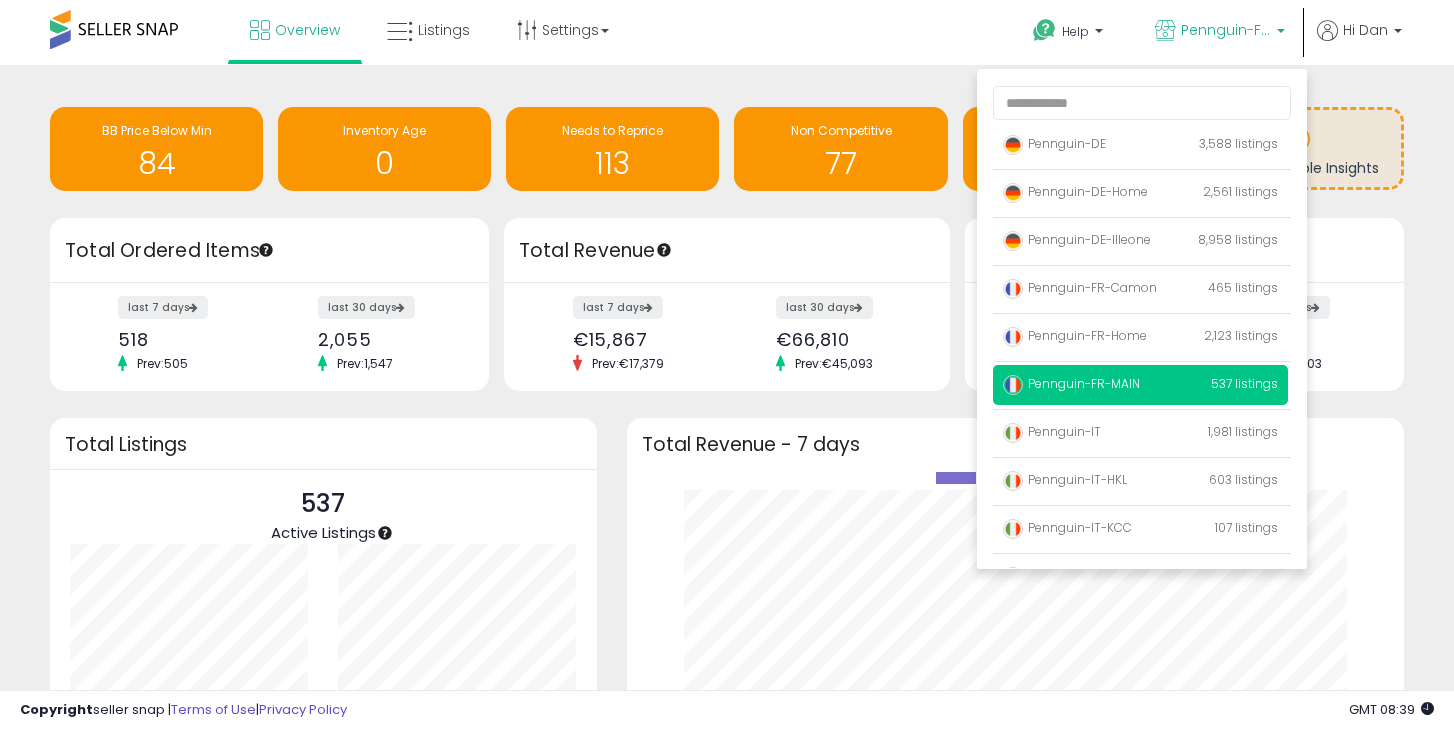 click on "537
Active Listings" at bounding box center (323, 514) 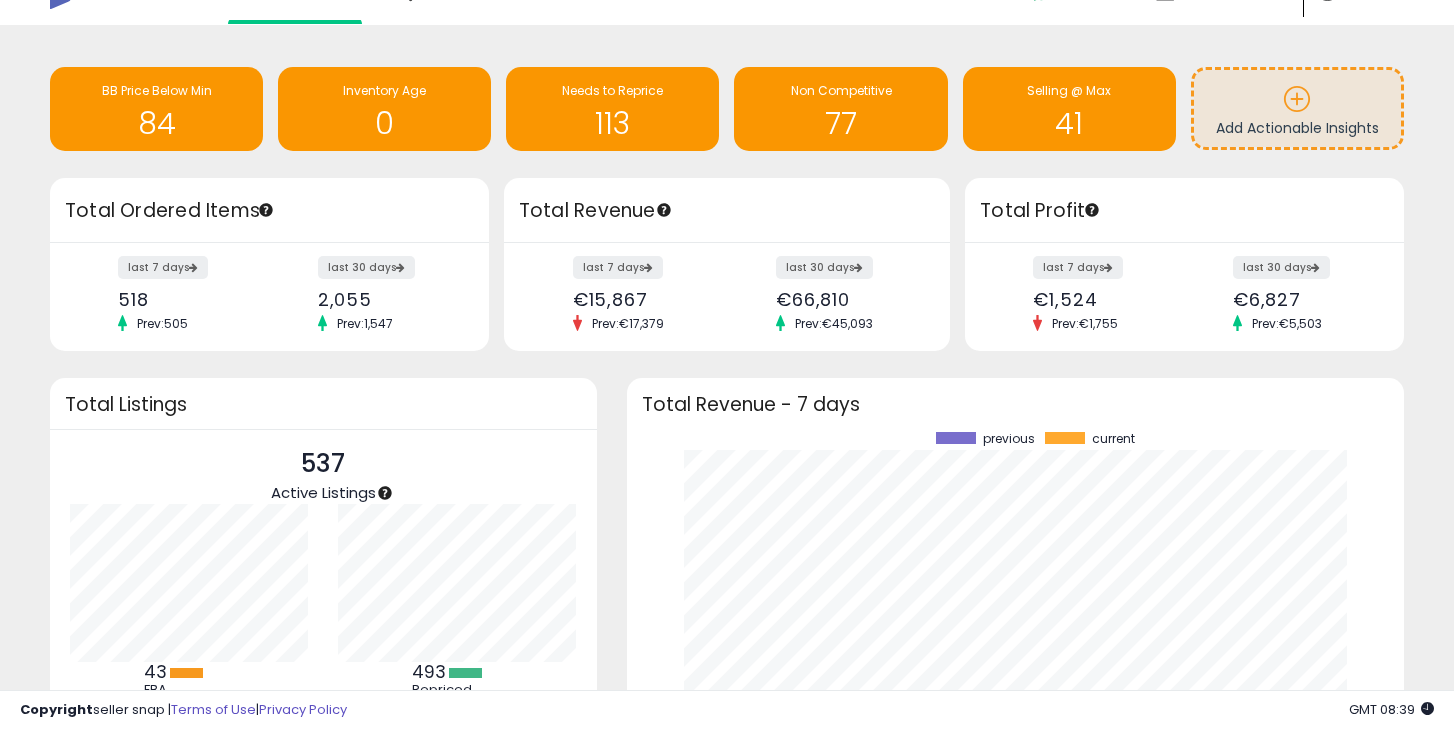 scroll, scrollTop: 0, scrollLeft: 0, axis: both 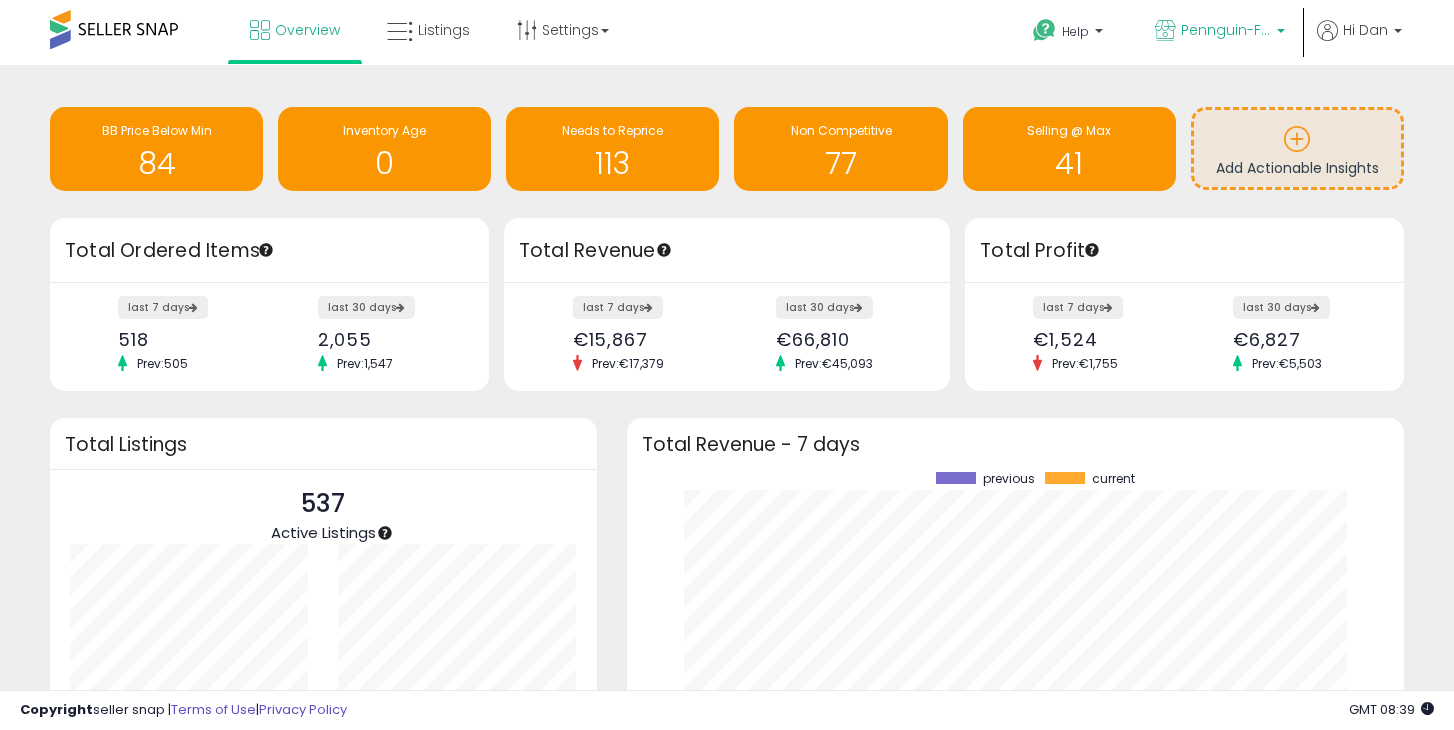 click on "Pennguin-FR-MAIN" at bounding box center [1226, 30] 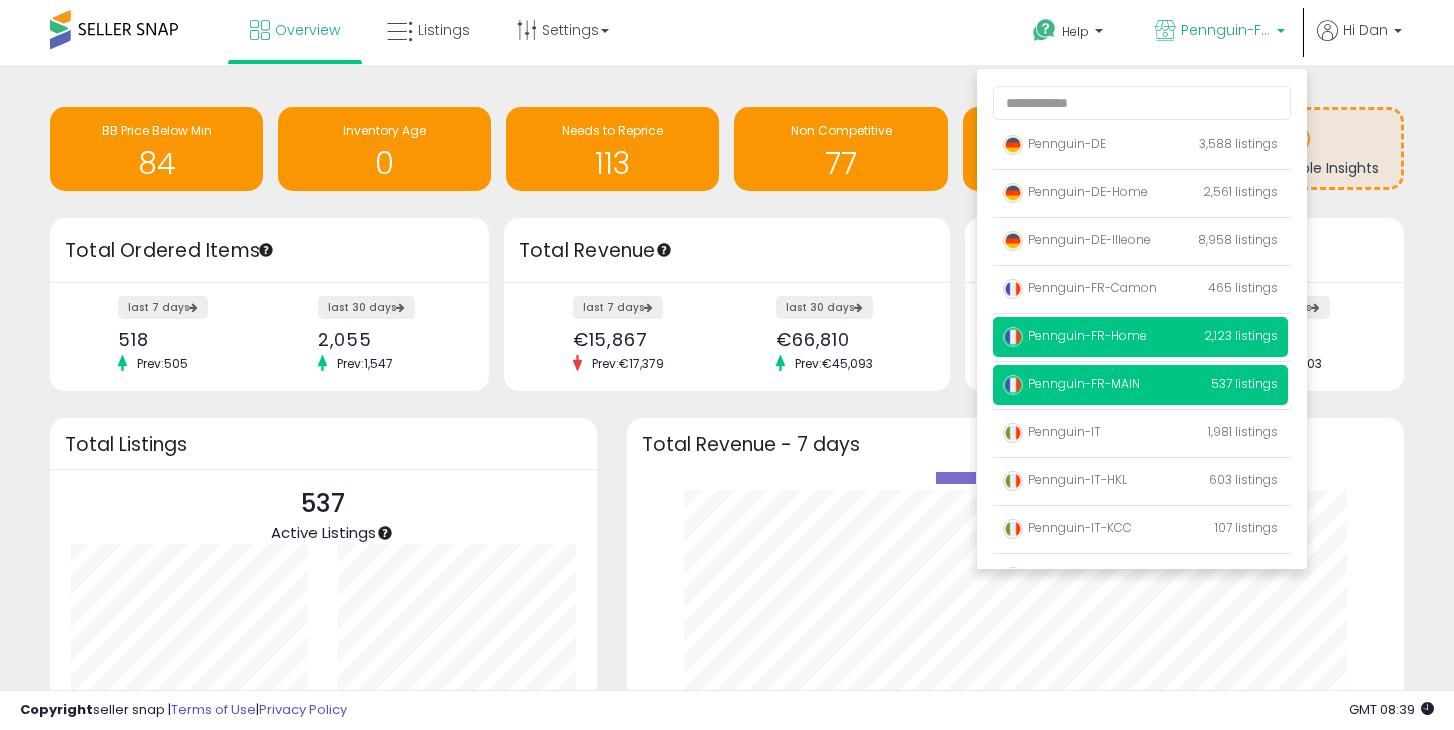 click on "Pennguin-FR-Home" at bounding box center [1075, 335] 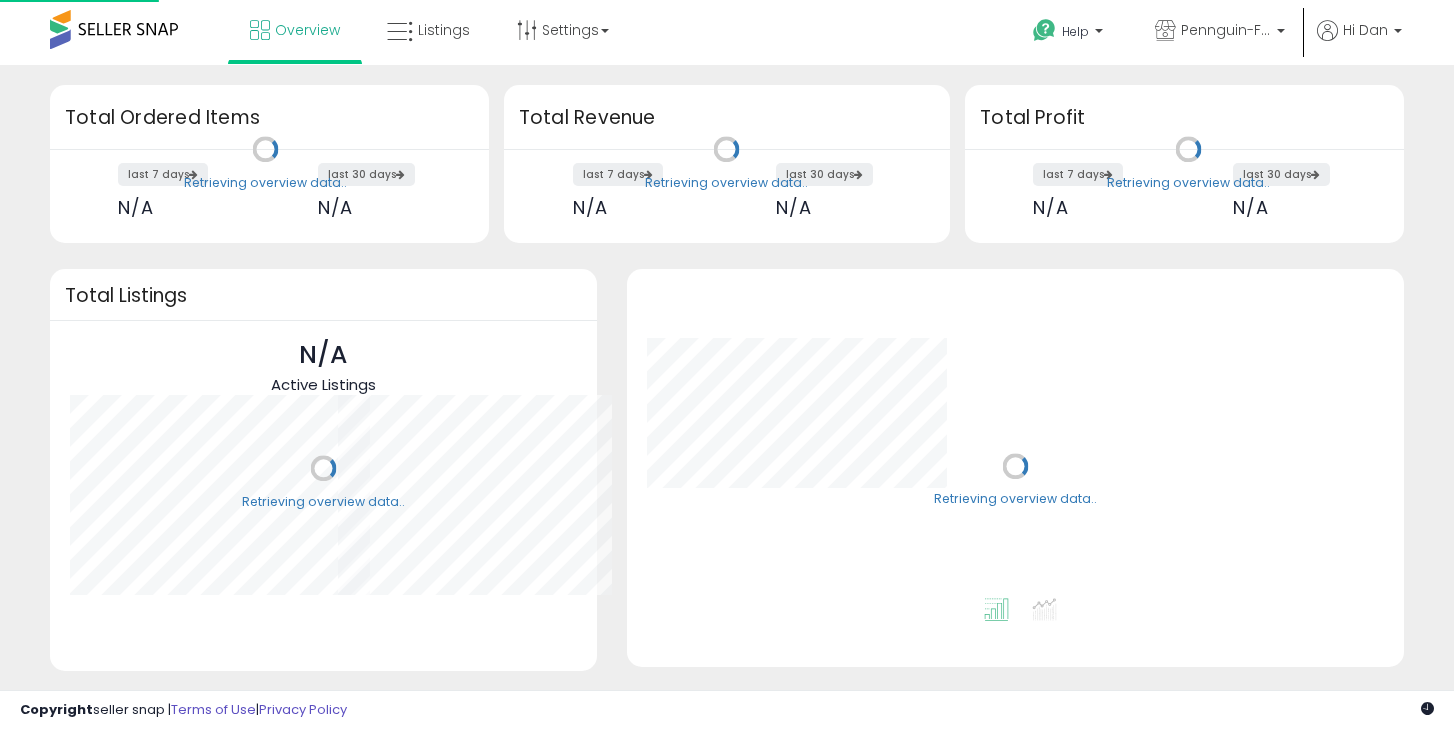 scroll, scrollTop: 0, scrollLeft: 0, axis: both 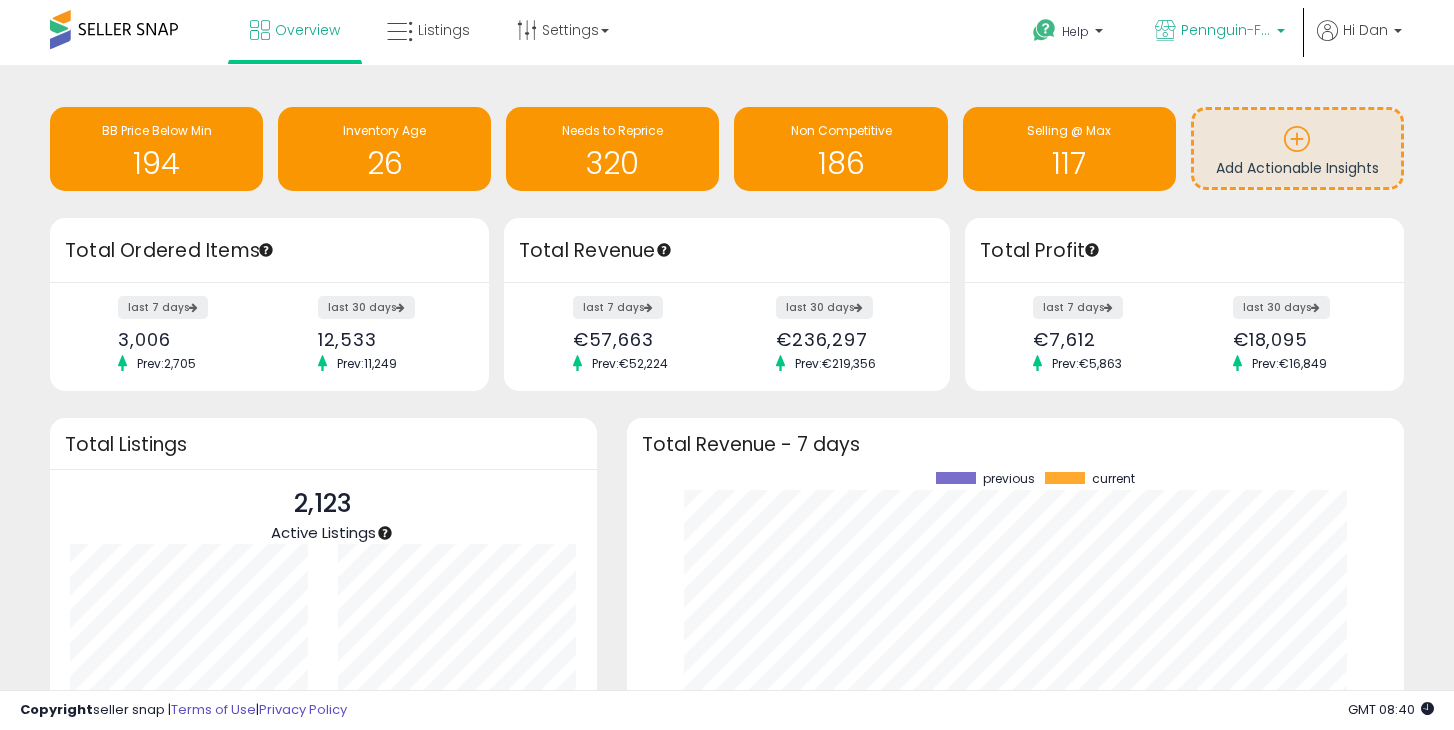 click on "Pennguin-FR-Home" at bounding box center [1220, 32] 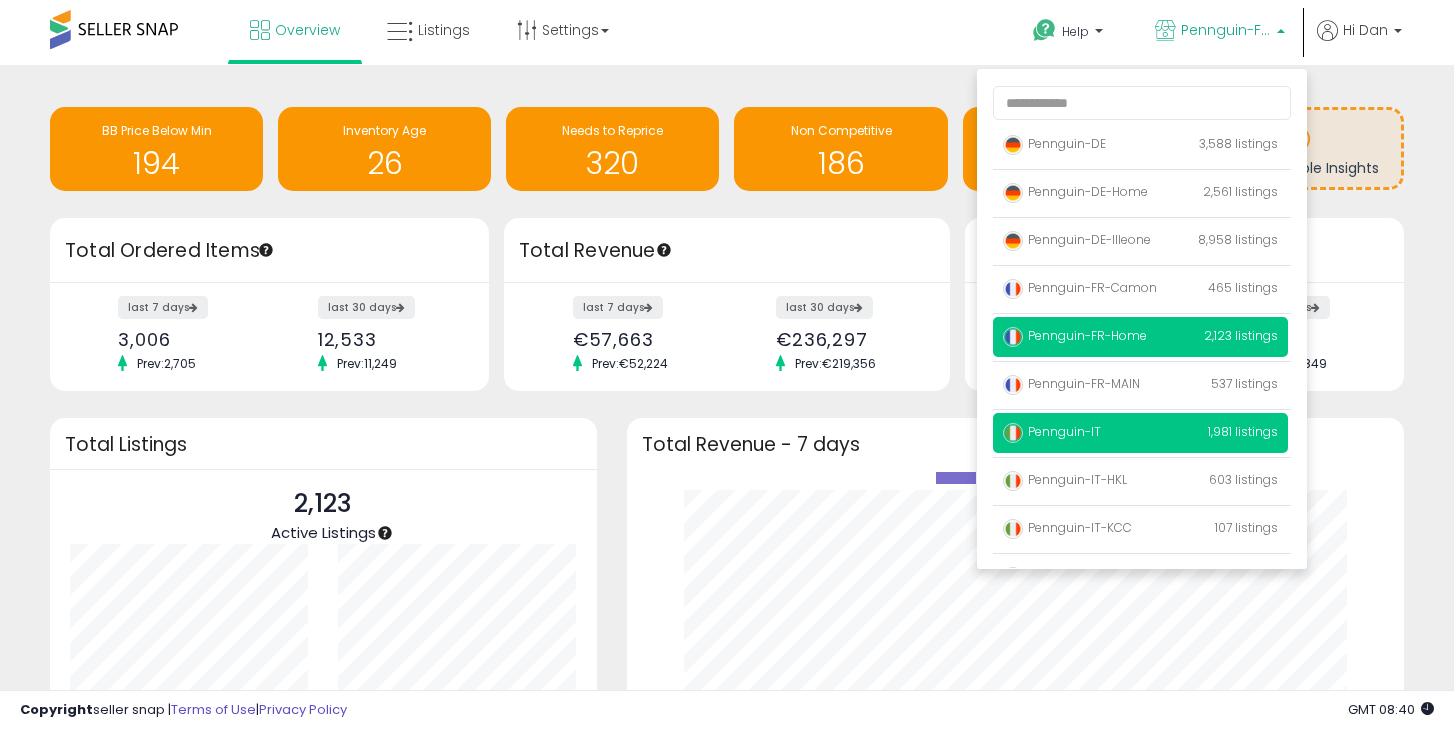 click on "Pennguin-IT" at bounding box center (1052, 431) 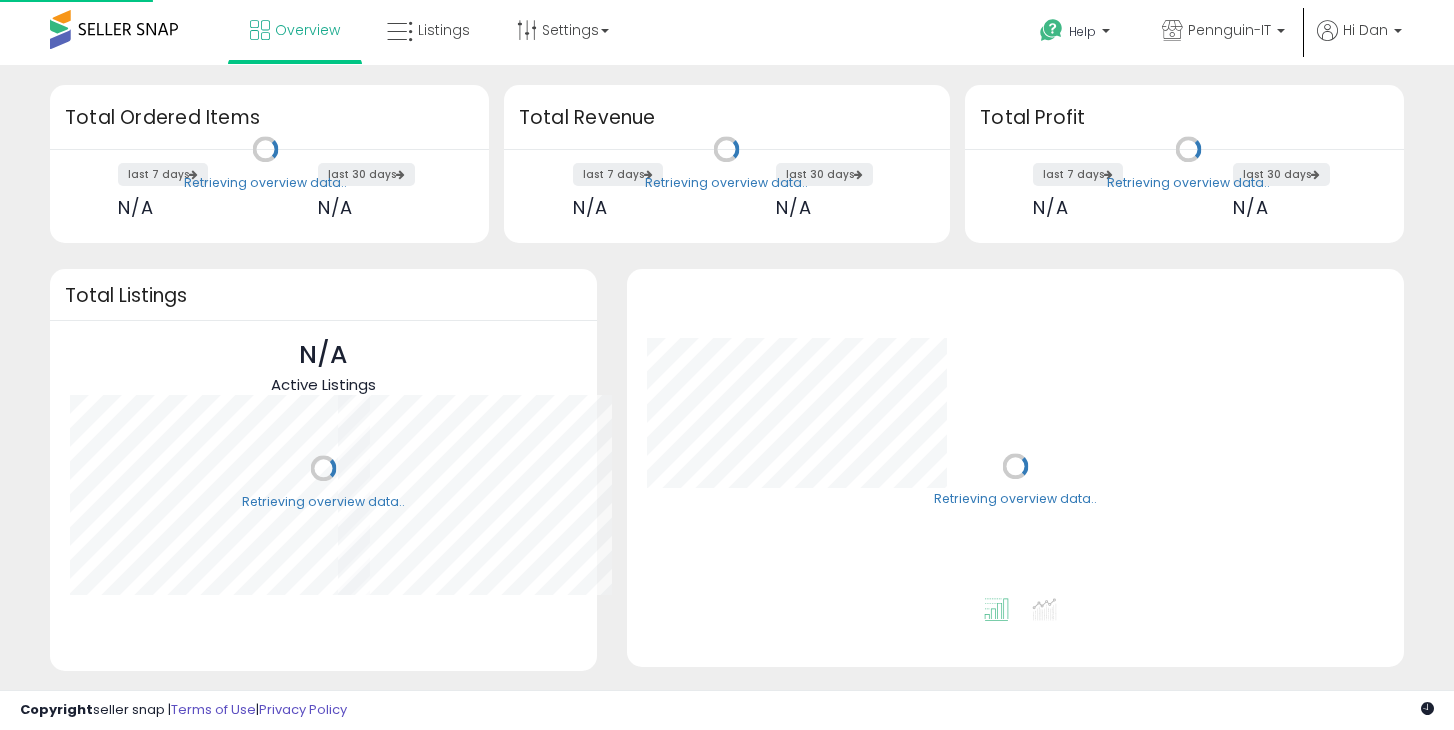 scroll, scrollTop: 0, scrollLeft: 0, axis: both 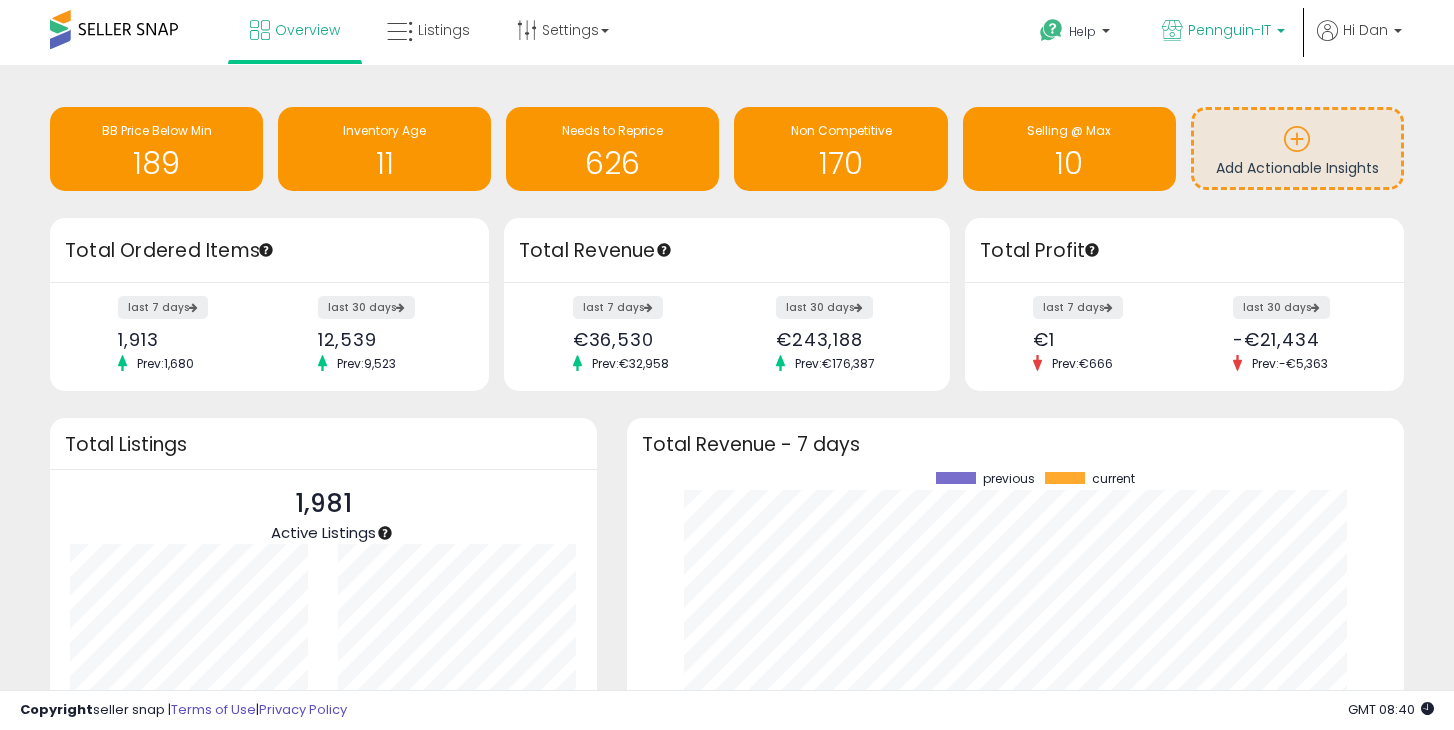 click on "Pennguin-IT" at bounding box center (1229, 30) 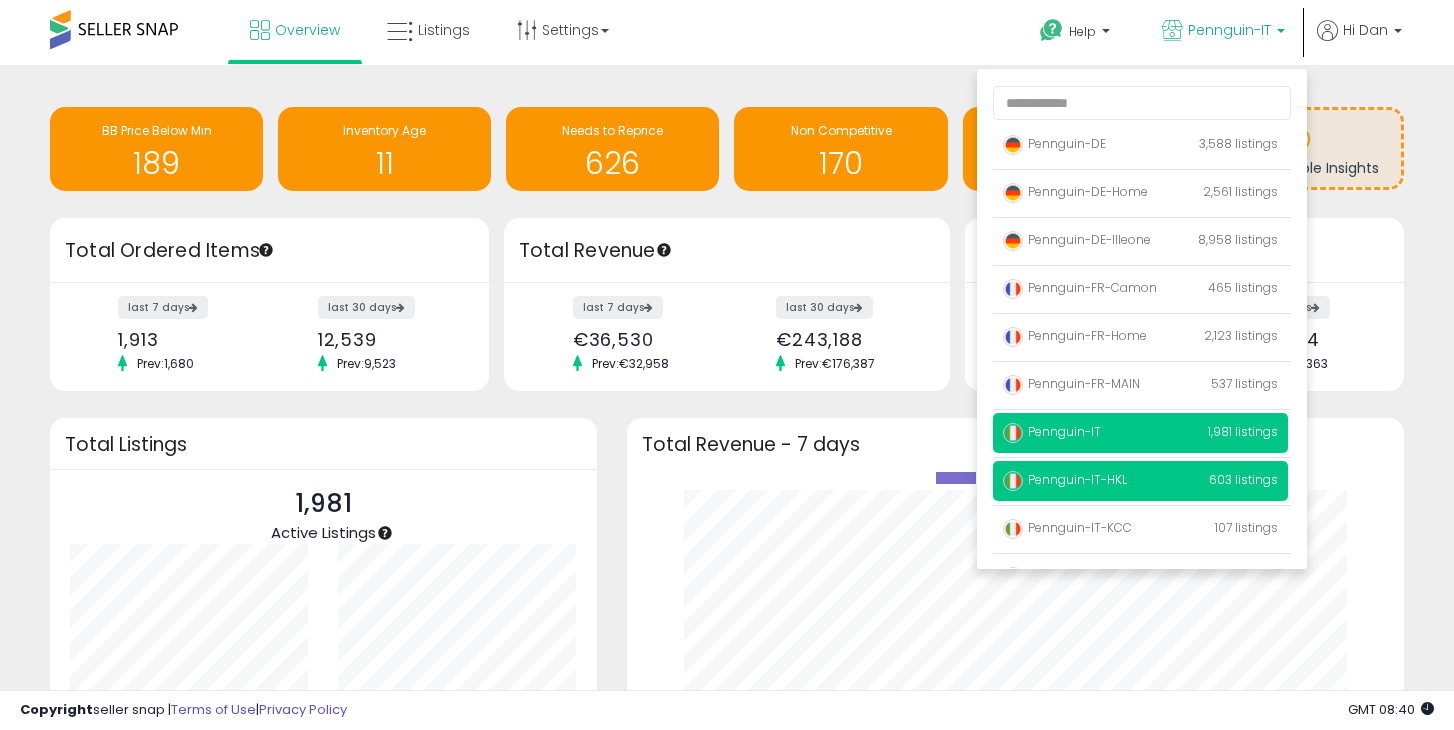 click on "Pennguin-IT-HKL" at bounding box center (1065, 479) 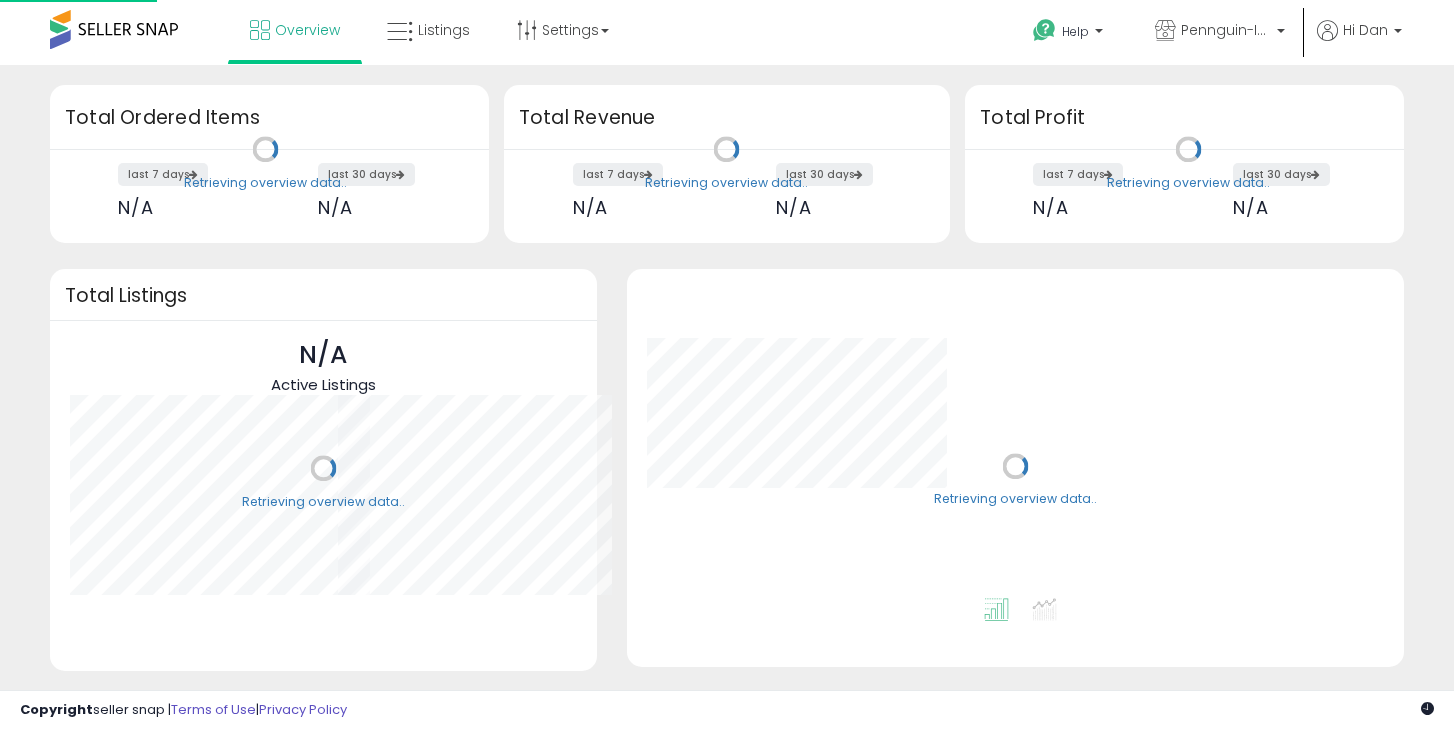 scroll, scrollTop: 0, scrollLeft: 0, axis: both 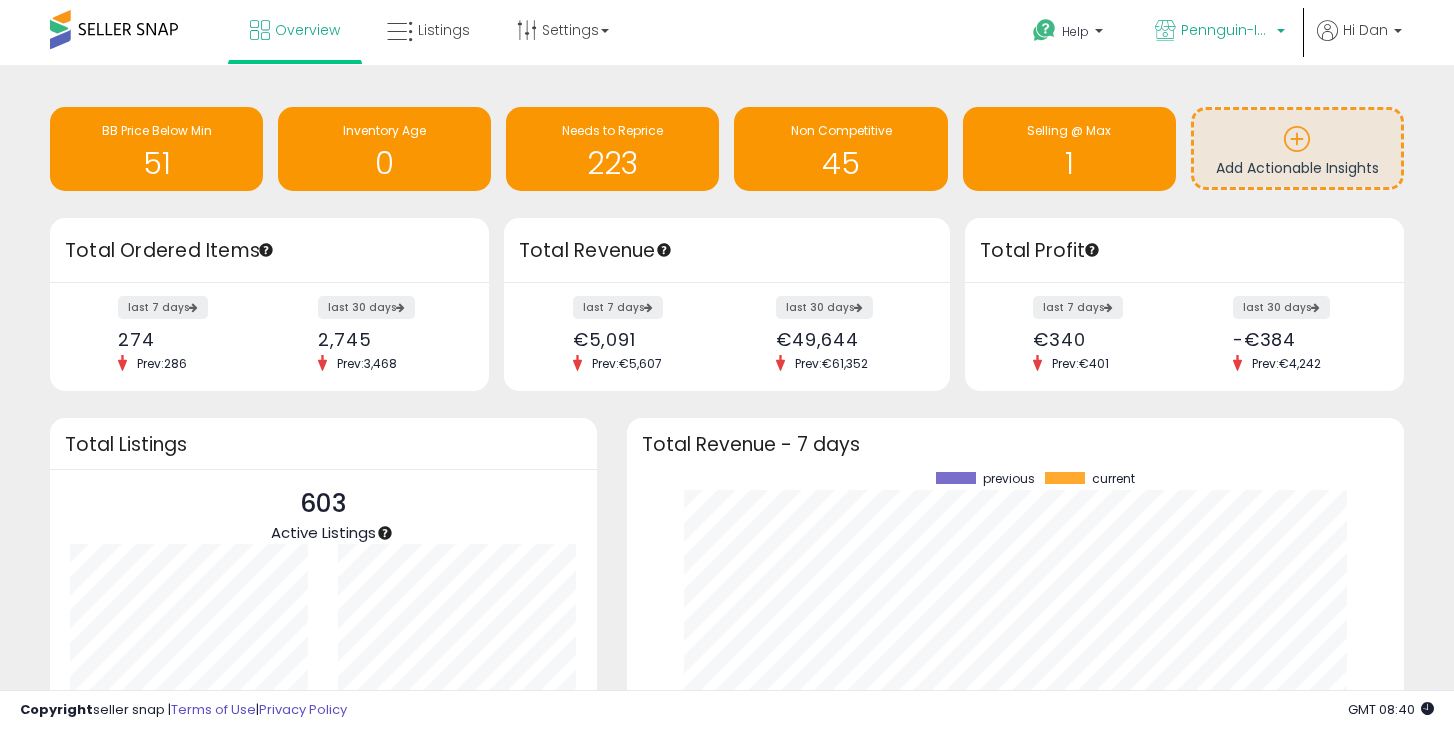 click on "Pennguin-IT-HKL" at bounding box center (1226, 30) 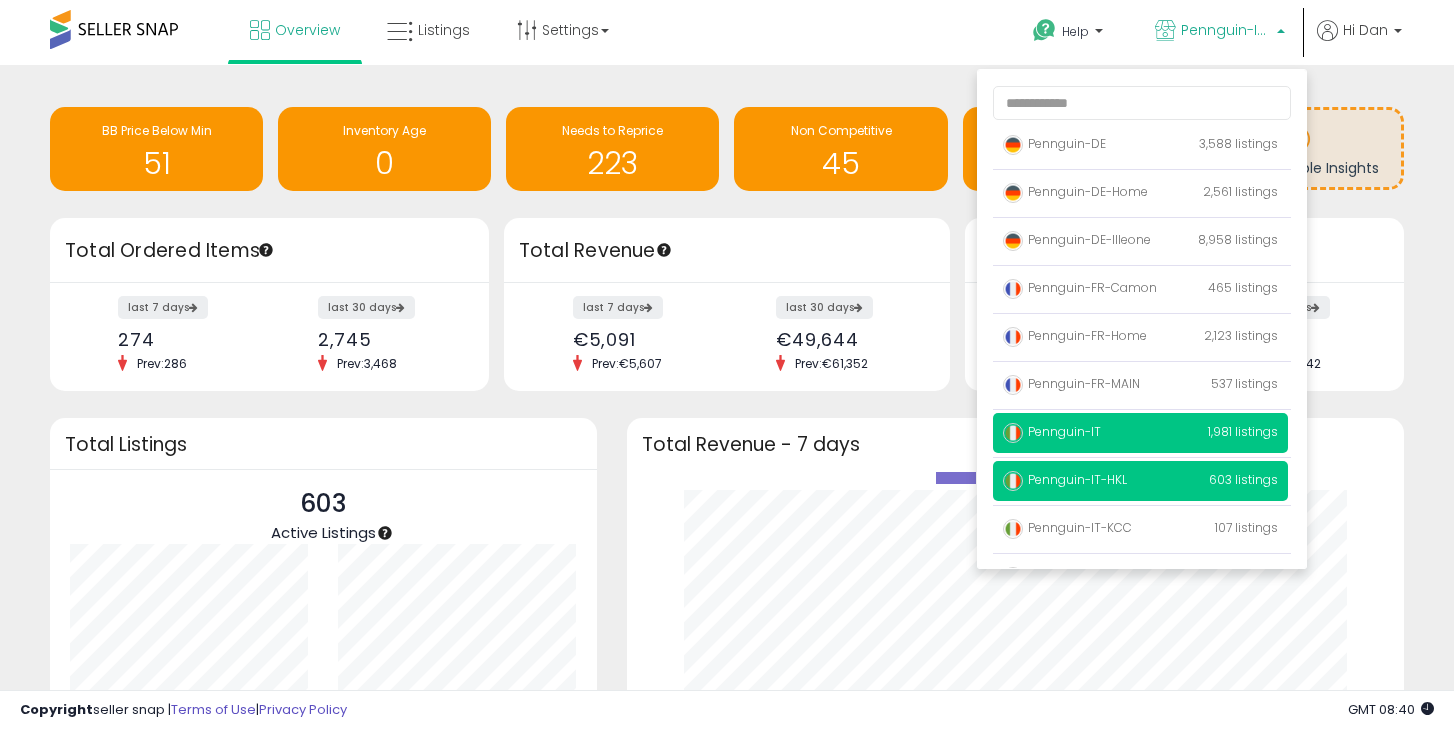 scroll, scrollTop: 52, scrollLeft: 0, axis: vertical 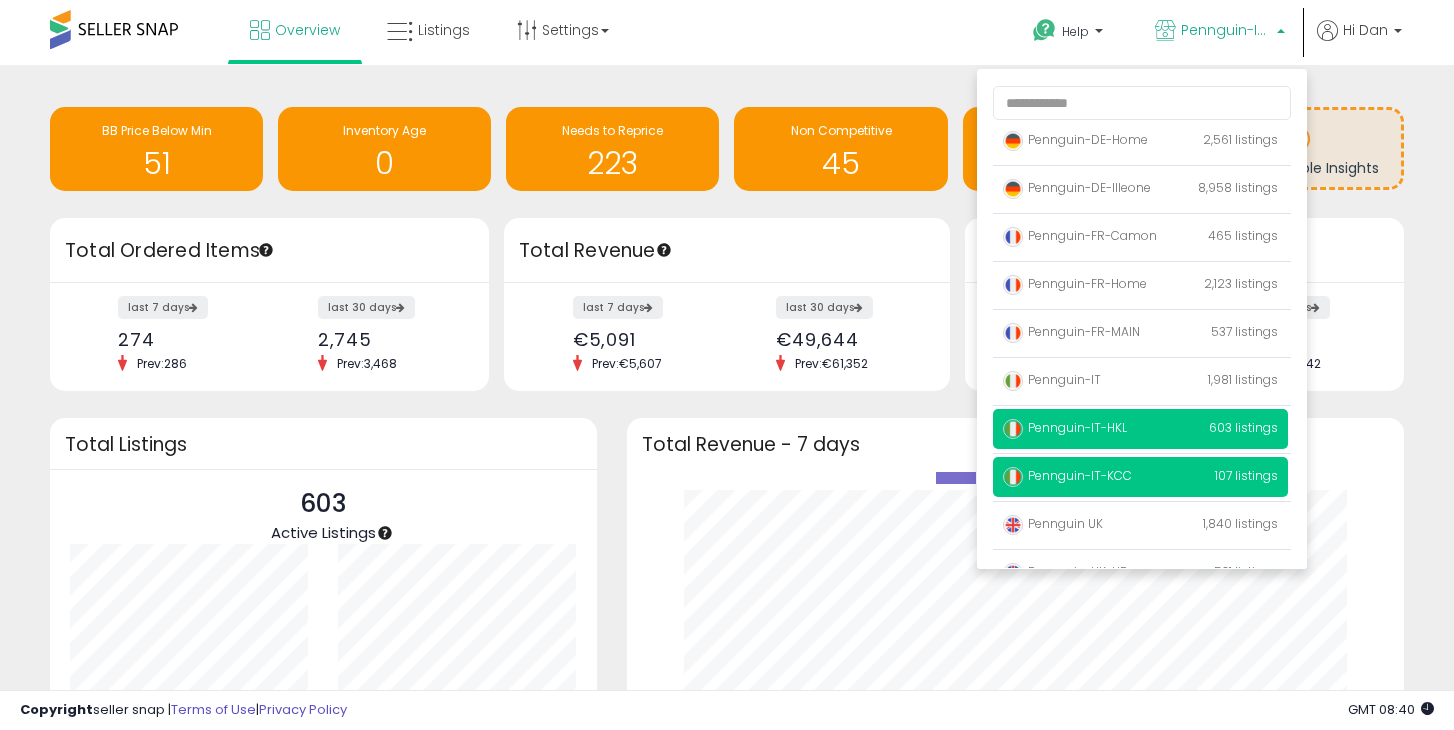 click on "Pennguin-IT-KCC" at bounding box center [1067, 475] 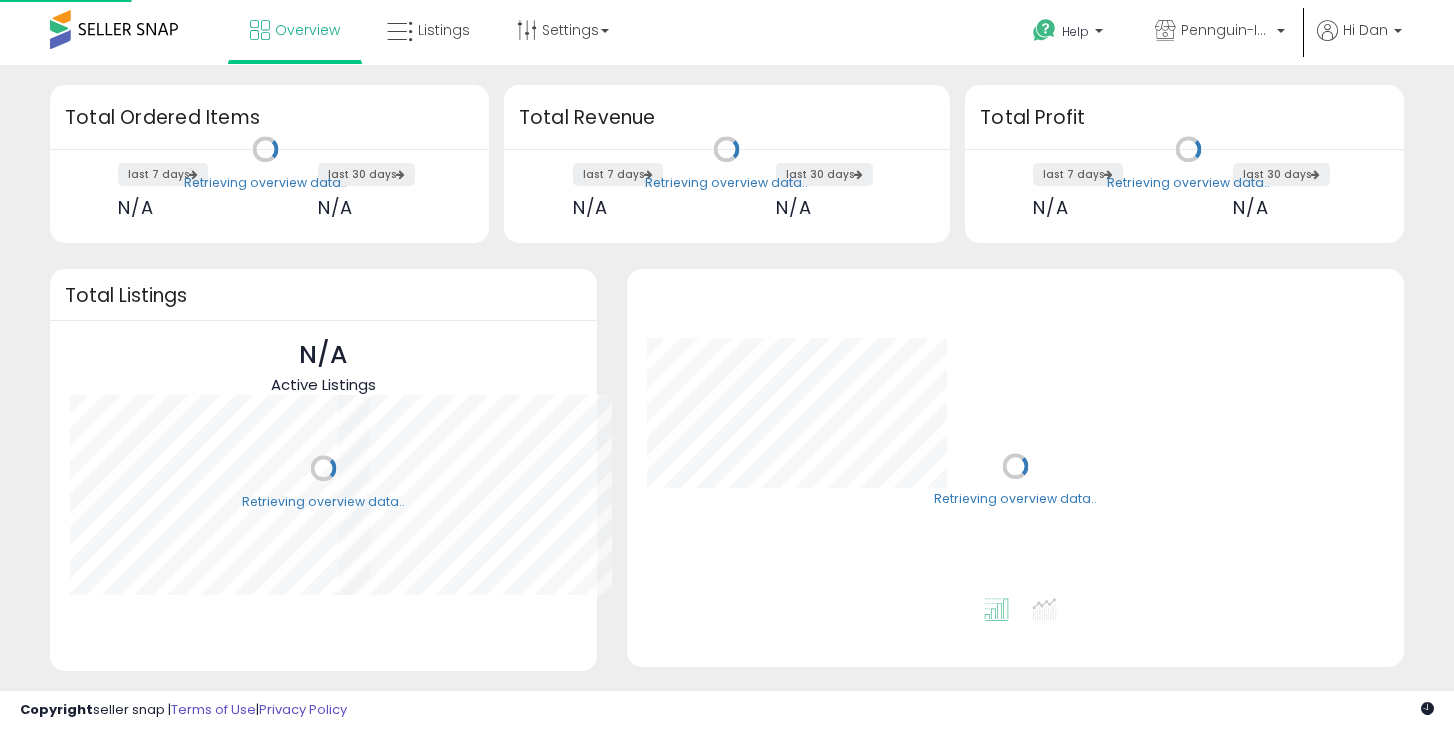 scroll, scrollTop: 0, scrollLeft: 0, axis: both 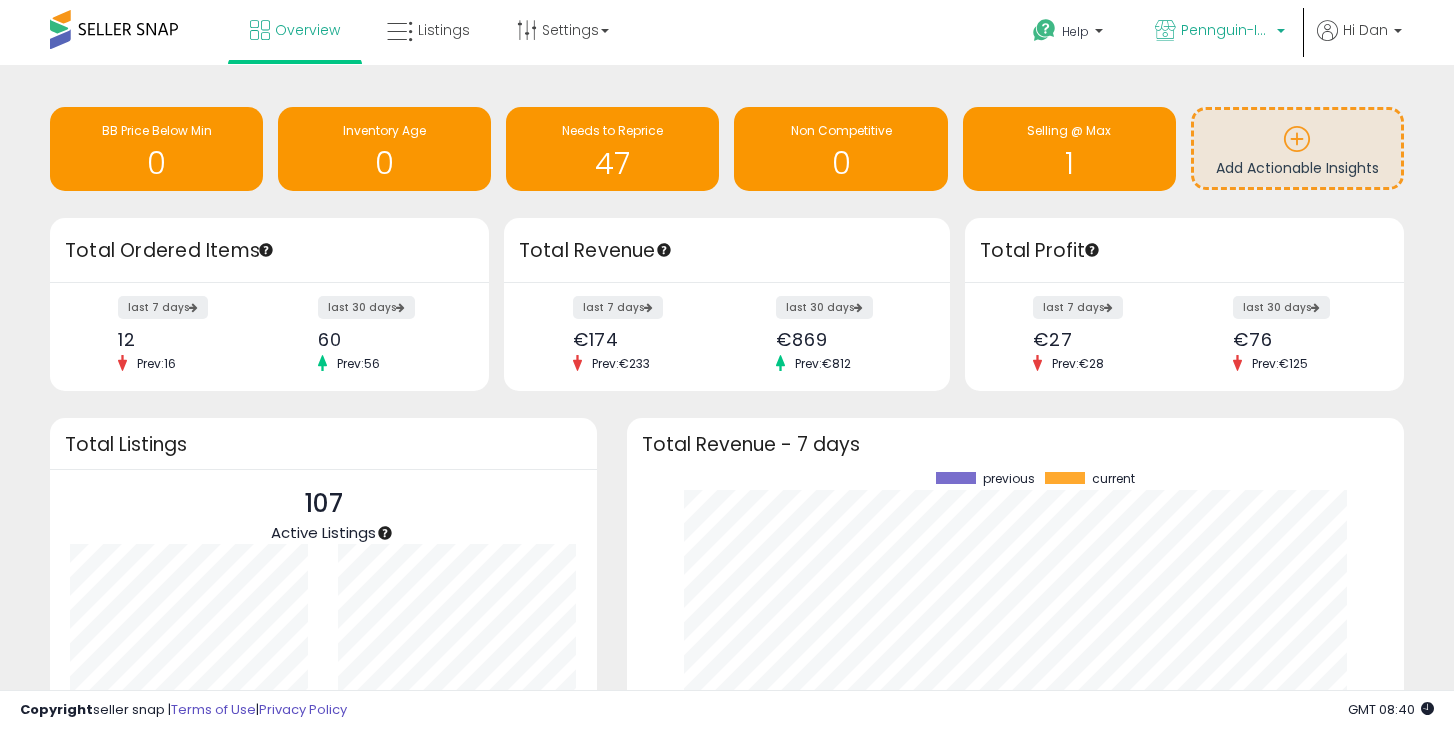 click on "Pennguin-IT-KCC" at bounding box center [1226, 30] 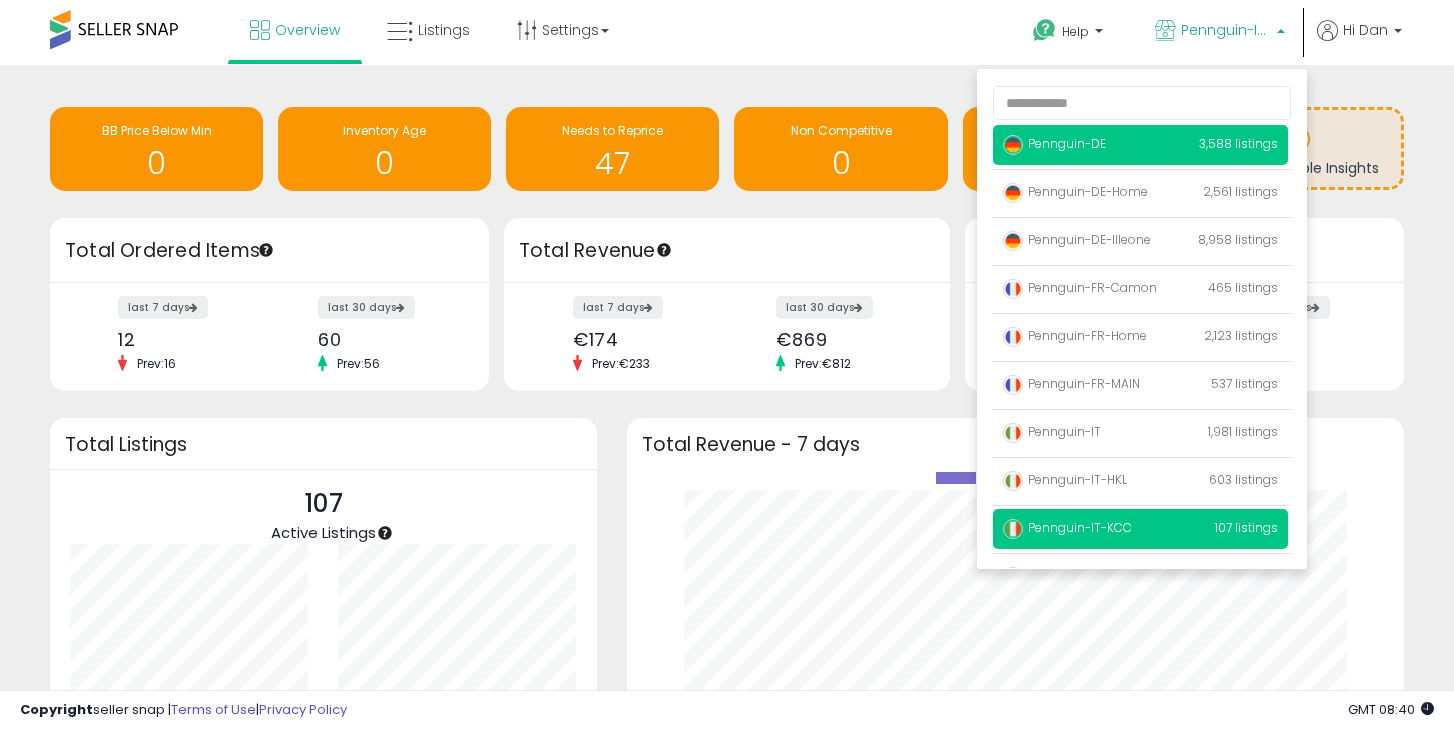 click on "Pennguin-DE
3,588
listings" at bounding box center [1140, 145] 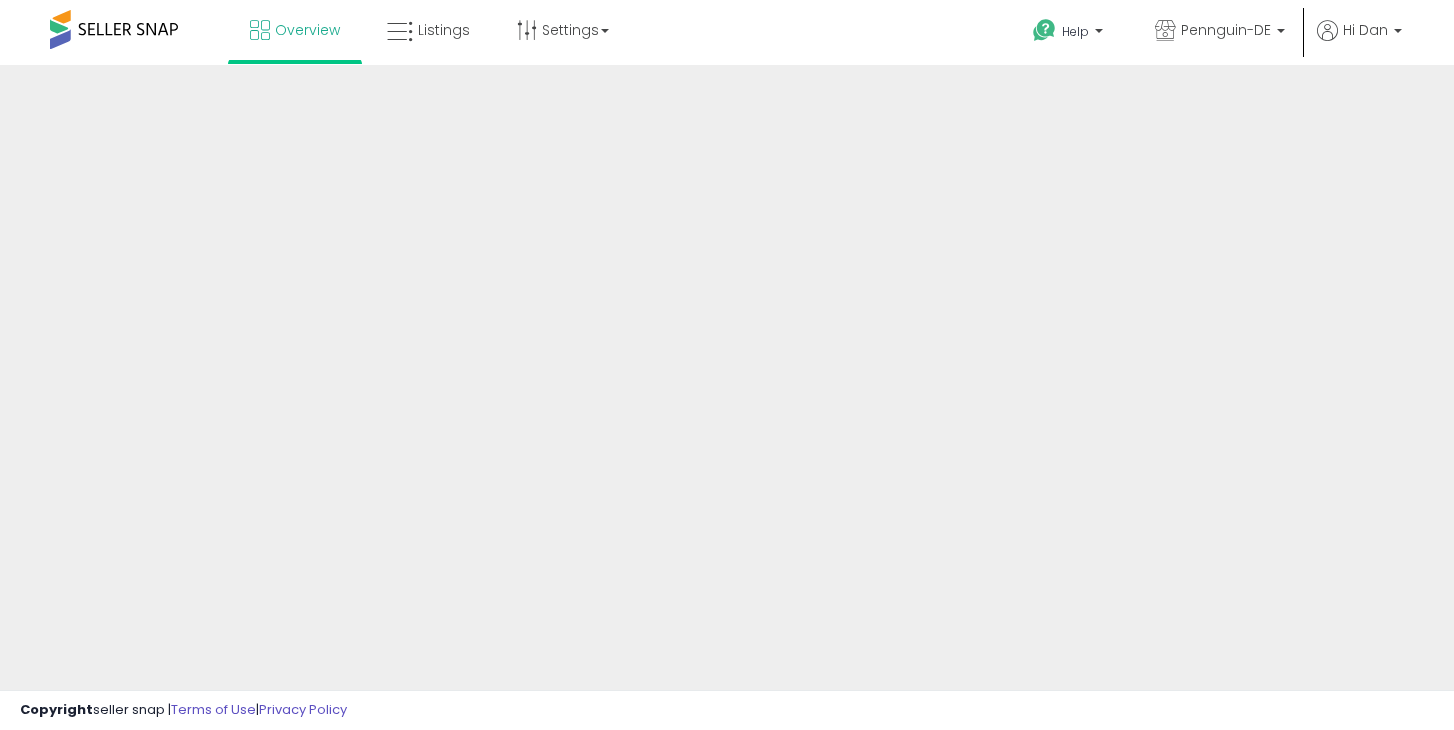 scroll, scrollTop: 0, scrollLeft: 0, axis: both 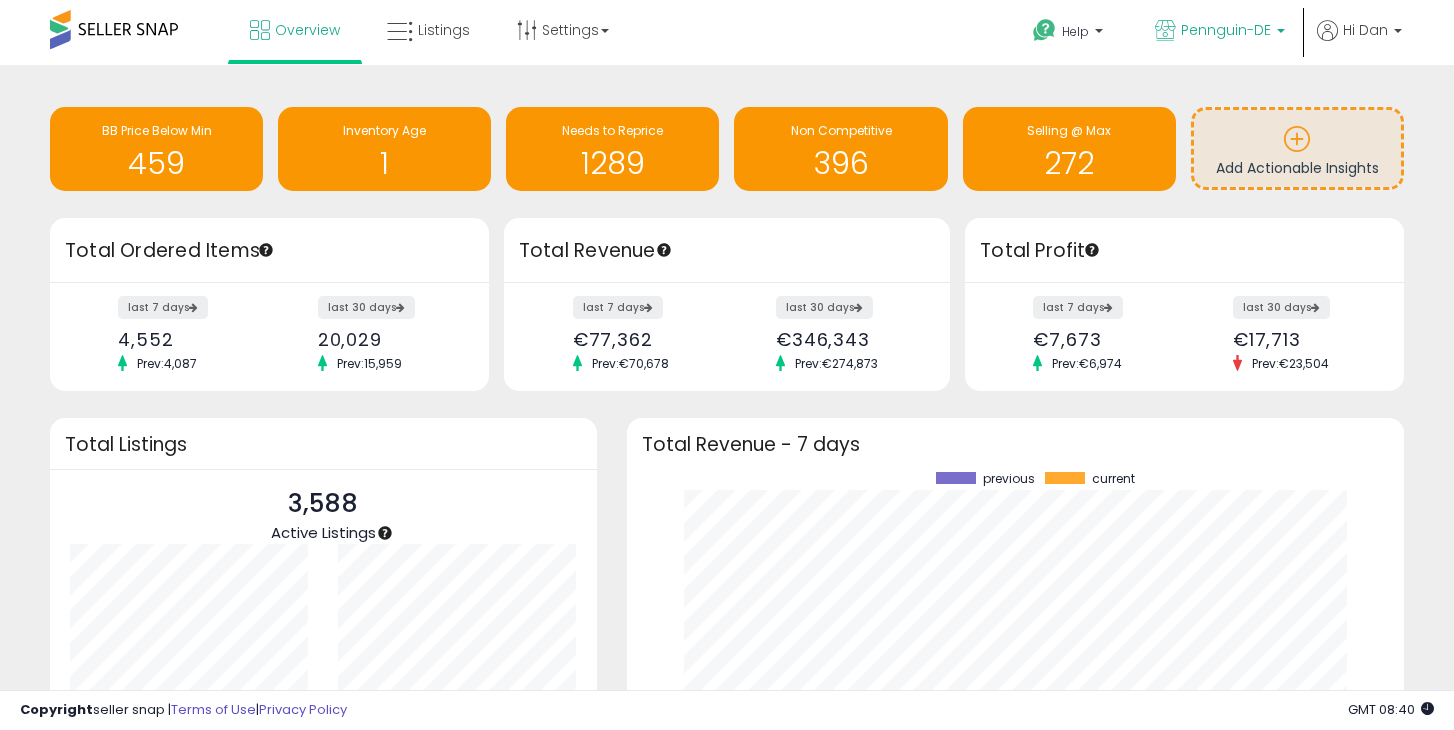 click on "Pennguin-DE" at bounding box center [1226, 30] 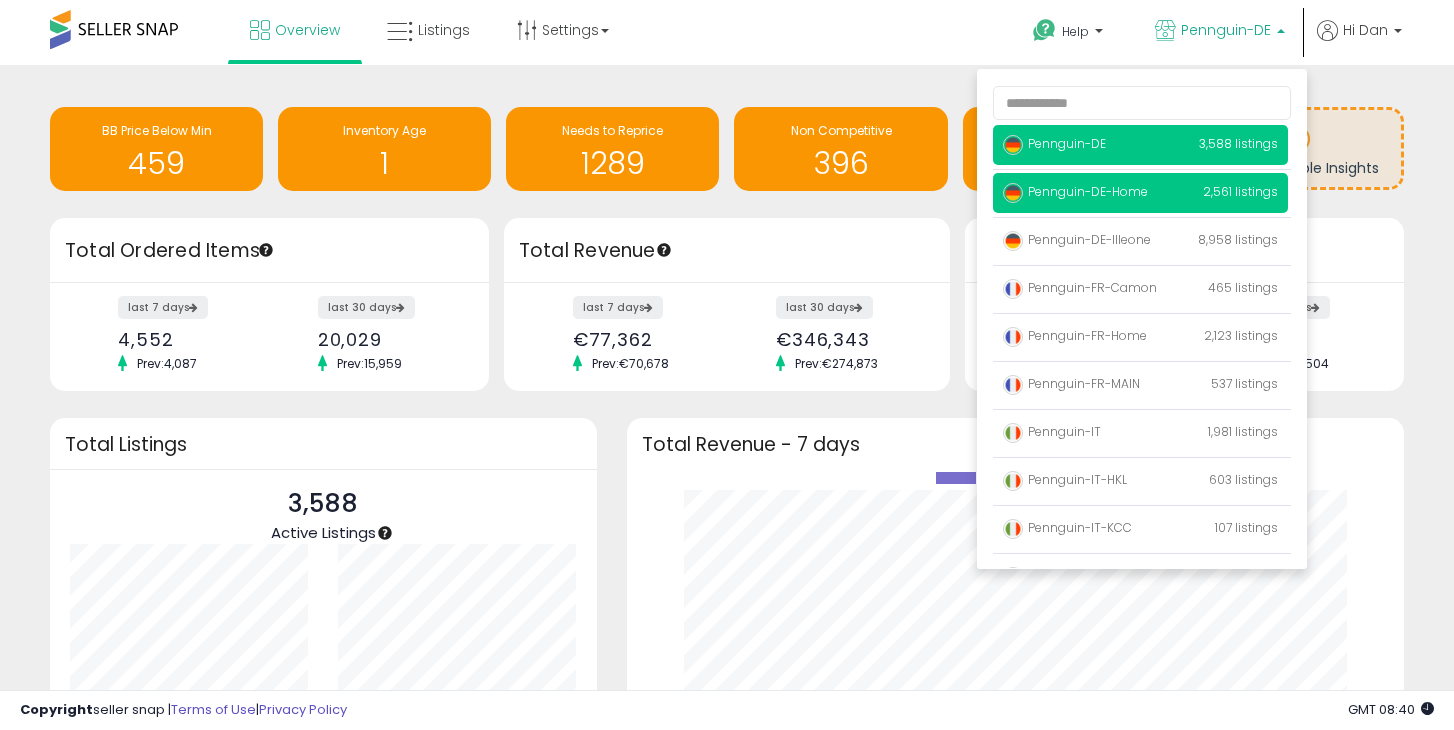 click on "Pennguin-DE-Home" at bounding box center (1075, 191) 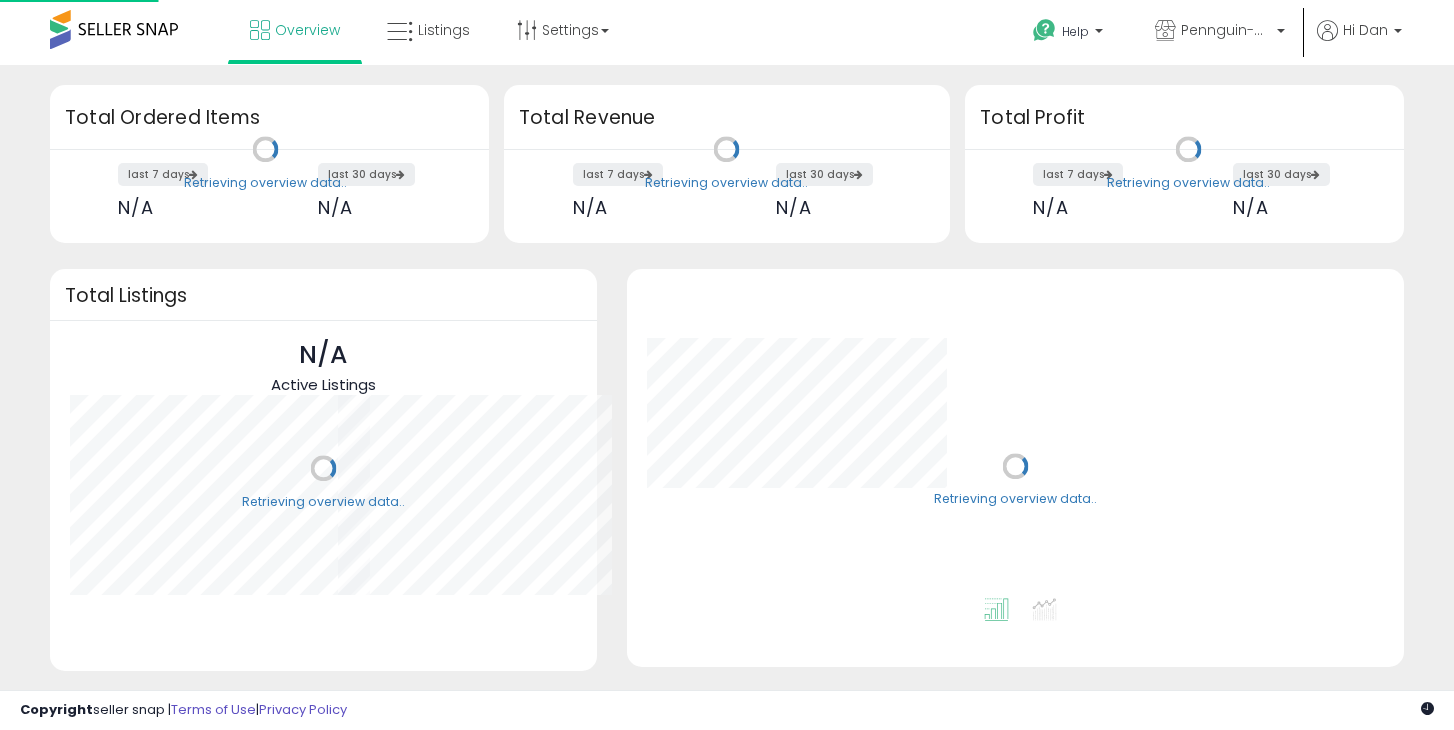 scroll, scrollTop: 0, scrollLeft: 0, axis: both 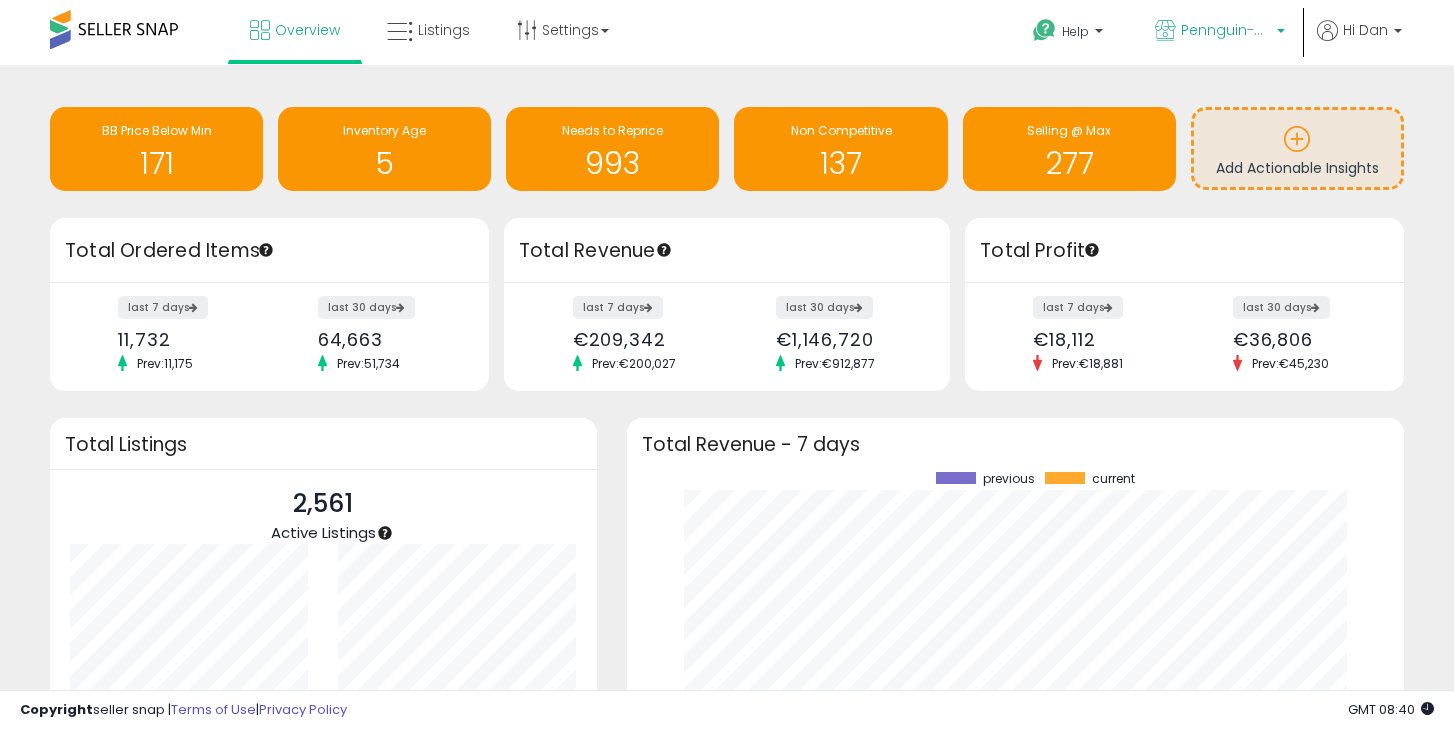 click on "Pennguin-DE-Home" at bounding box center (1220, 32) 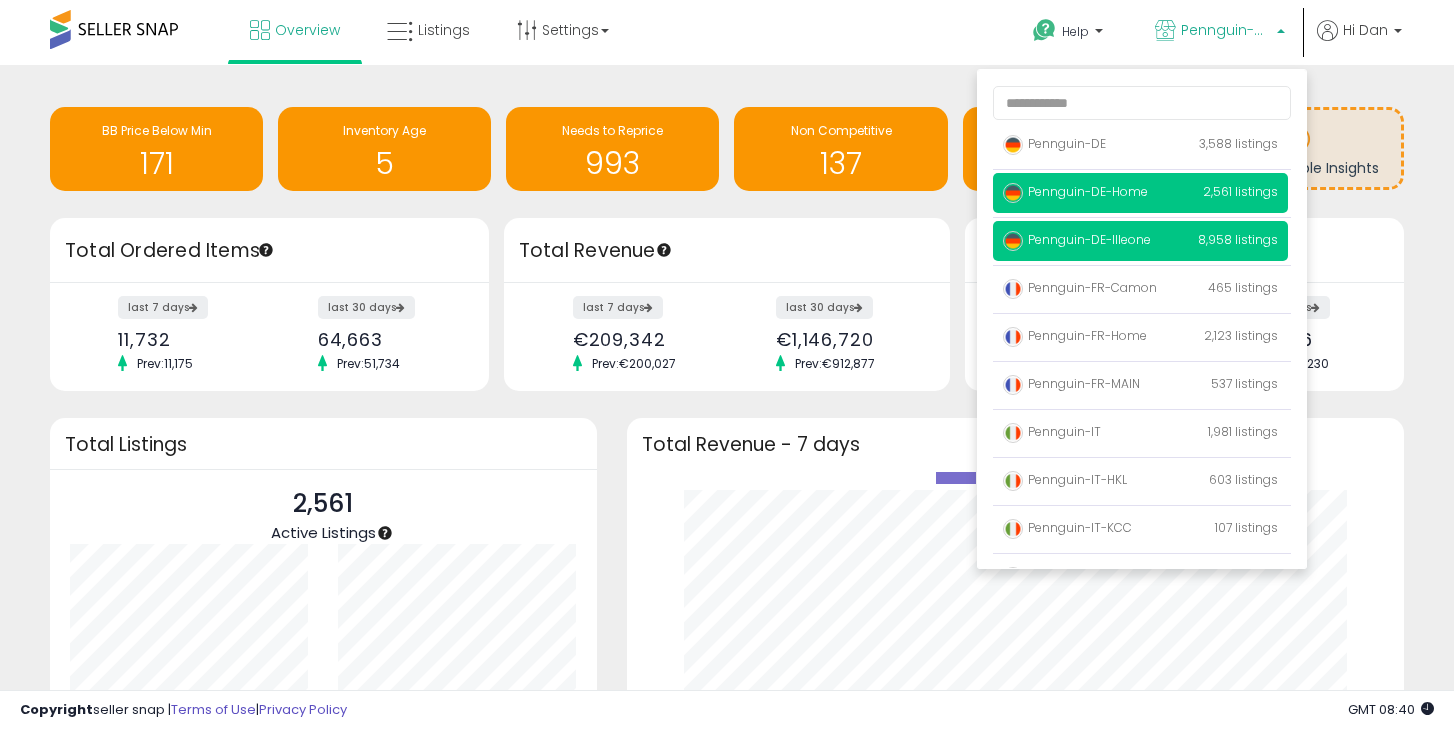 click on "Pennguin-DE-Illeone" at bounding box center (1077, 239) 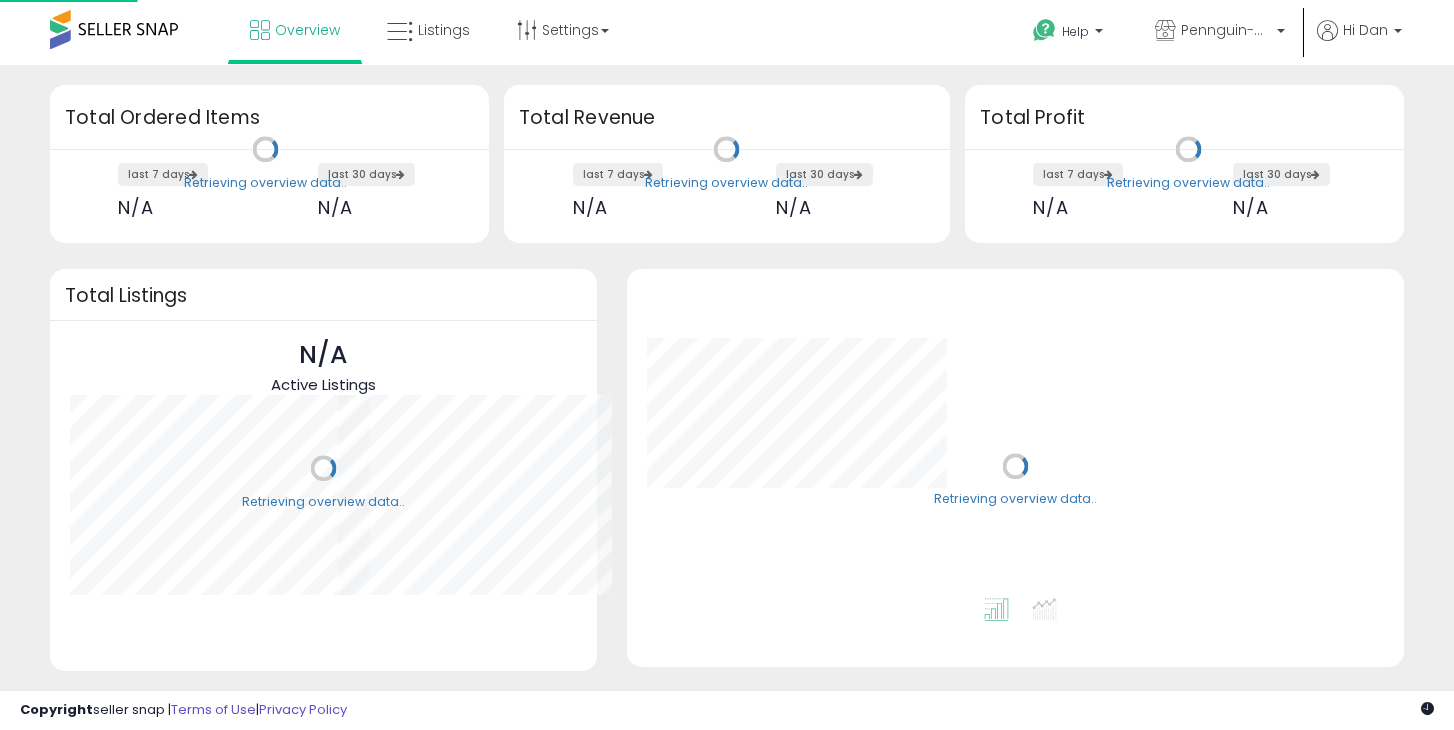 scroll, scrollTop: 0, scrollLeft: 0, axis: both 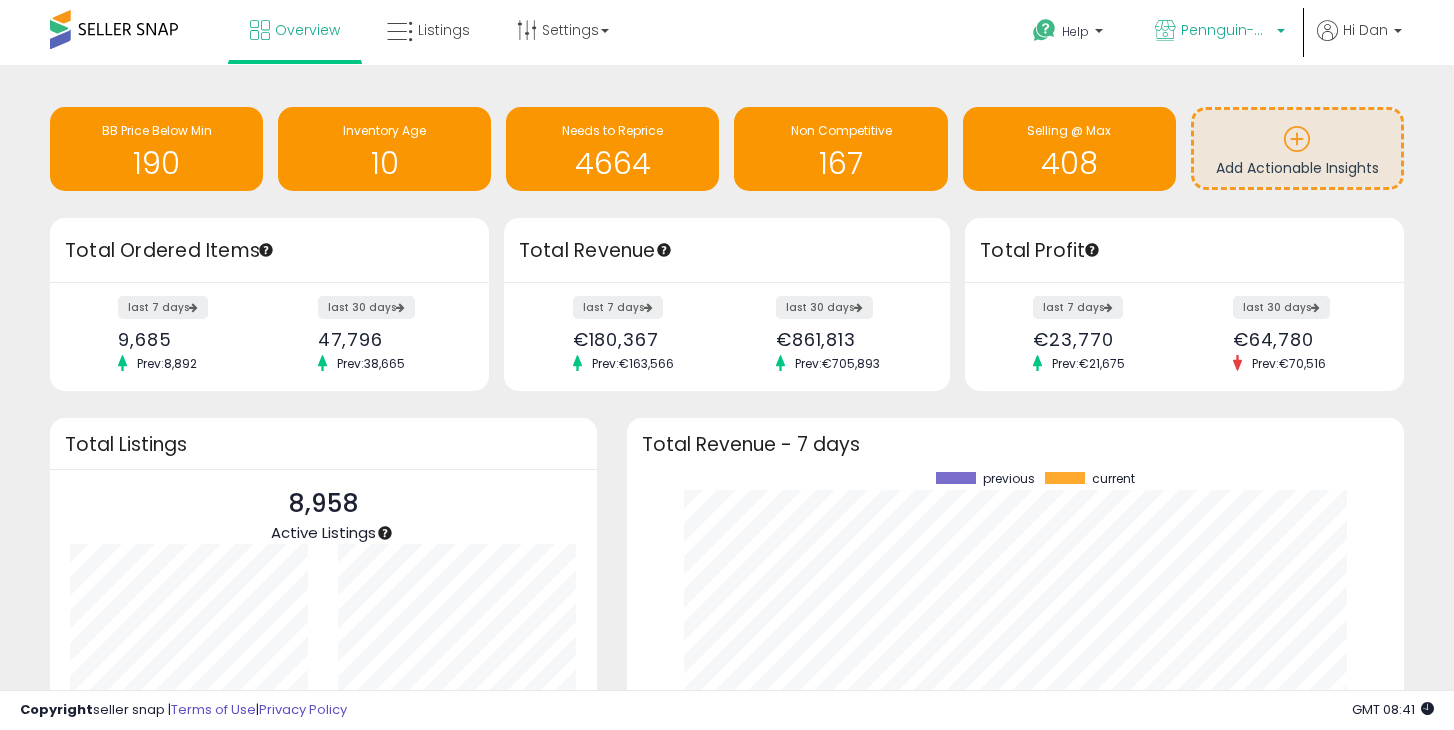 click at bounding box center (1281, 36) 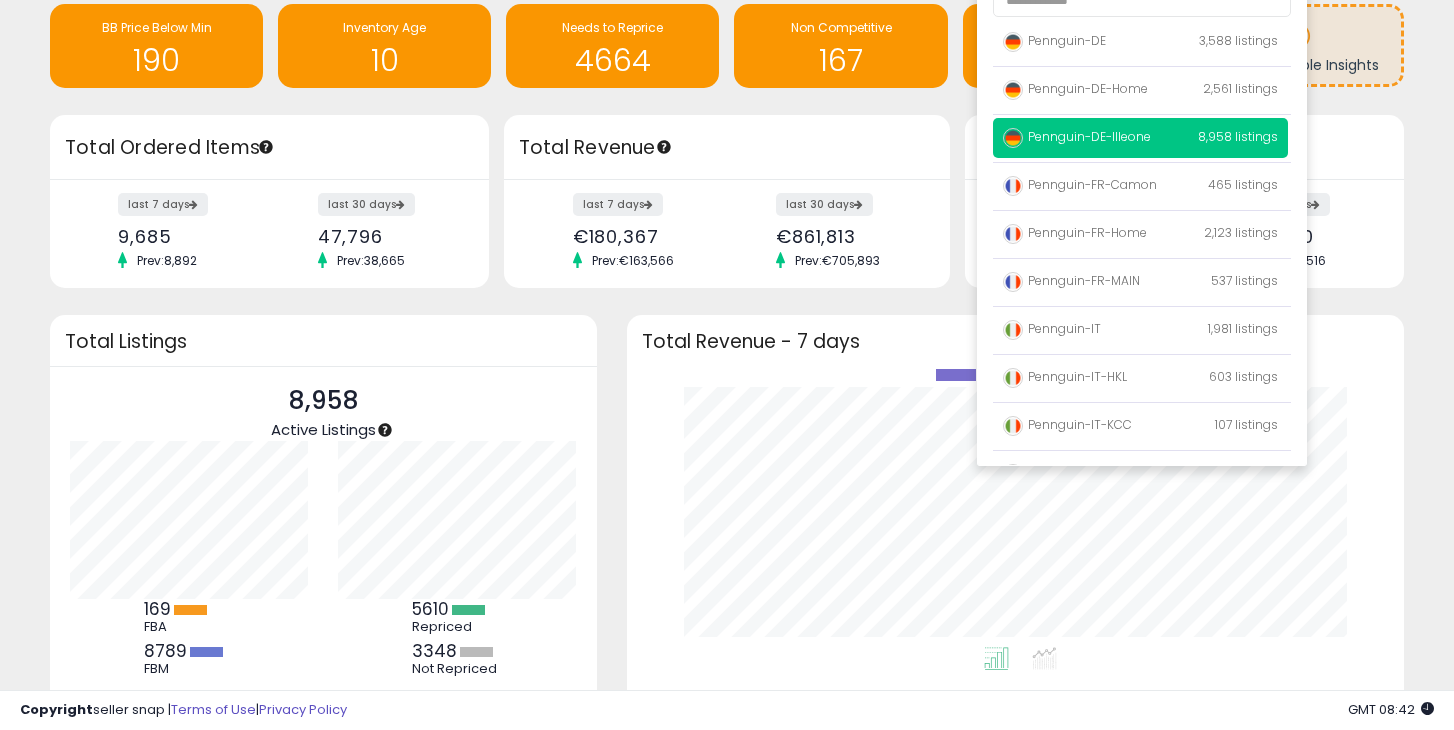scroll, scrollTop: 98, scrollLeft: 0, axis: vertical 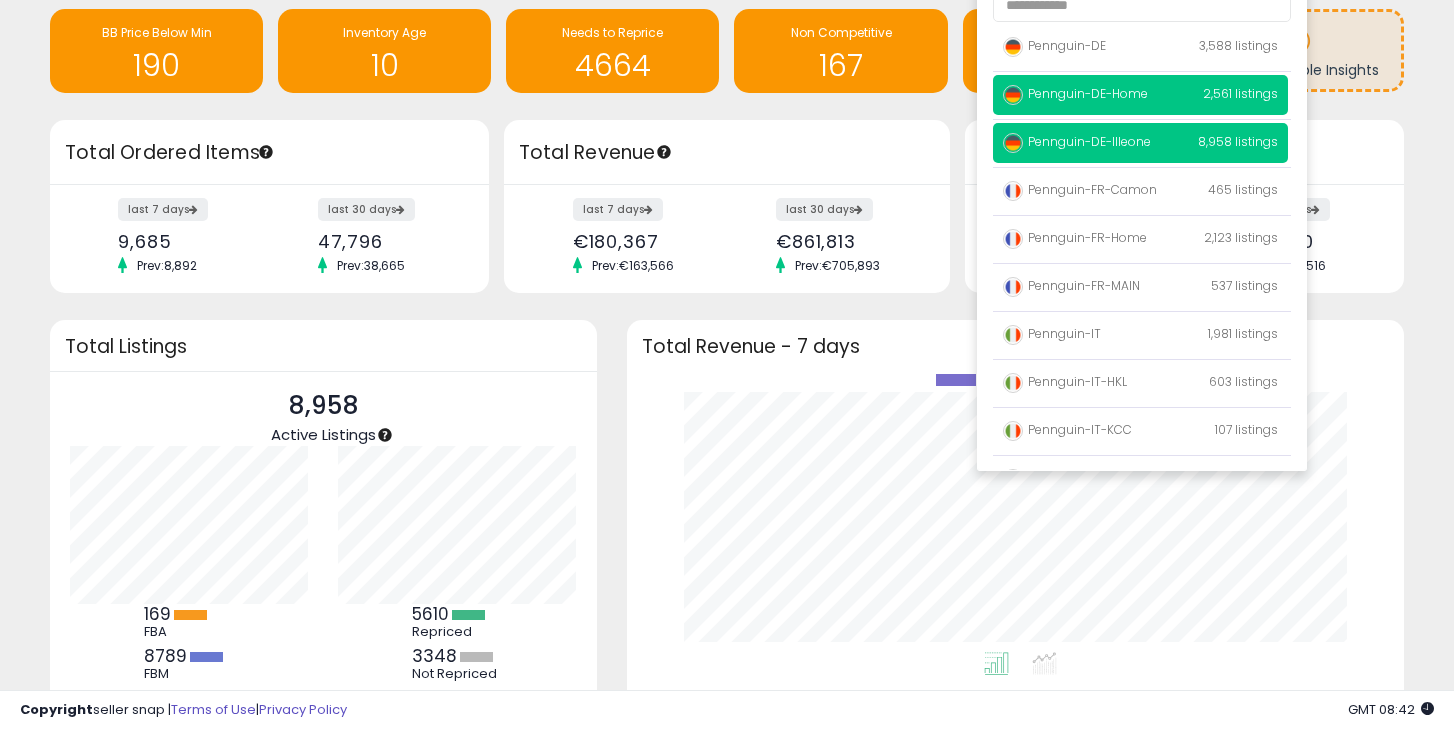 click on "Pennguin-DE-Home" at bounding box center [1075, 93] 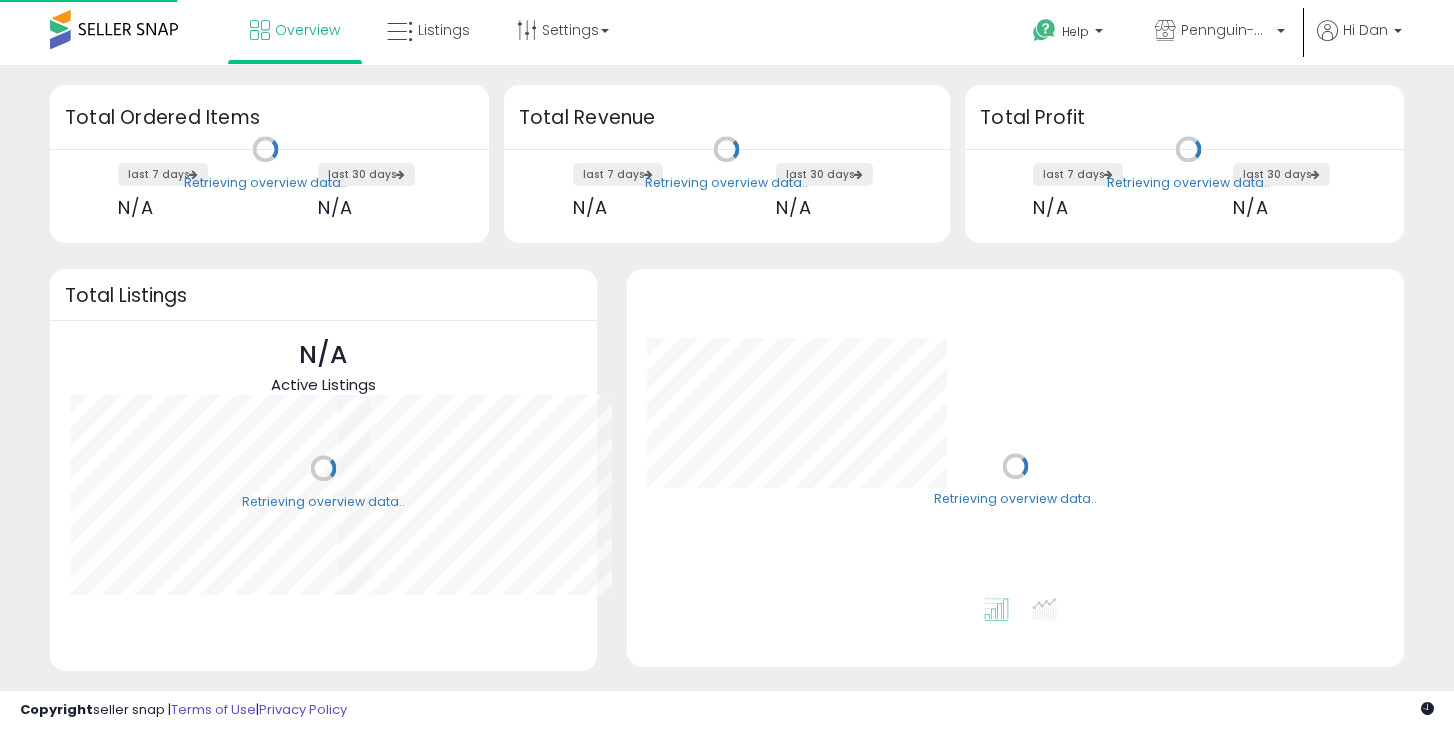 scroll, scrollTop: 0, scrollLeft: 0, axis: both 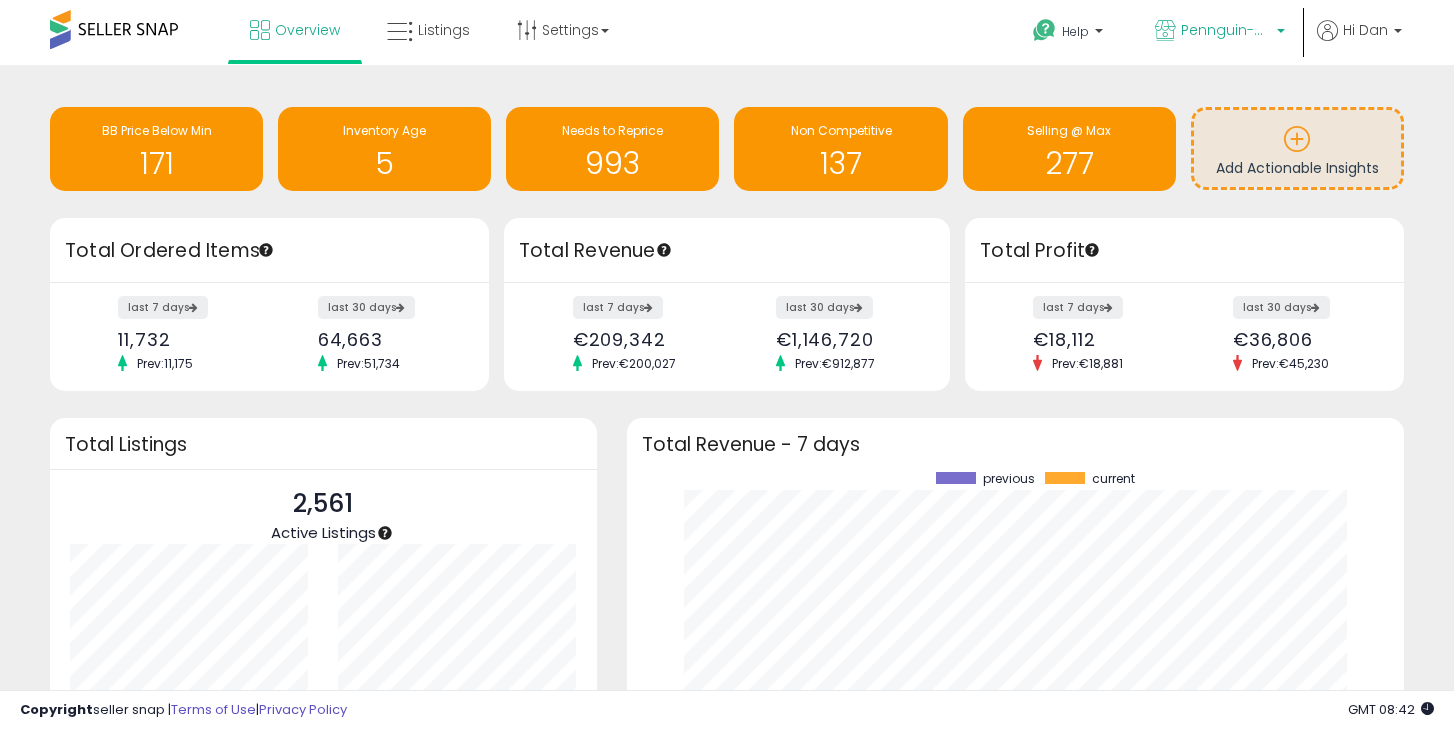 click on "Pennguin-DE-Home" at bounding box center (1220, 32) 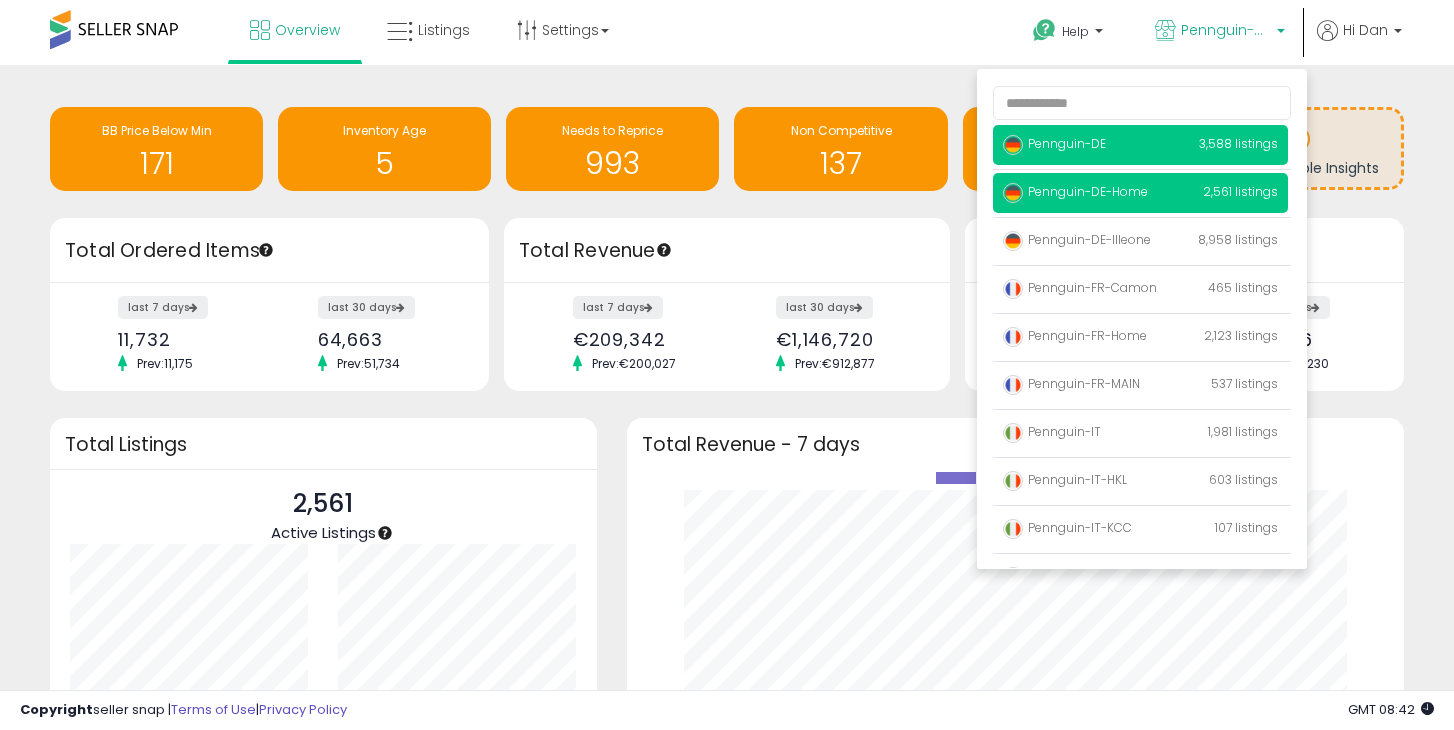 click on "Pennguin-DE
3,588
listings" at bounding box center (1140, 145) 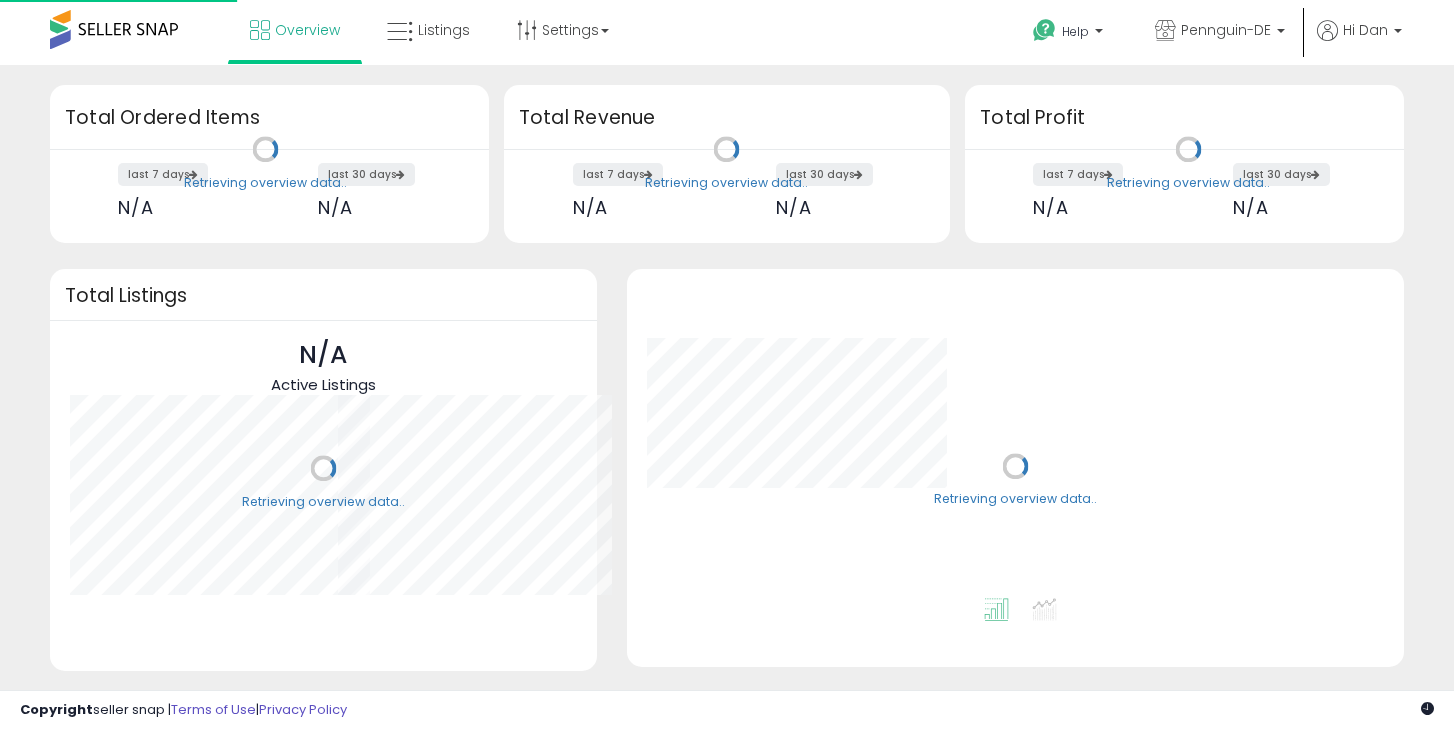 scroll, scrollTop: 0, scrollLeft: 0, axis: both 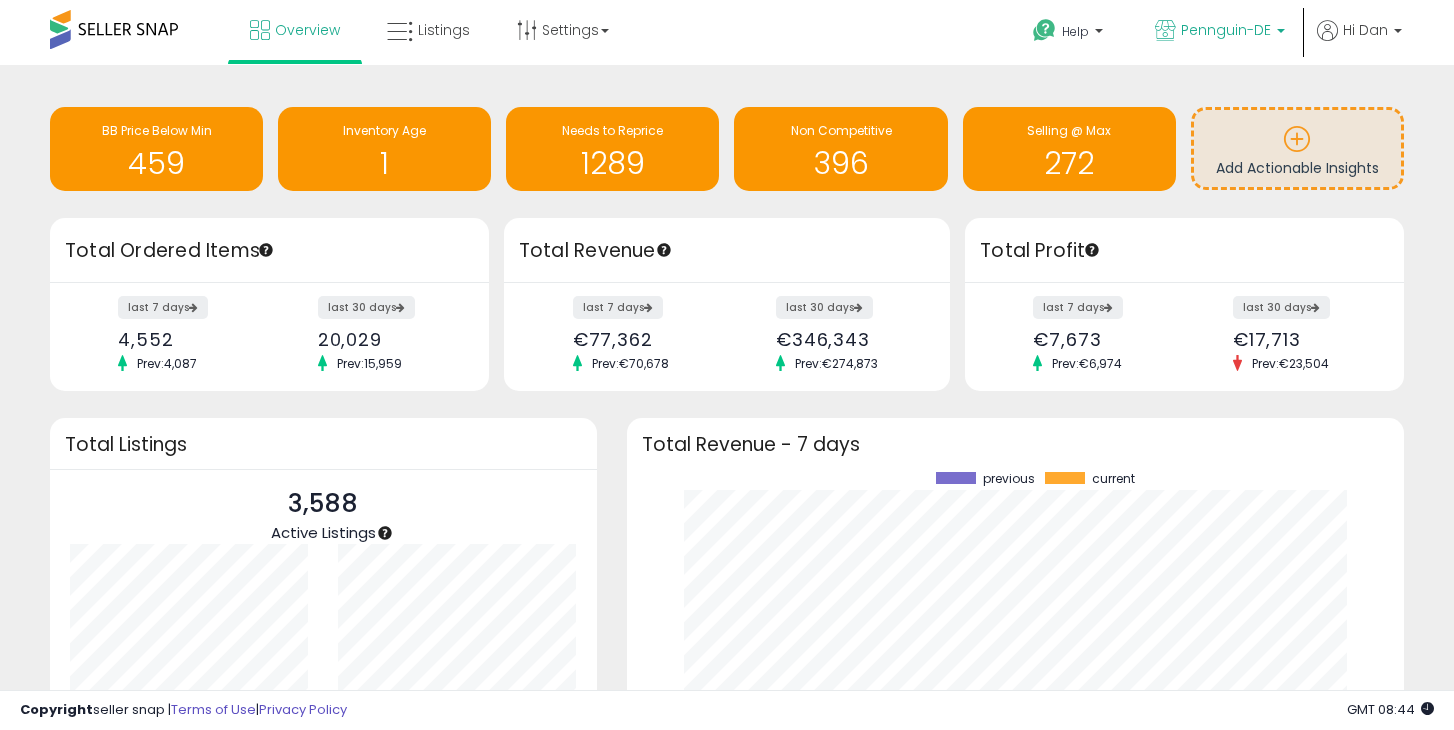 click on "Pennguin-DE" at bounding box center [1226, 30] 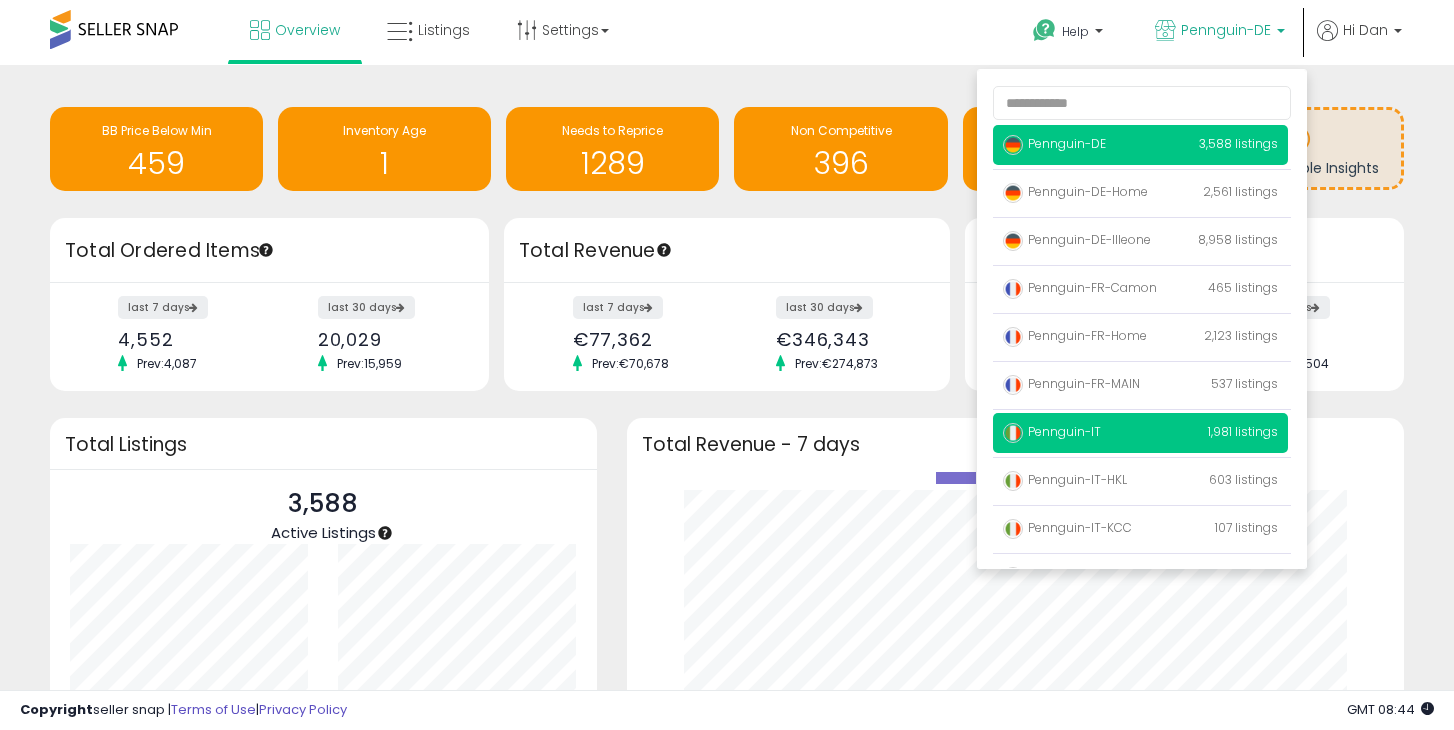 click on "Pennguin-IT
1,981
listings" at bounding box center (1140, 433) 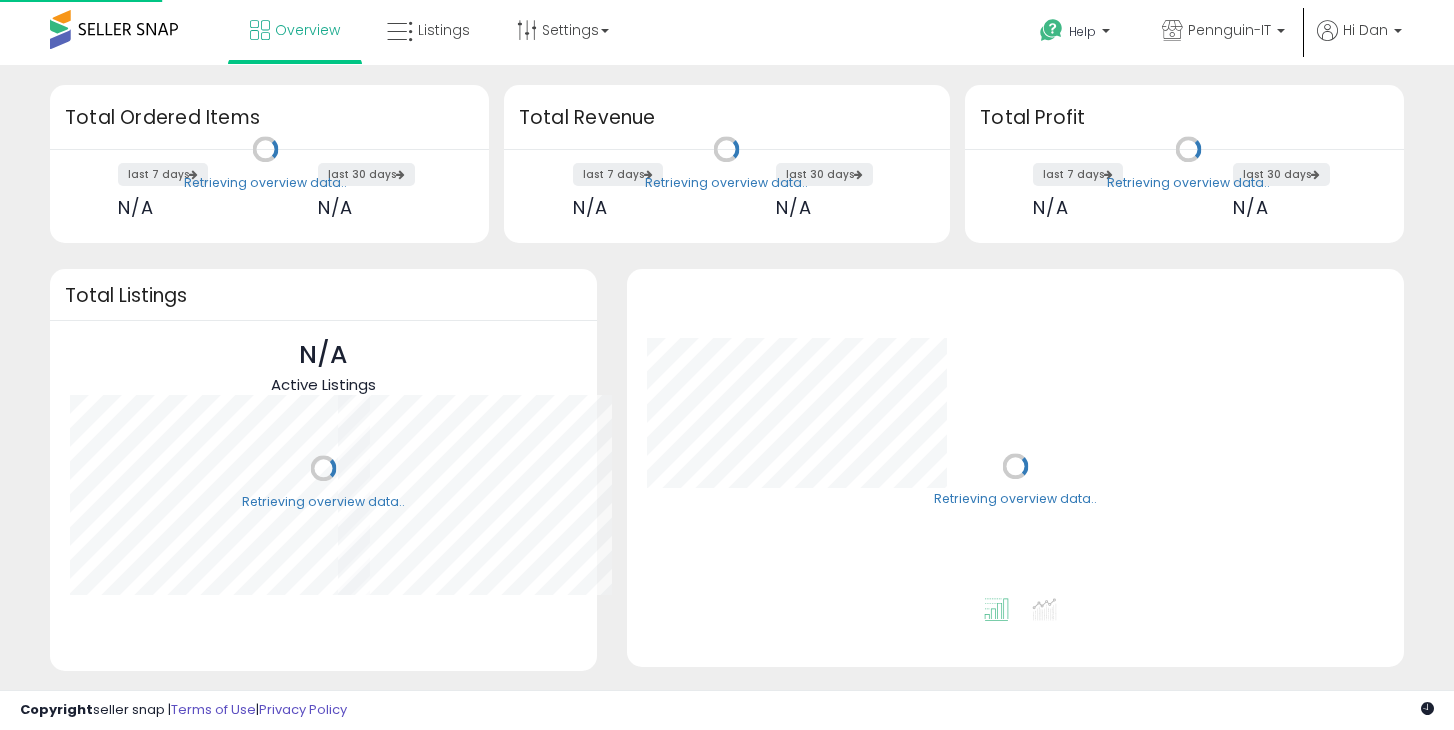 scroll, scrollTop: 0, scrollLeft: 0, axis: both 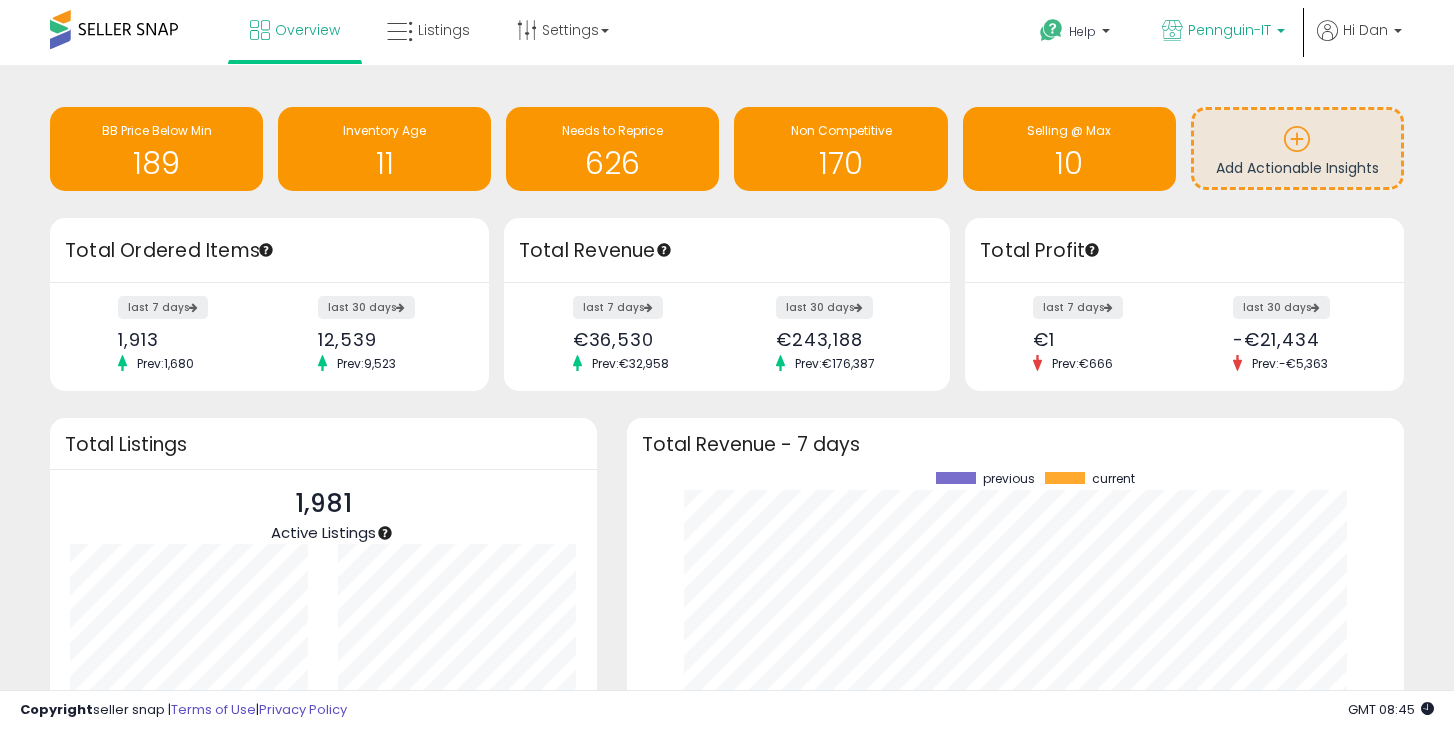 click on "Pennguin-IT" at bounding box center (1229, 30) 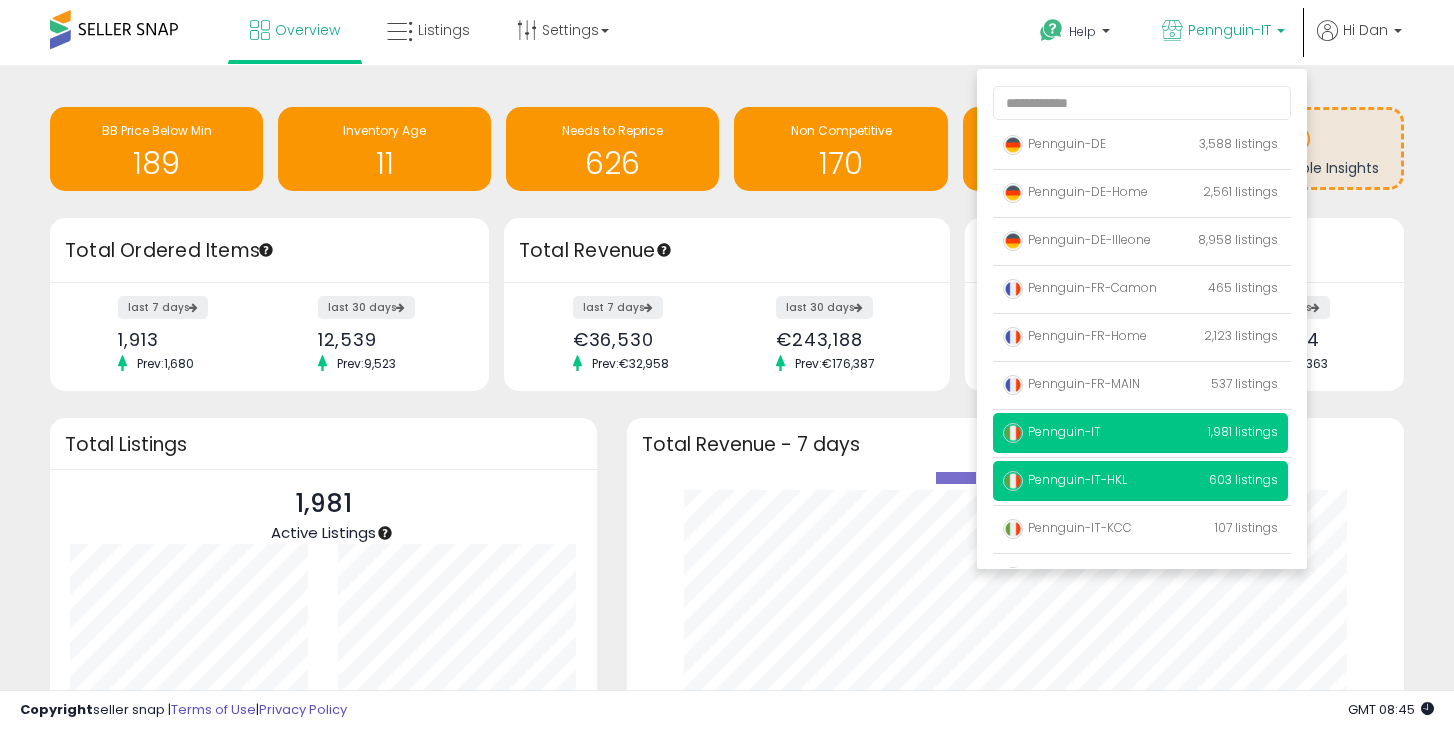 click on "Pennguin-IT-HKL
603
listings" at bounding box center (1140, 481) 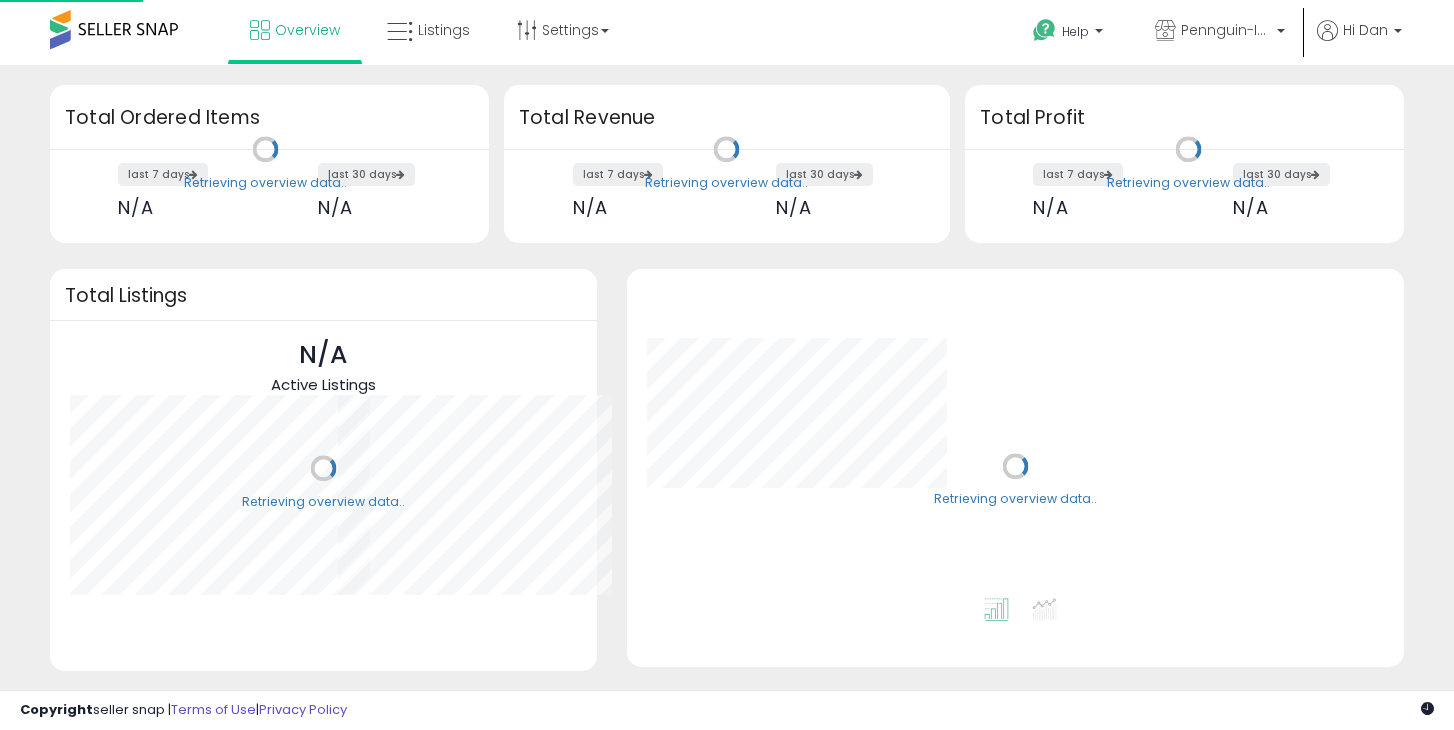 scroll, scrollTop: 0, scrollLeft: 0, axis: both 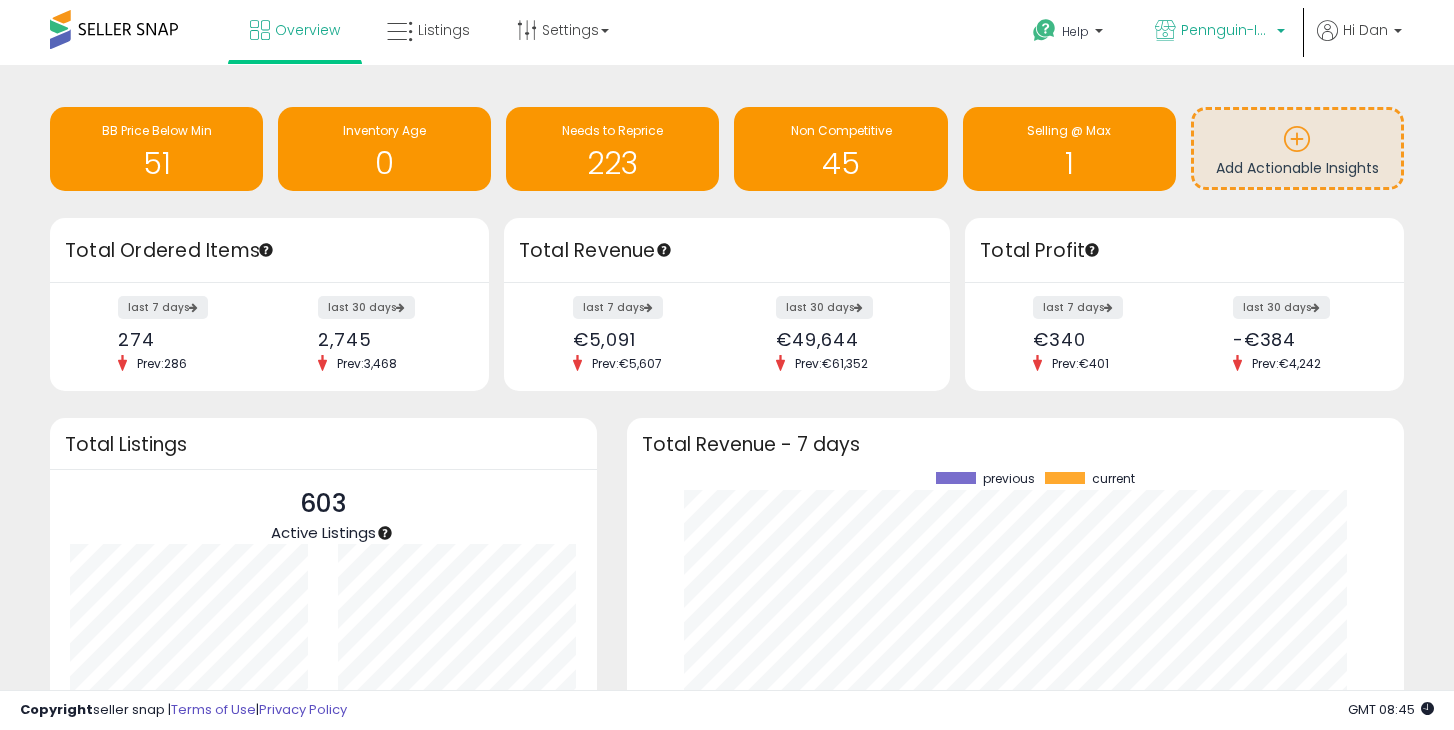 click on "Pennguin-IT-HKL" at bounding box center [1226, 30] 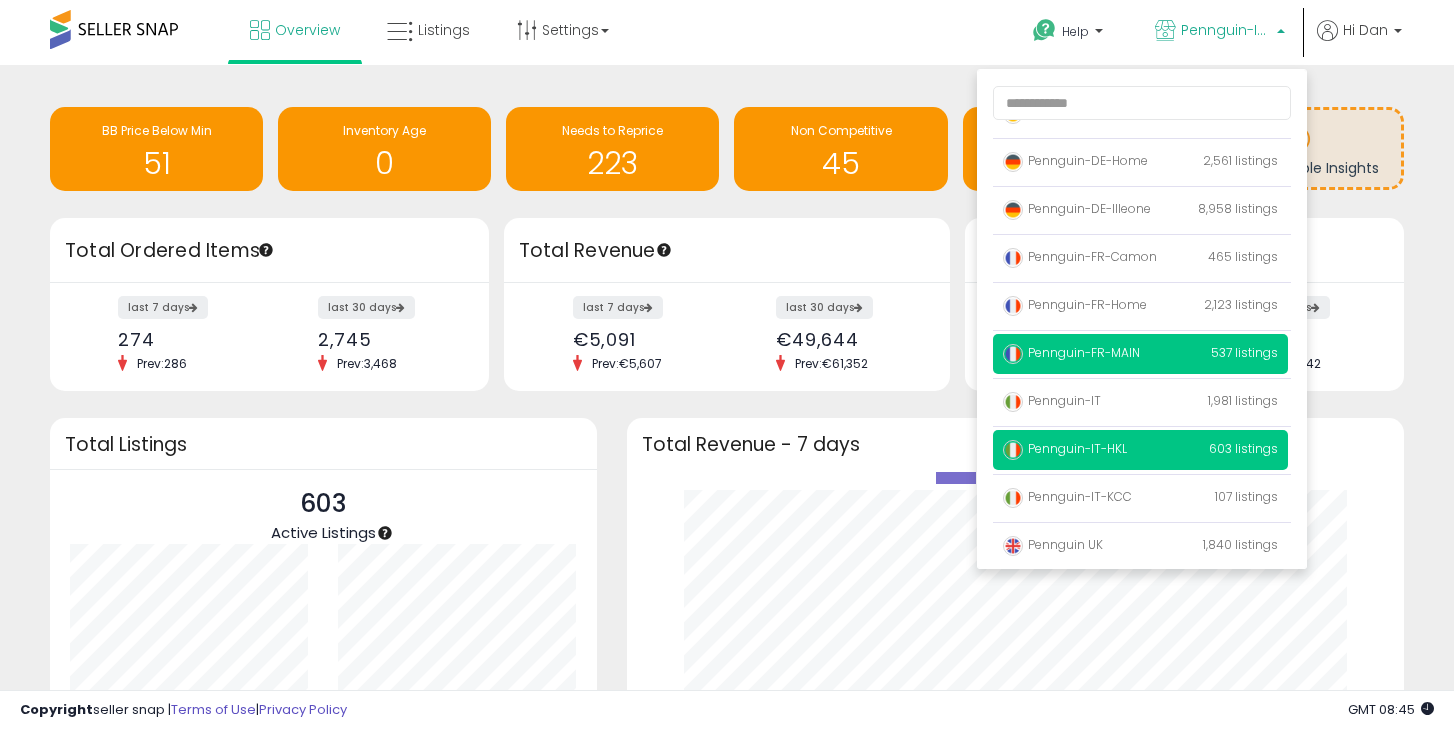 scroll, scrollTop: 42, scrollLeft: 0, axis: vertical 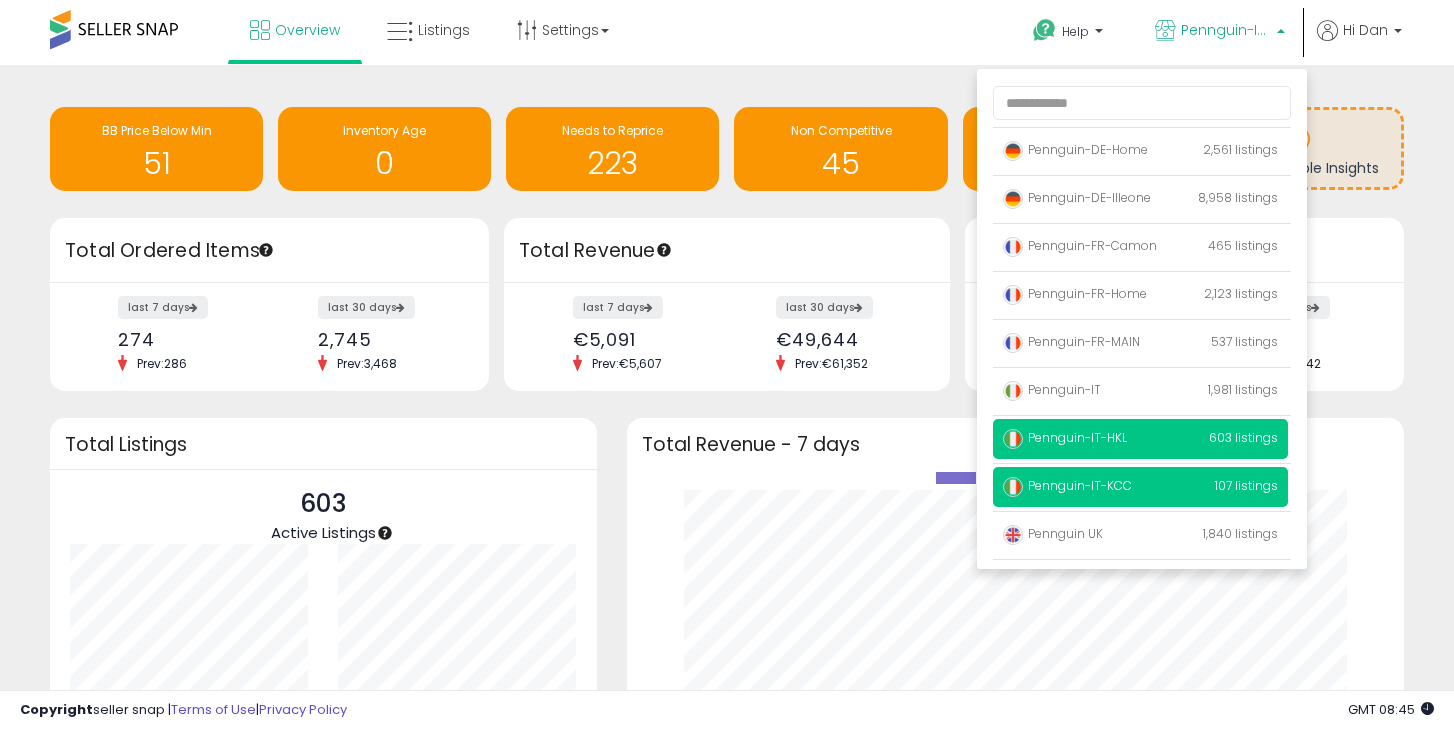click on "Pennguin-IT-KCC" at bounding box center (1067, 485) 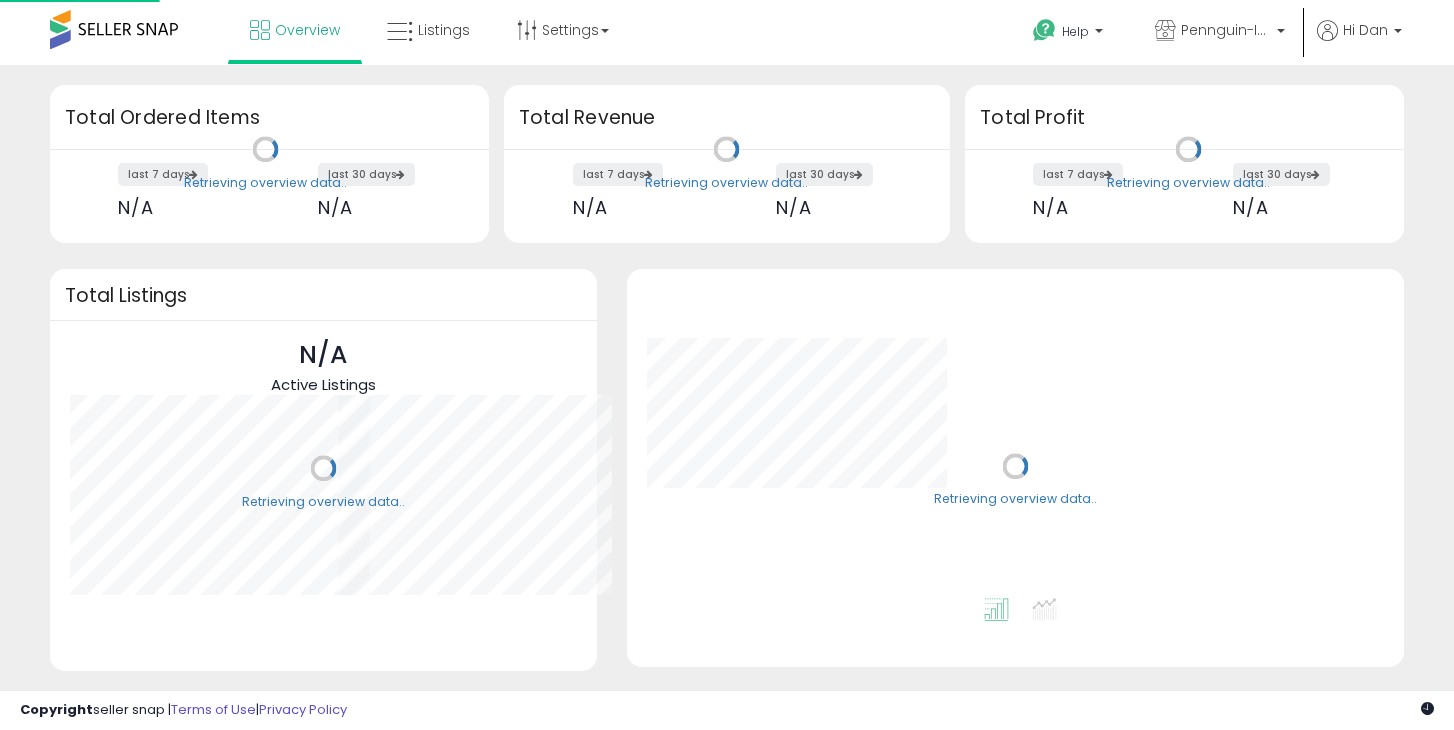 scroll, scrollTop: 0, scrollLeft: 0, axis: both 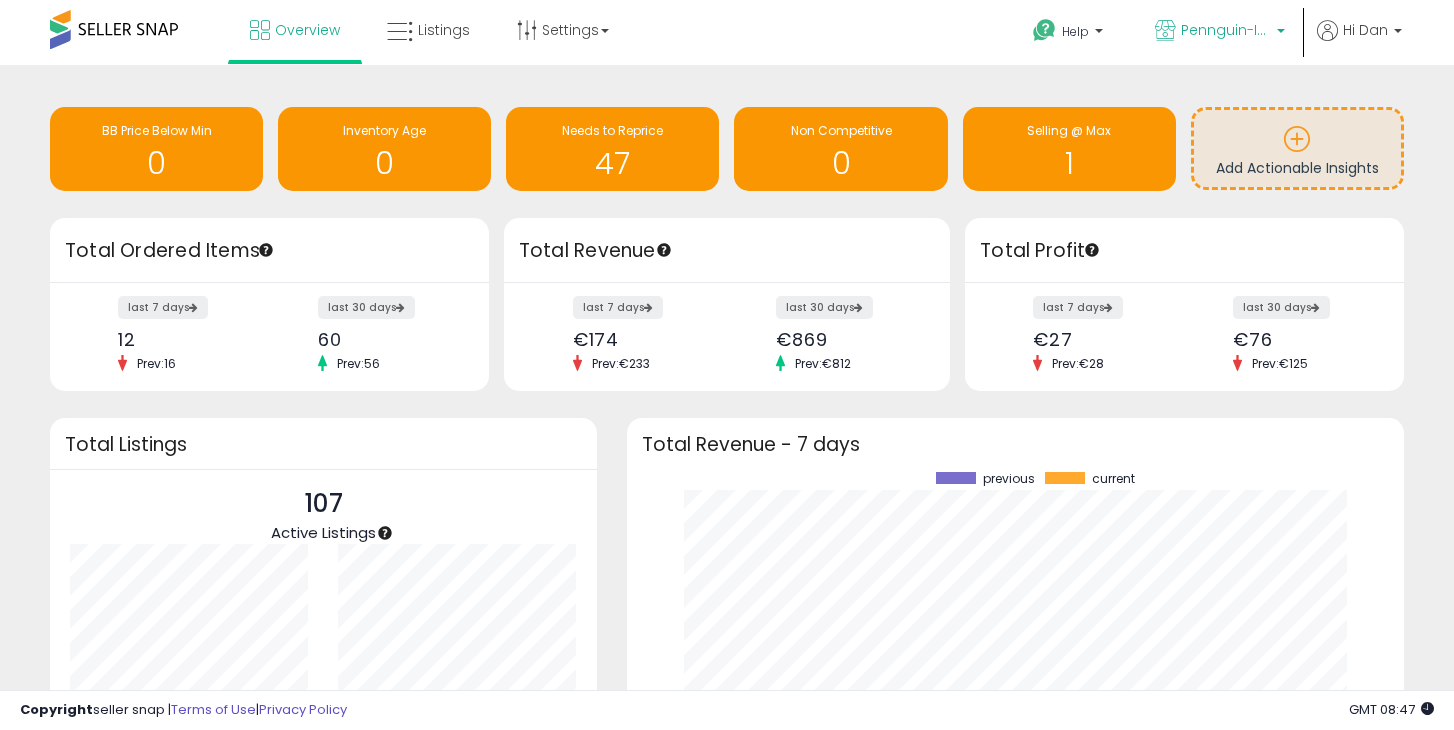 click on "Pennguin-IT-KCC" at bounding box center [1220, 32] 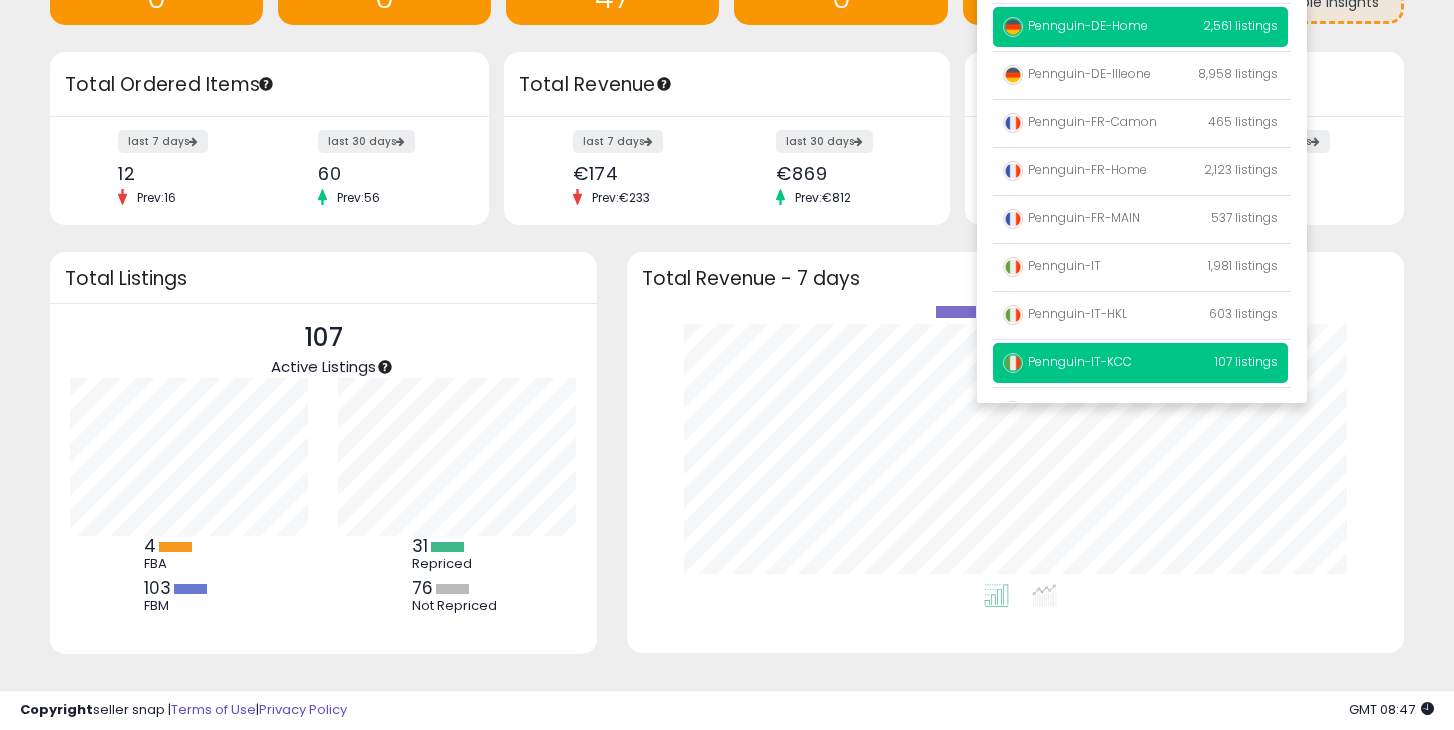 scroll, scrollTop: 178, scrollLeft: 0, axis: vertical 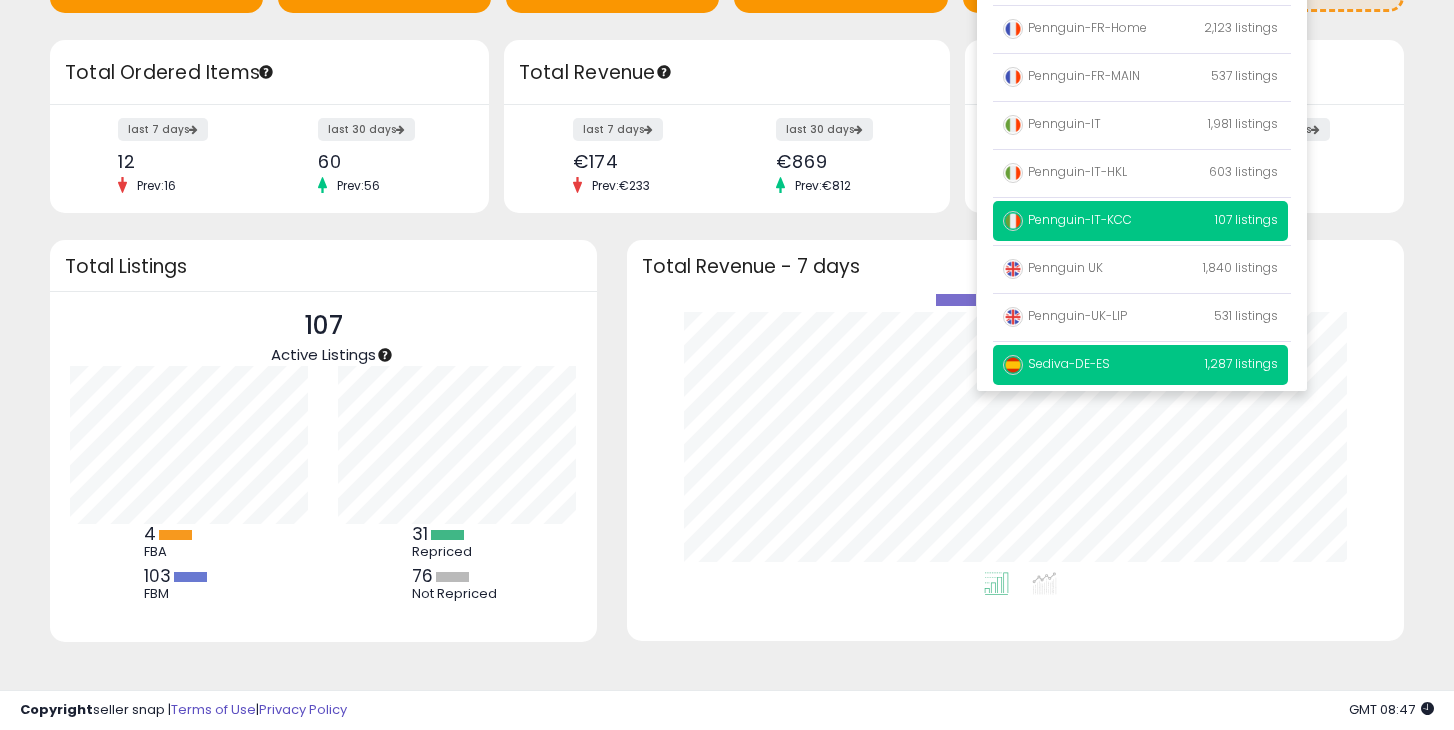 click on "Sediva-DE-ES" at bounding box center (1056, 363) 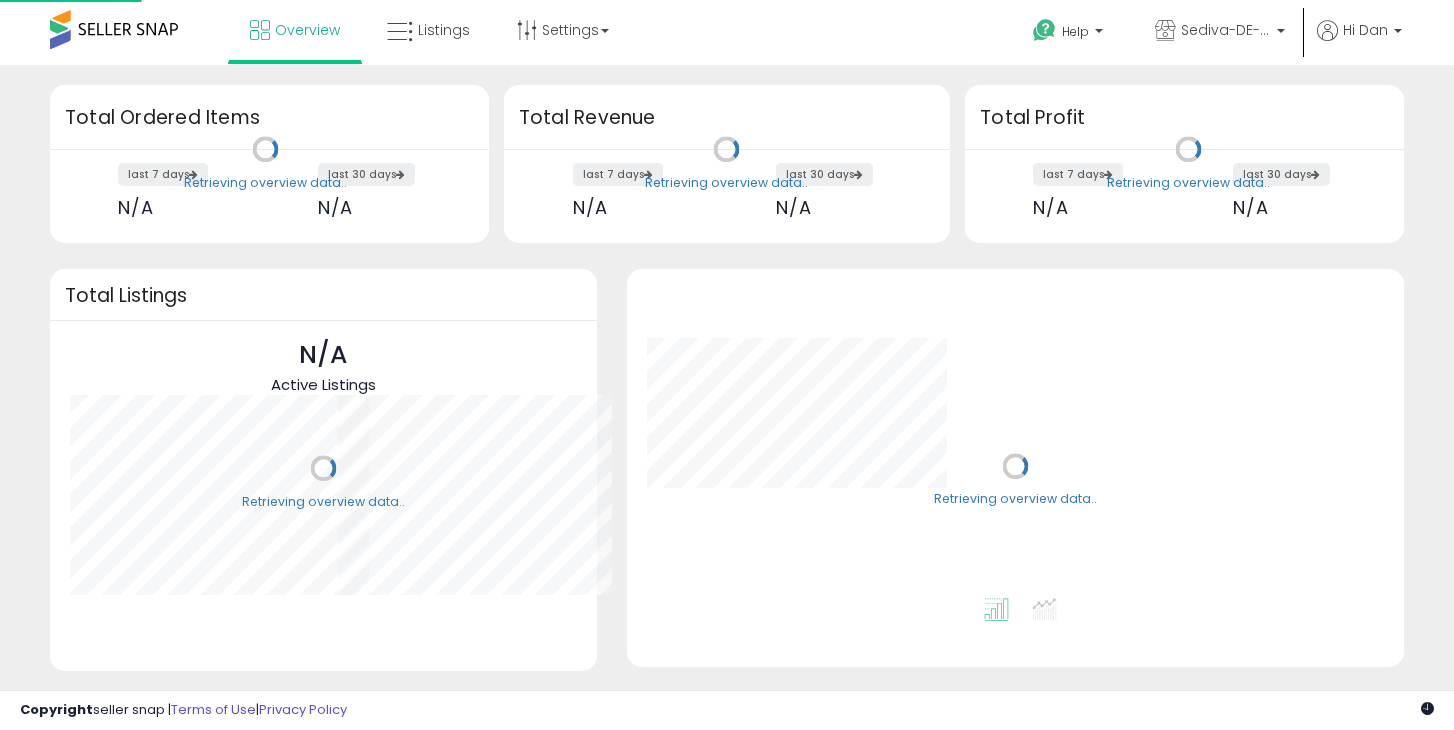 scroll, scrollTop: 0, scrollLeft: 0, axis: both 